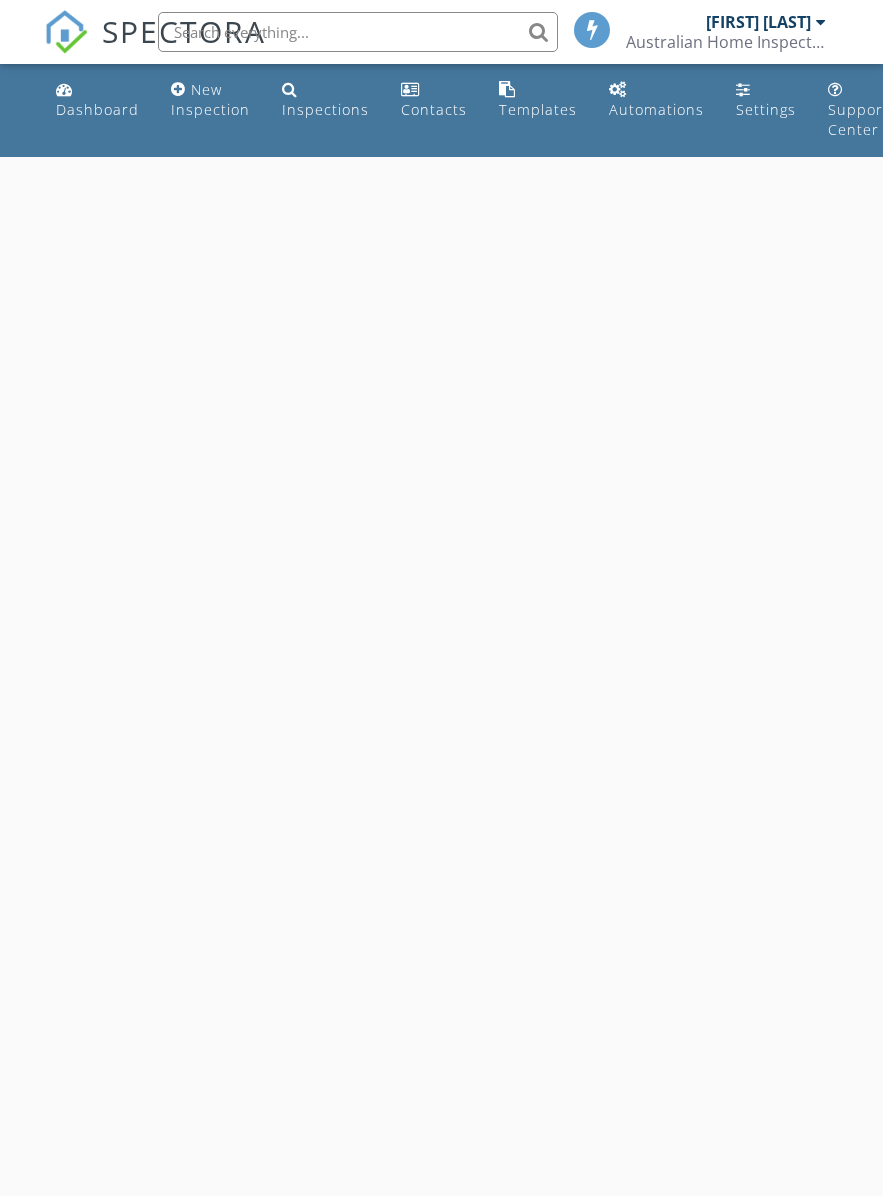scroll, scrollTop: 0, scrollLeft: 0, axis: both 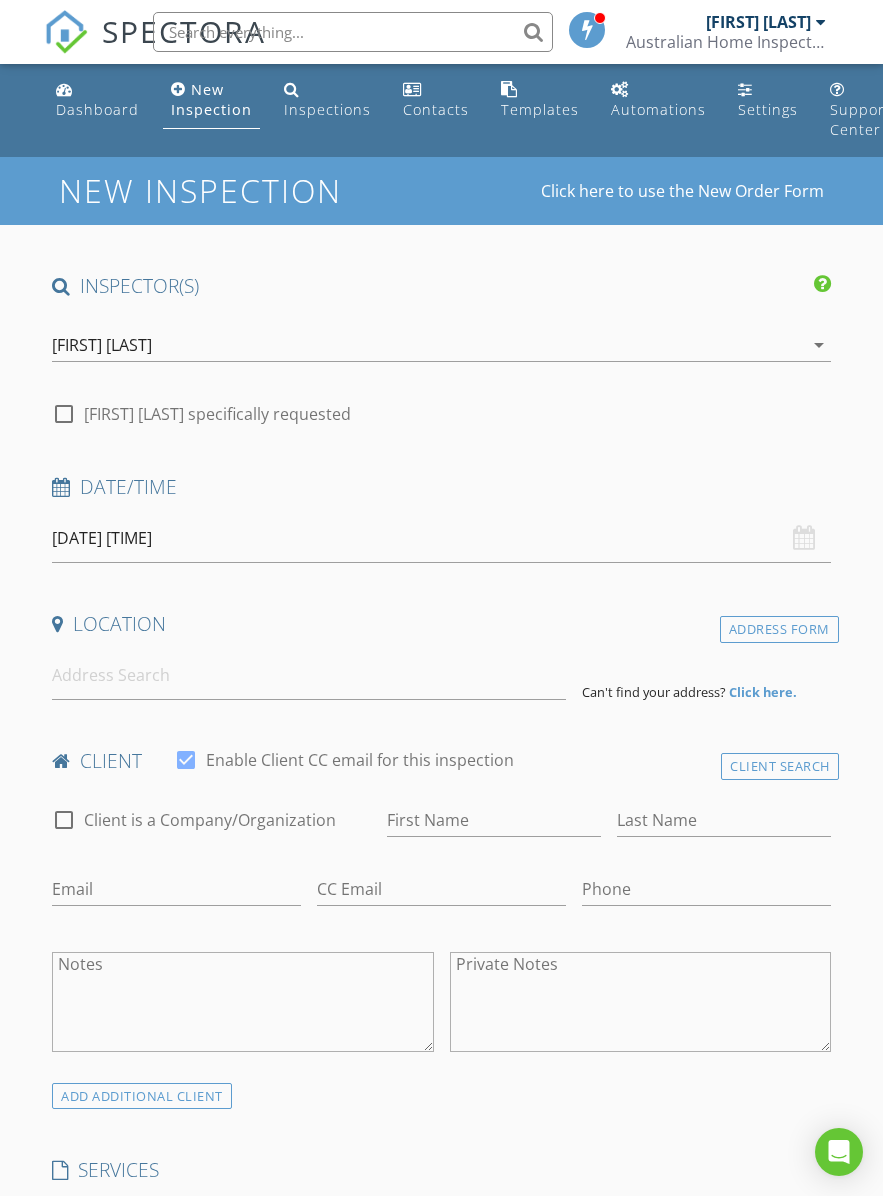 click on "[DATE] [TIME]" at bounding box center (441, 538) 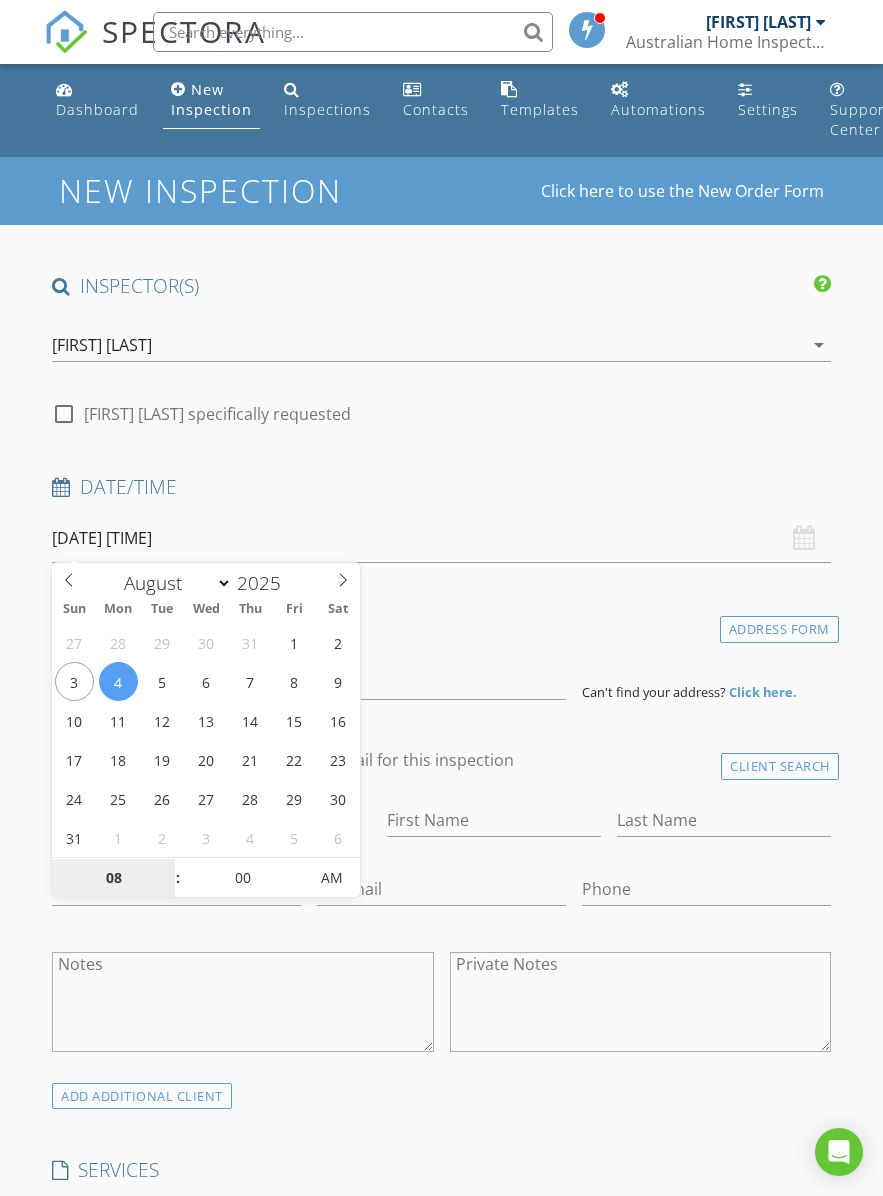 click on "08" at bounding box center (113, 879) 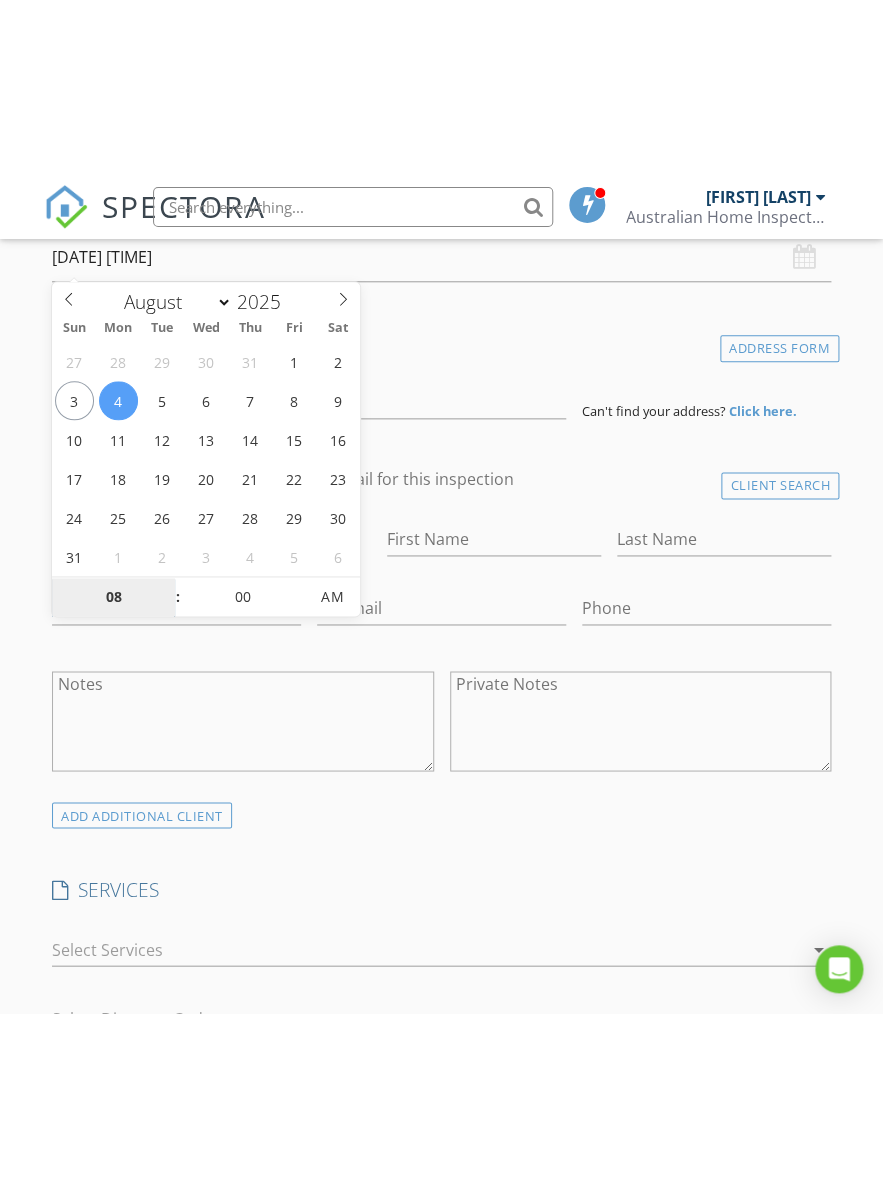 scroll, scrollTop: 460, scrollLeft: 0, axis: vertical 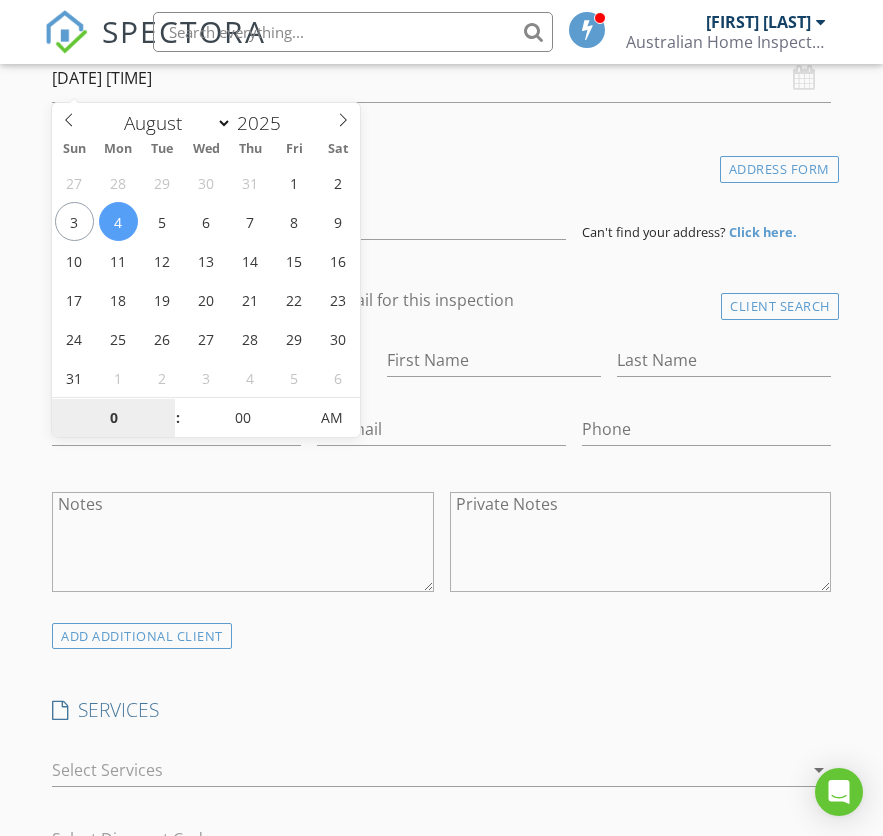 type on "09" 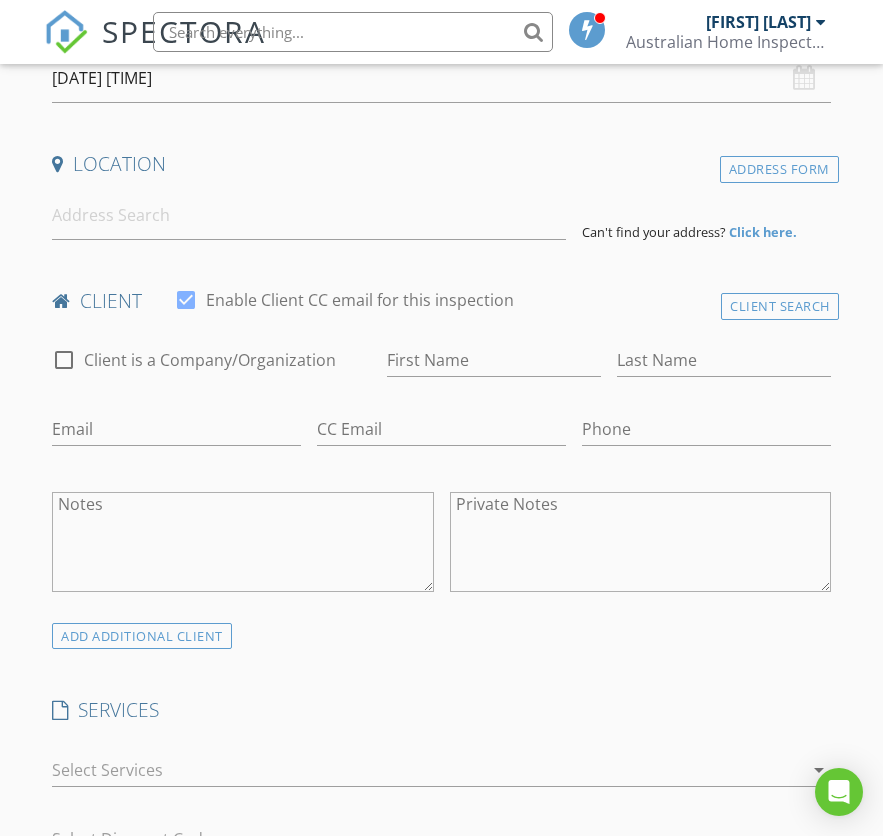 type on "04/08/2025 9:00 AM" 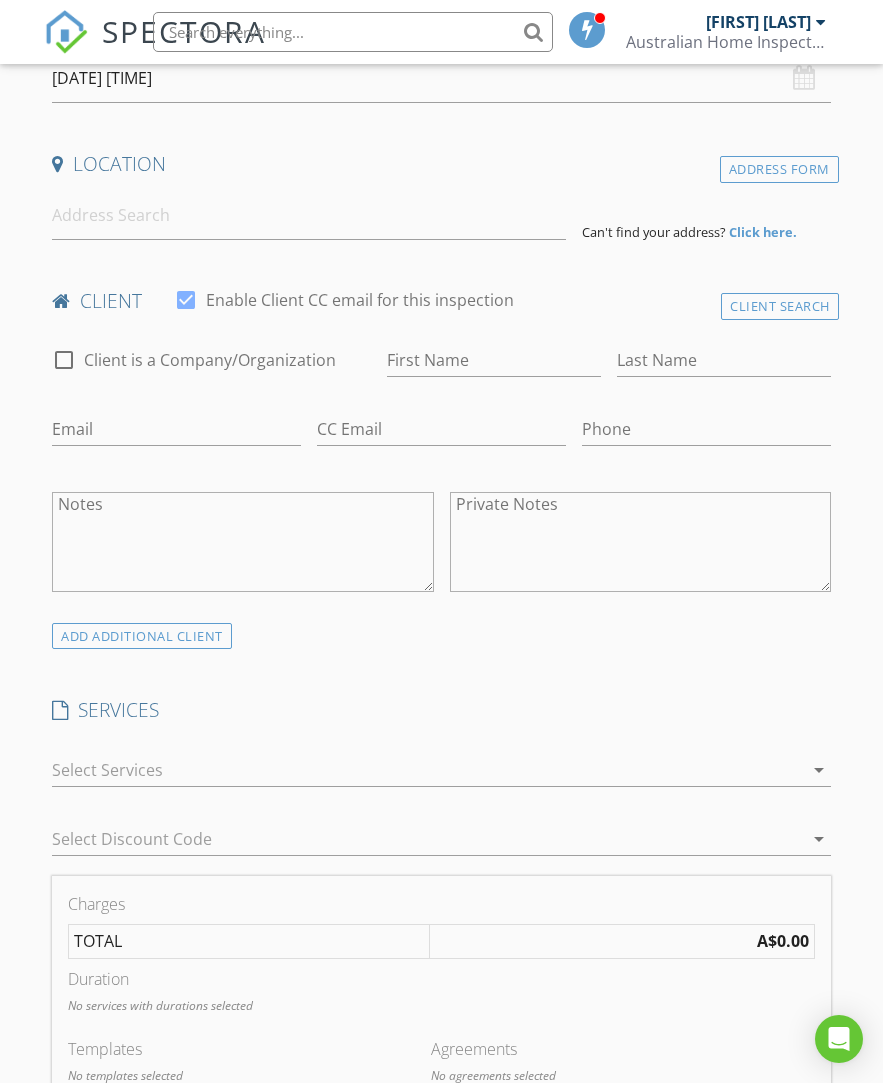 click on "INSPECTOR(S)
check_box   Flynn Fang   PRIMARY   Flynn Fang arrow_drop_down   check_box_outline_blank Flynn Fang specifically requested
Date/Time
04/08/2025 9:00 AM
Location
Address Form       Can't find your address?   Click here.
client
check_box Enable Client CC email for this inspection   Client Search     check_box_outline_blank Client is a Company/Organization     First Name   Last Name   Email   CC Email   Phone           Notes   Private Notes
ADD ADDITIONAL client
SERVICES
check_box_outline_blank   Pre Purchase Building & Pest Inspection   check_box_outline_blank   Pre Sale Building & Pest Inspection   check_box_outline_blank   Pre Purchase Building Inspection    check_box_outline_blank   Pre Sale Building Inspection   check_box_outline_blank   Practical Completion Inspection" at bounding box center (441, 1153) 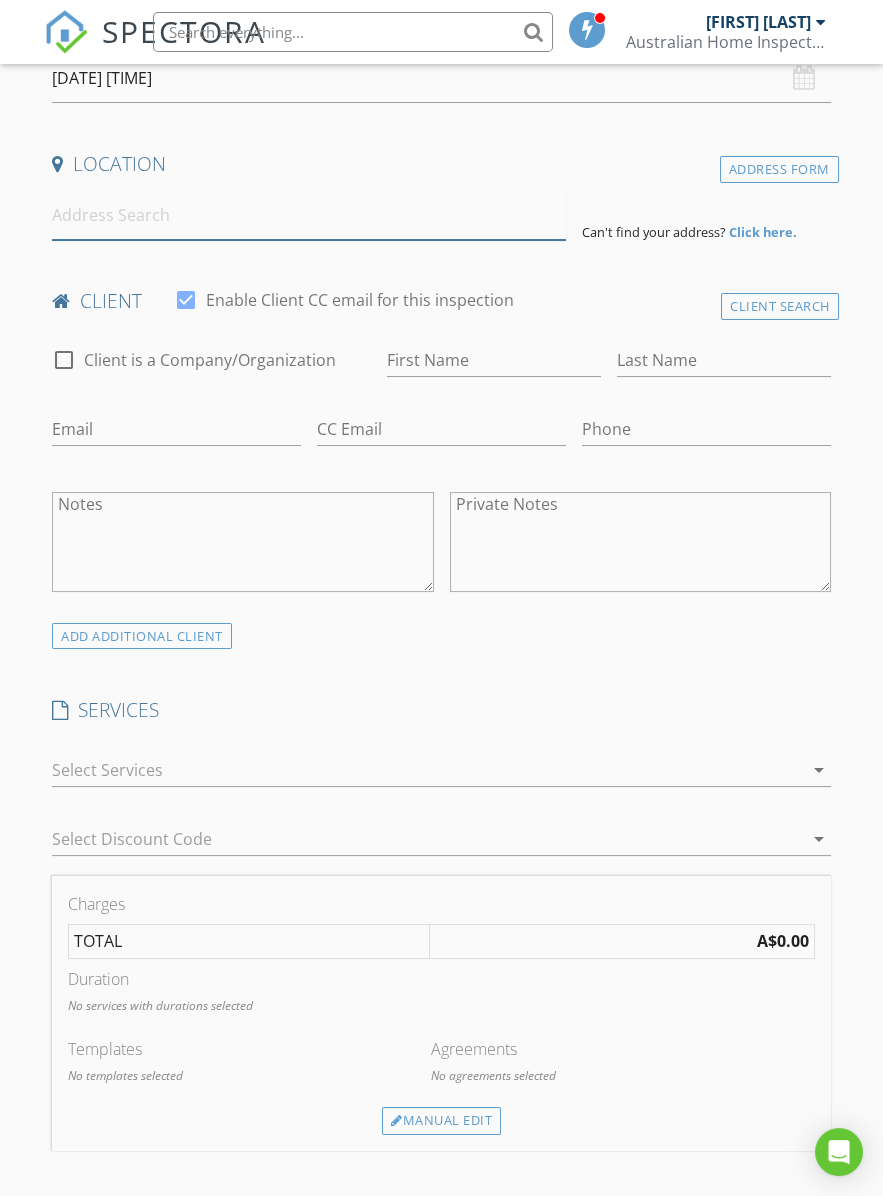 click at bounding box center (309, 215) 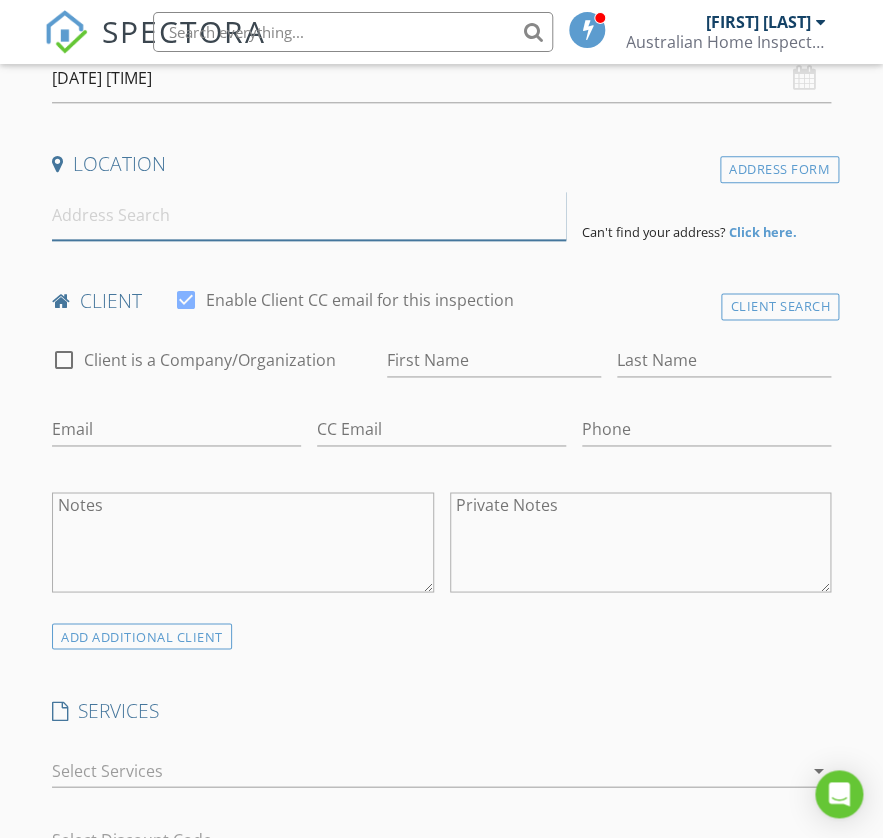 click at bounding box center [309, 215] 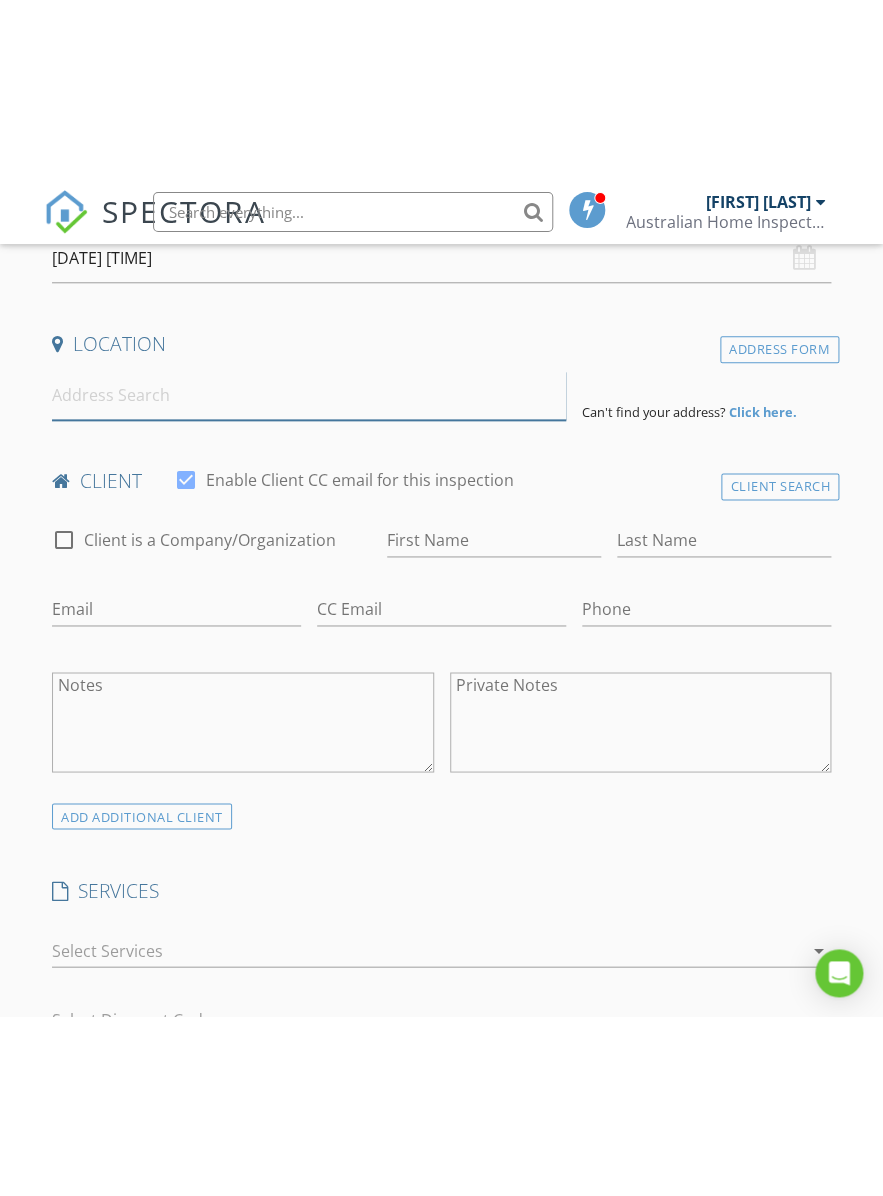 scroll, scrollTop: 460, scrollLeft: 0, axis: vertical 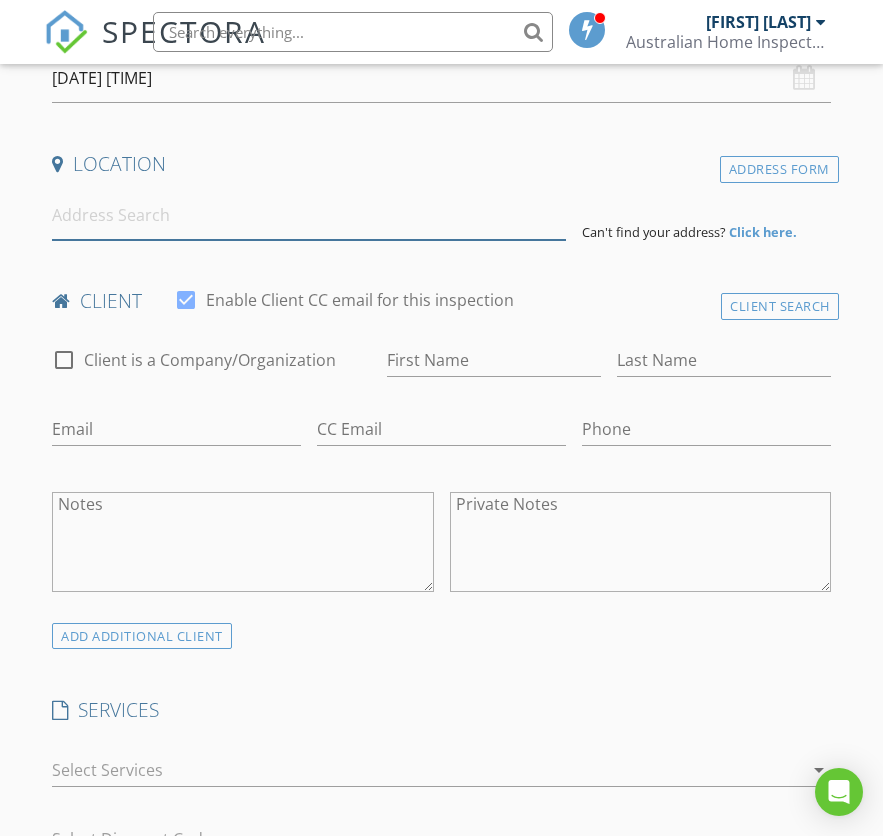 paste on "Lot 20, 30 Boatshed Street, 'Burnby Rise', Hemmant QLD 4174" 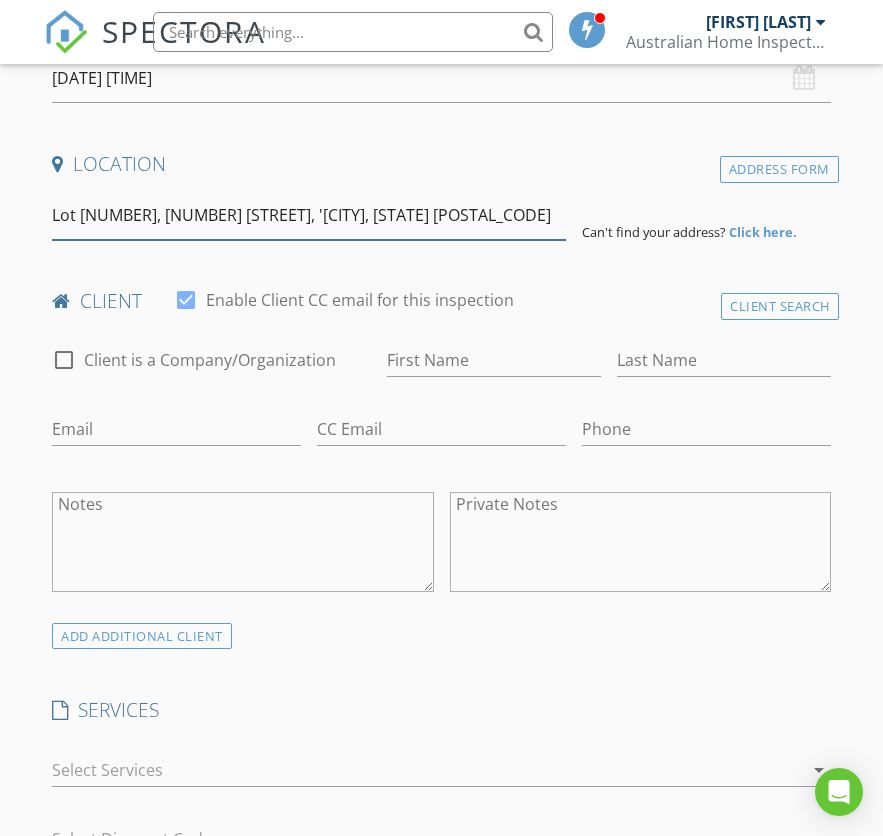 click on "Lot 20, 30 Boatshed Street, 'Burnby Rise', Hemmant QLD 4174" at bounding box center [309, 215] 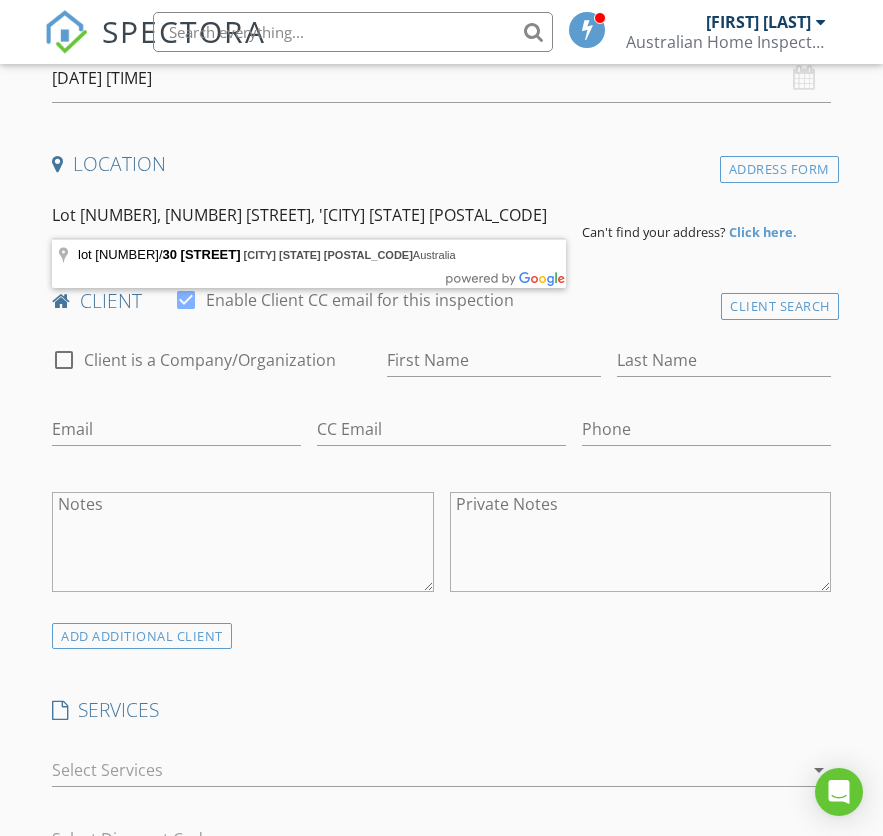 type on "Lot 20, 30 Boatshed Street, 'Hemmant QLD 4174" 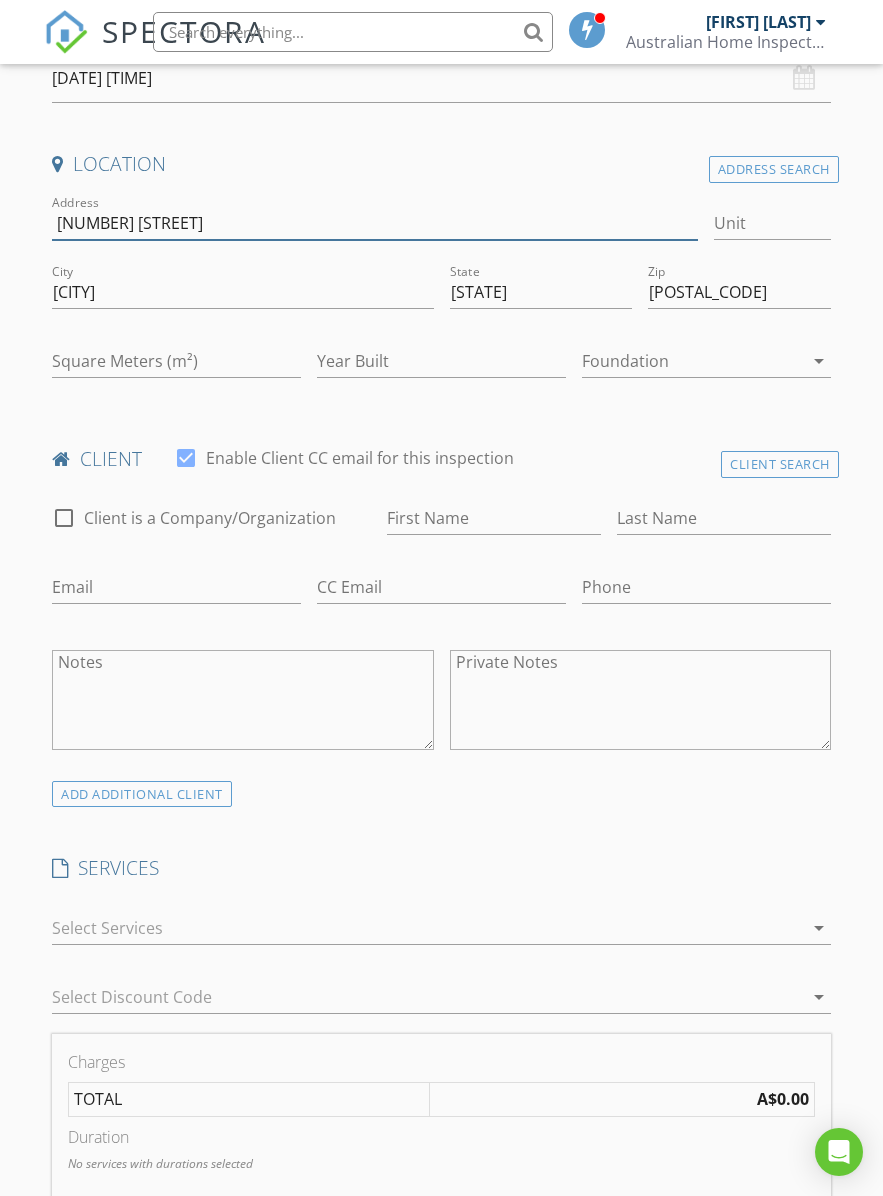 click on "30 Boatshed St" at bounding box center (375, 223) 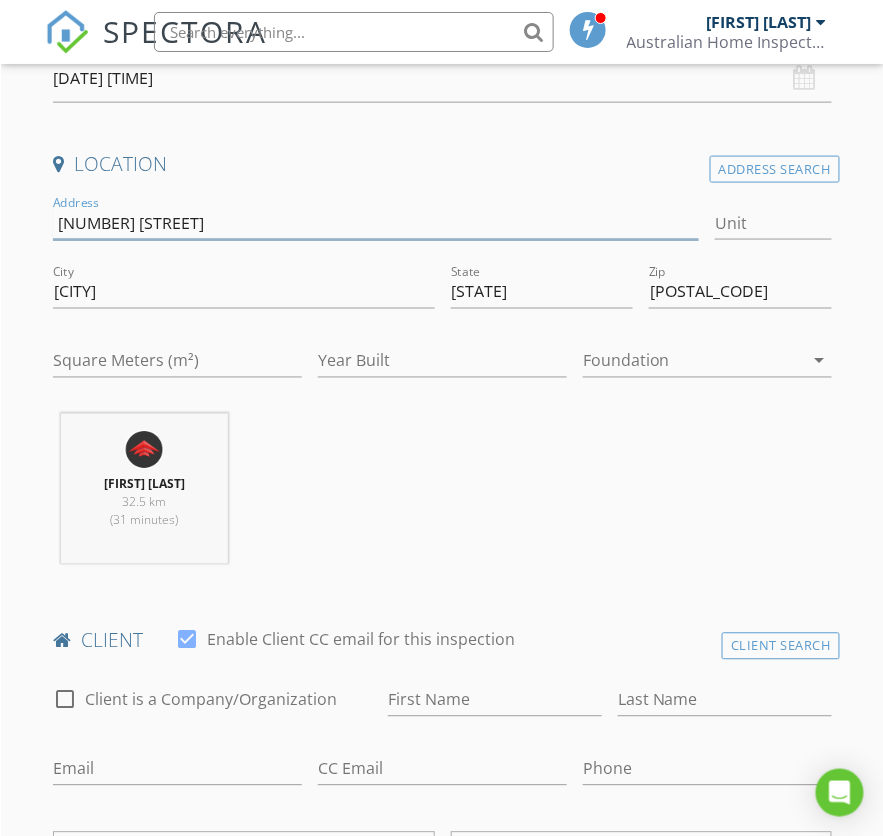 scroll, scrollTop: 460, scrollLeft: 0, axis: vertical 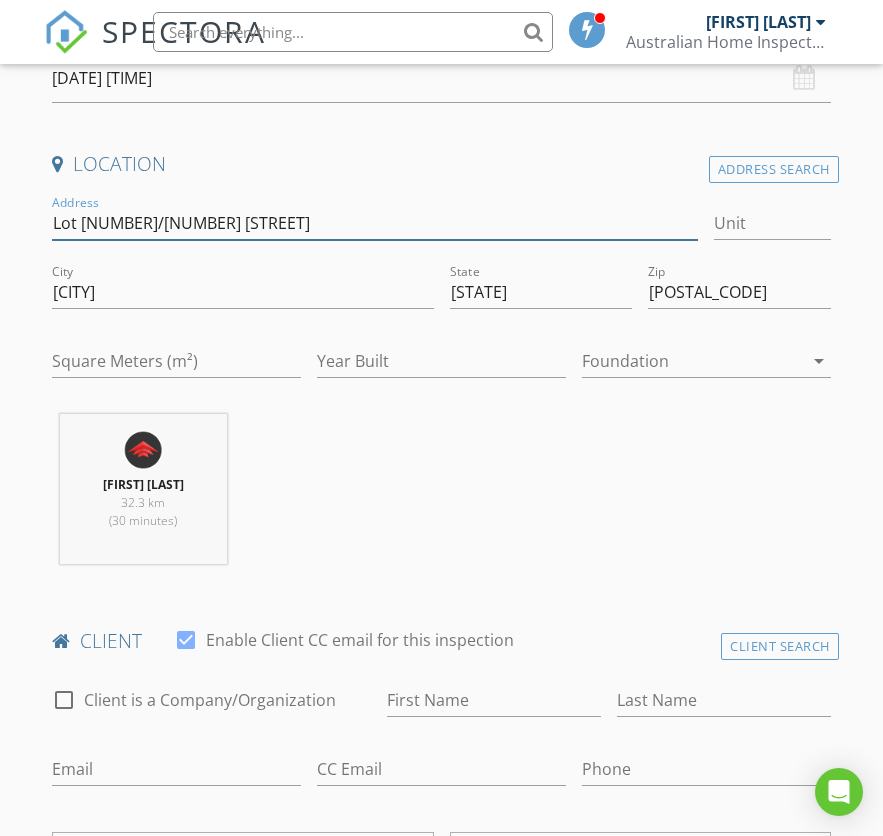 type on "Lot20/30 Boatshed St" 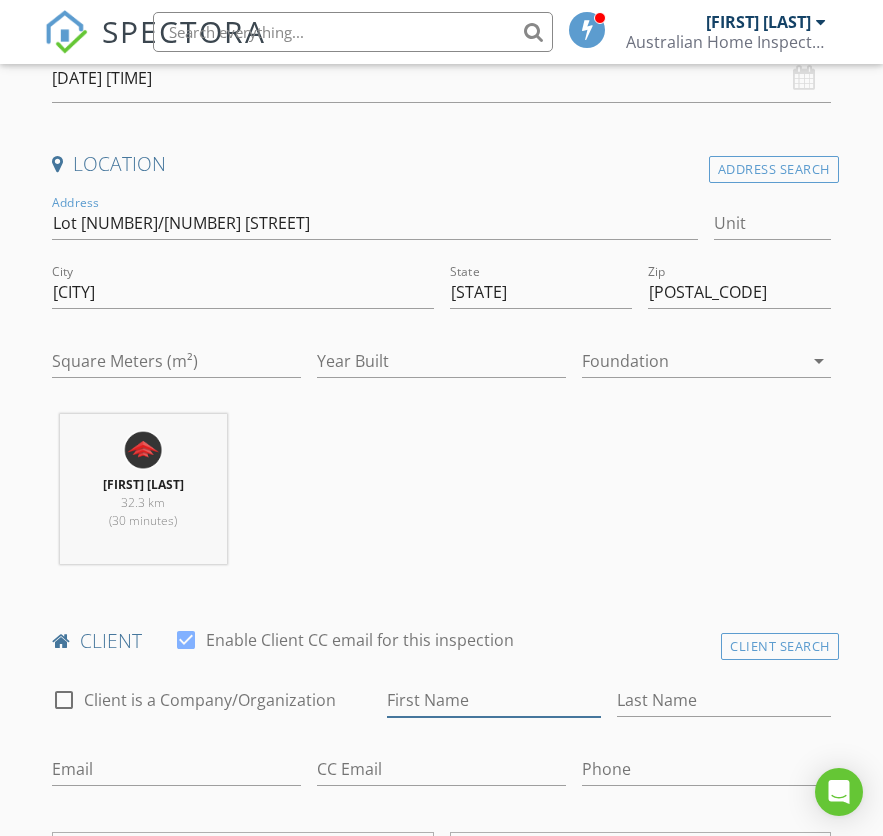 click on "First Name" at bounding box center (494, 700) 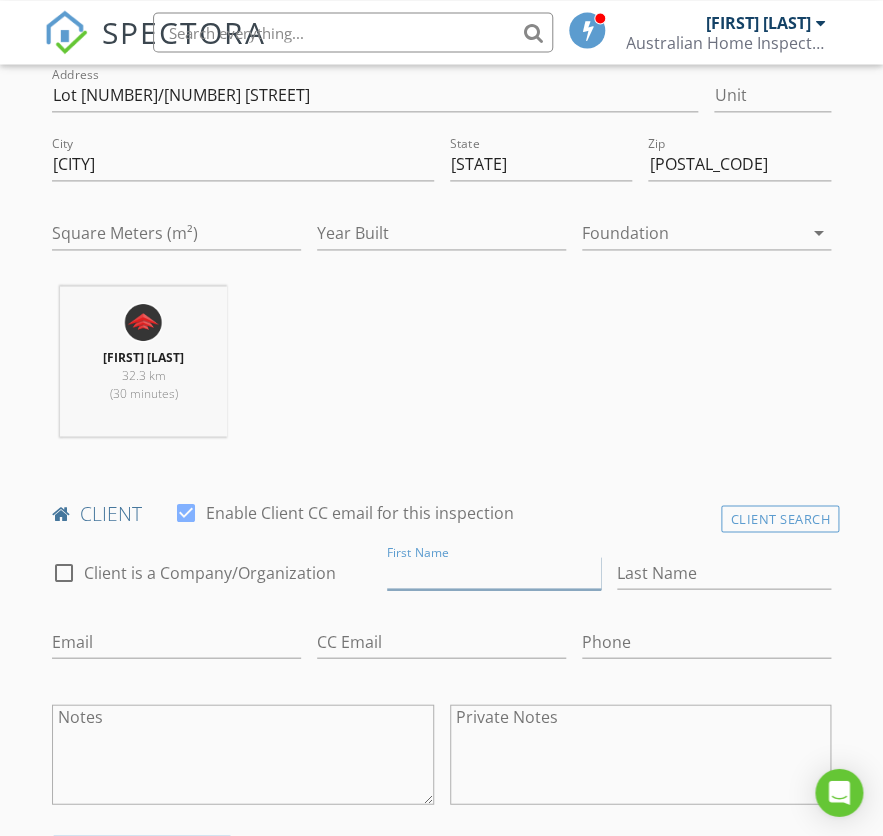 scroll, scrollTop: 592, scrollLeft: 0, axis: vertical 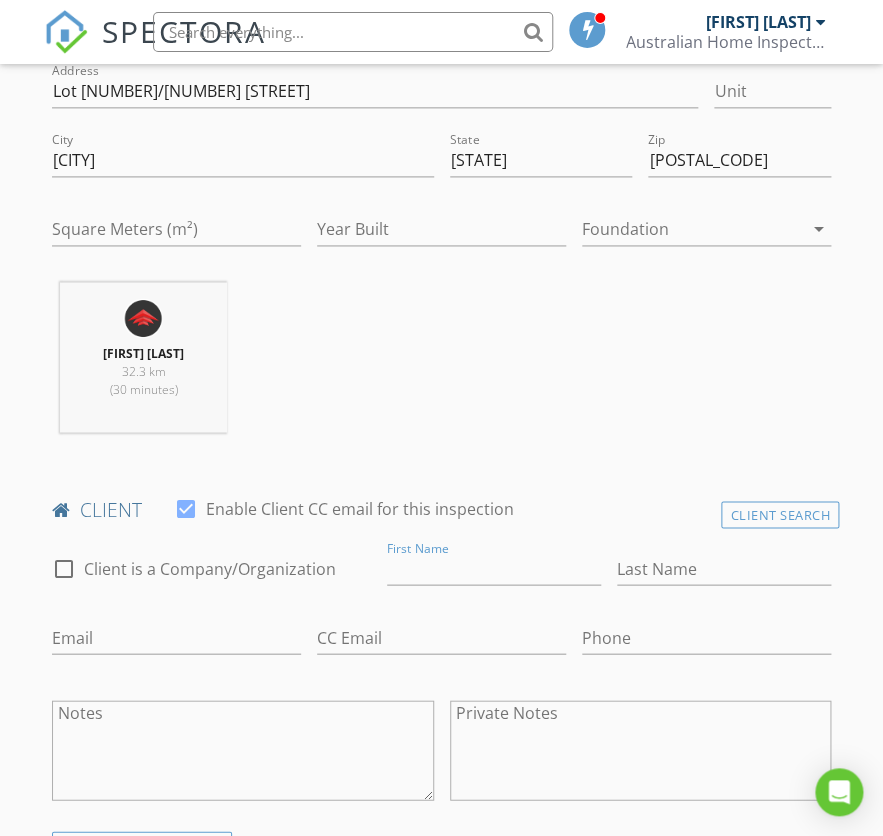 click on "Notes" at bounding box center [242, 750] 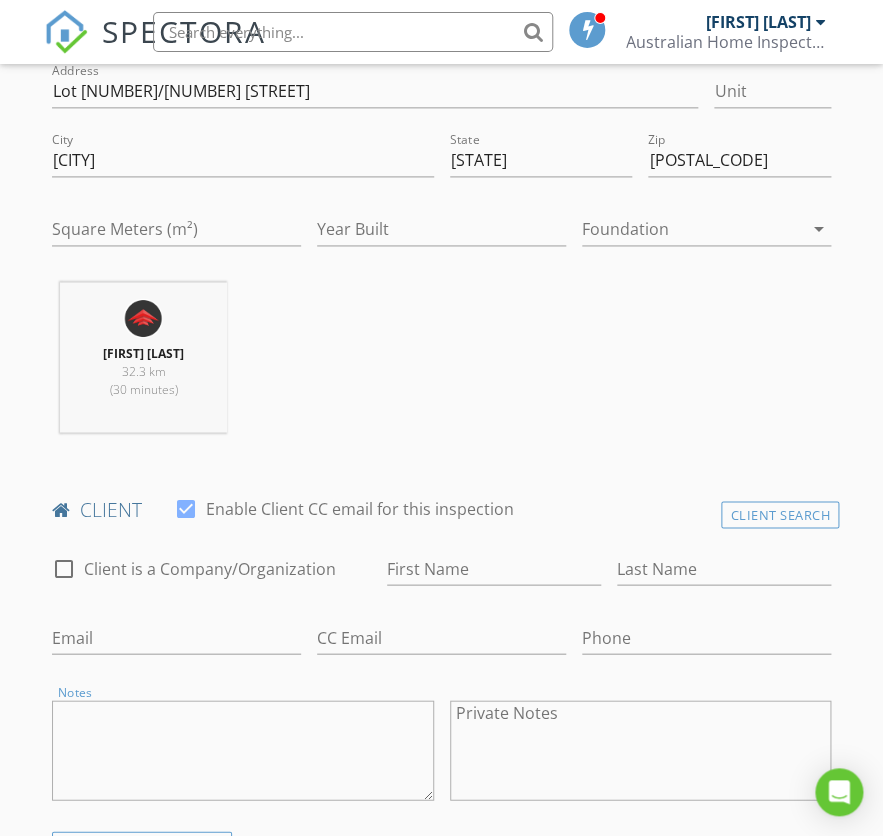 click on "Notes" at bounding box center (242, 750) 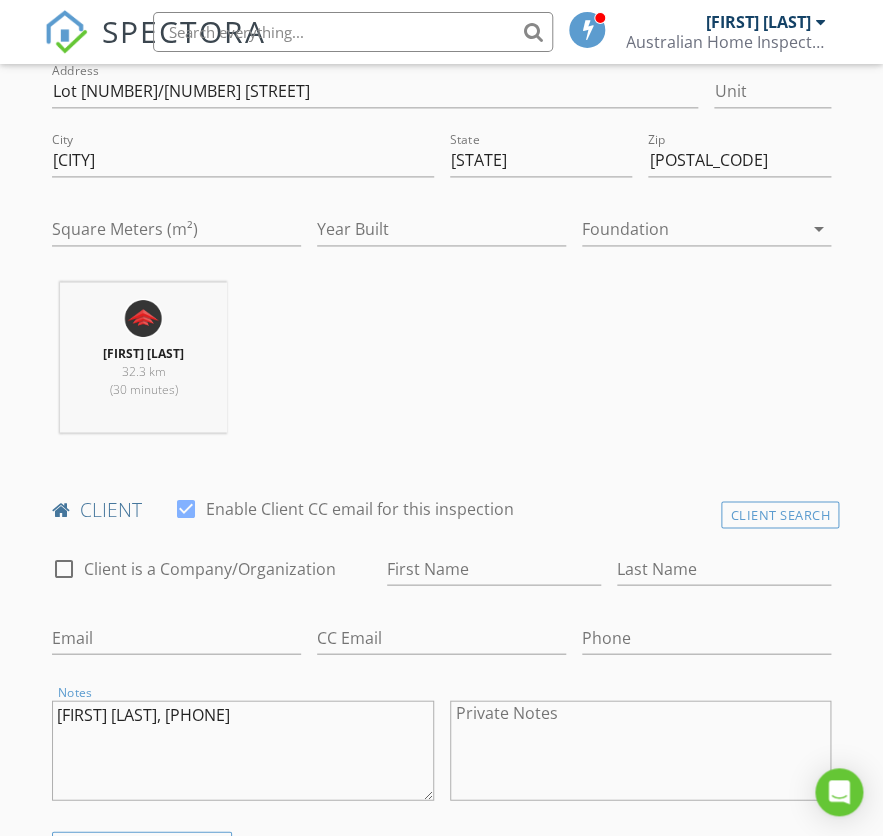 click on "Jun Chen, 0424990915" at bounding box center [242, 750] 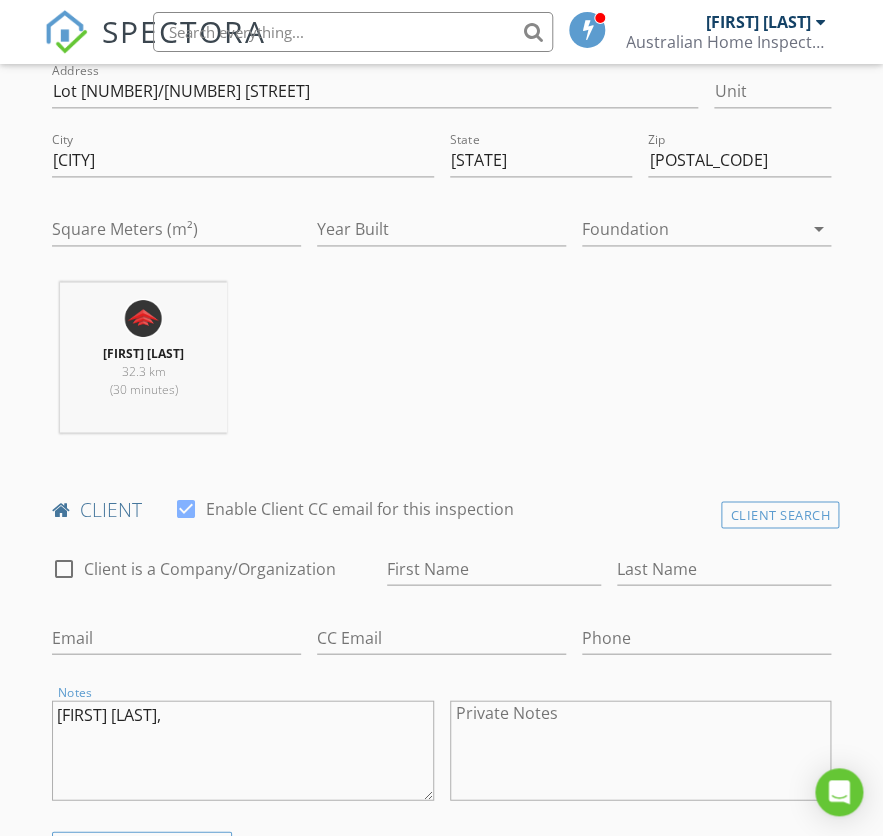 type on "Jun Chen," 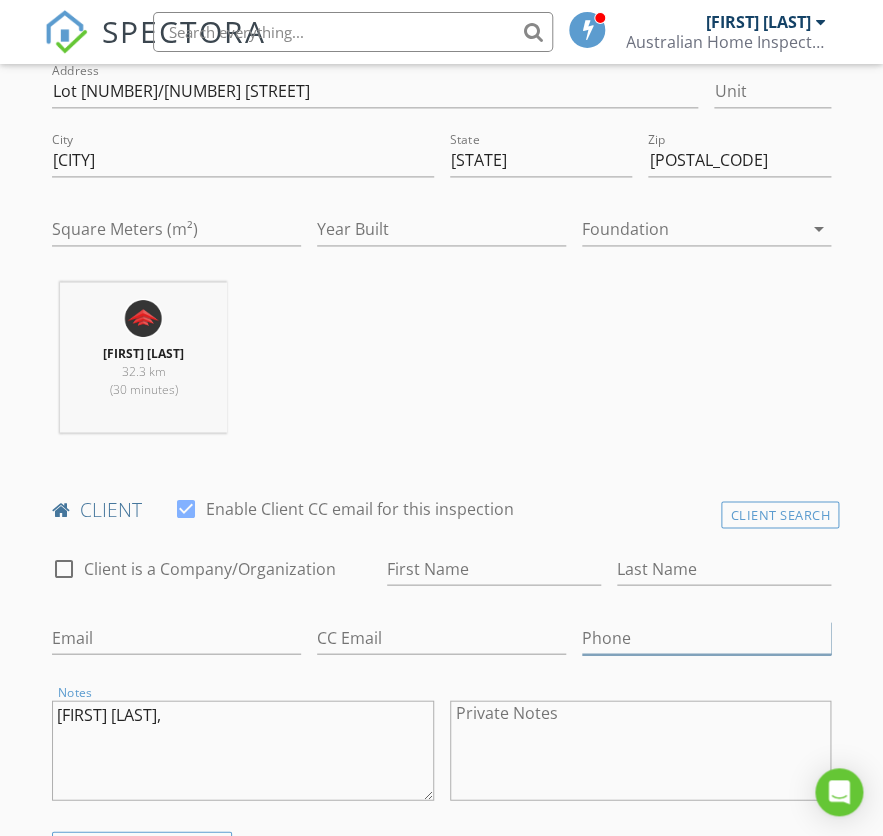 click on "Phone" at bounding box center [706, 637] 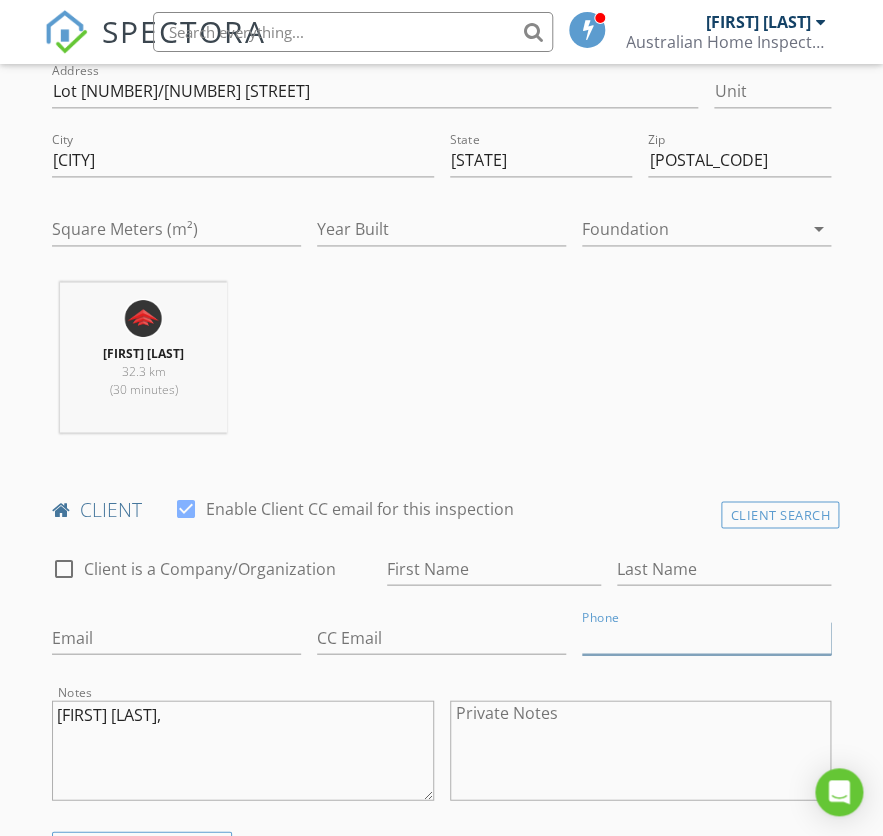 click on "Phone" at bounding box center (706, 637) 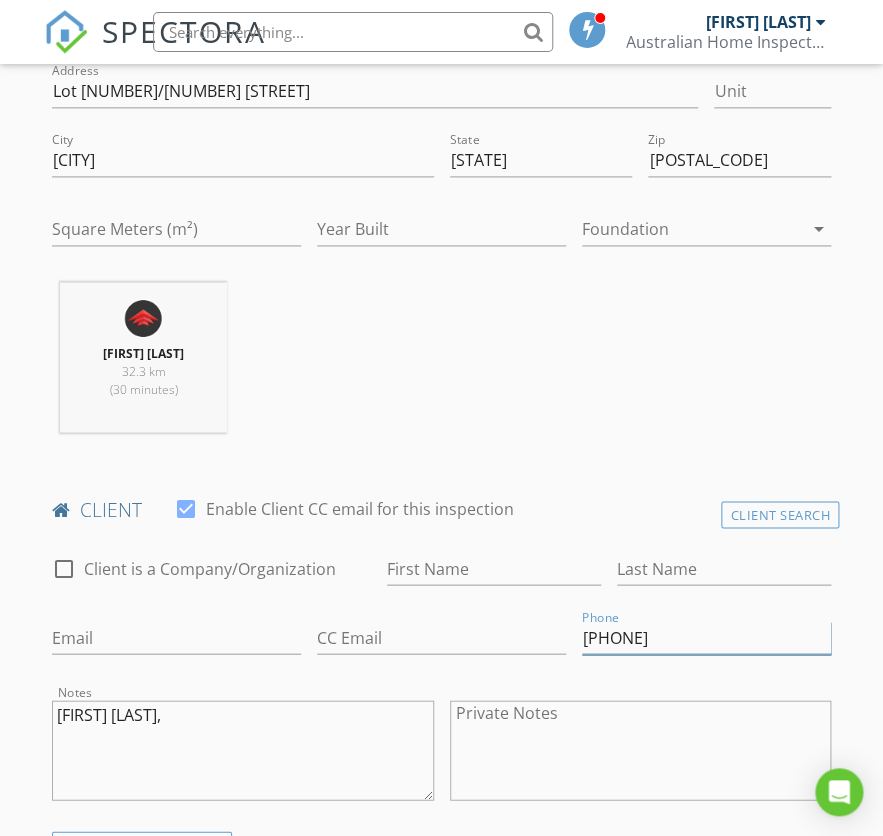 type on "0424990915" 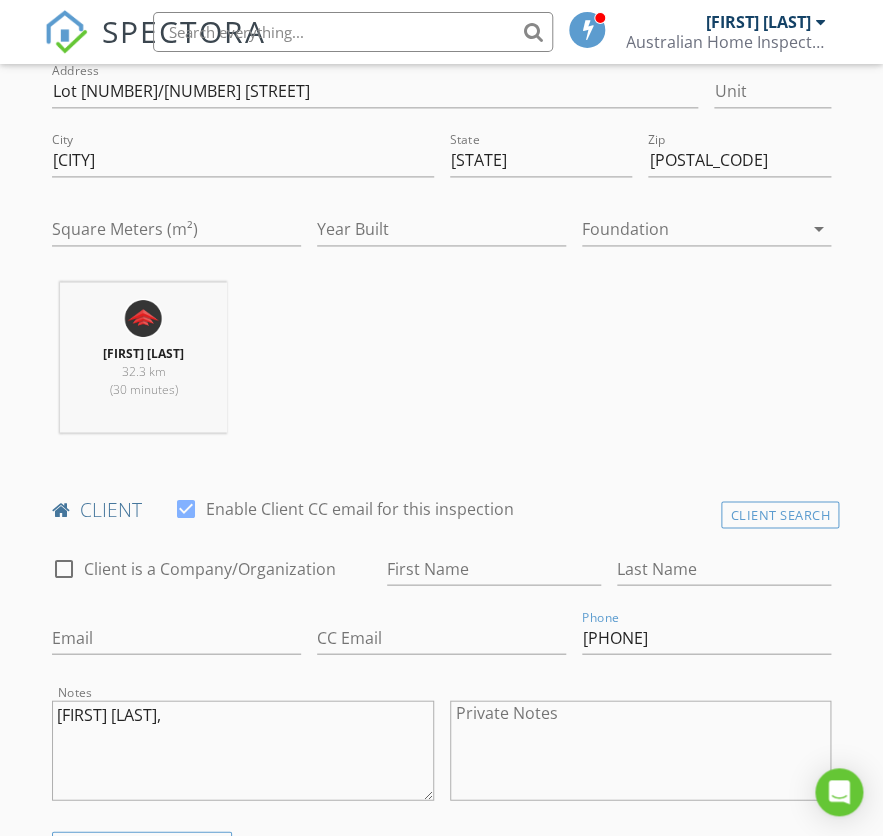 click on "Jun Chen," at bounding box center (242, 750) 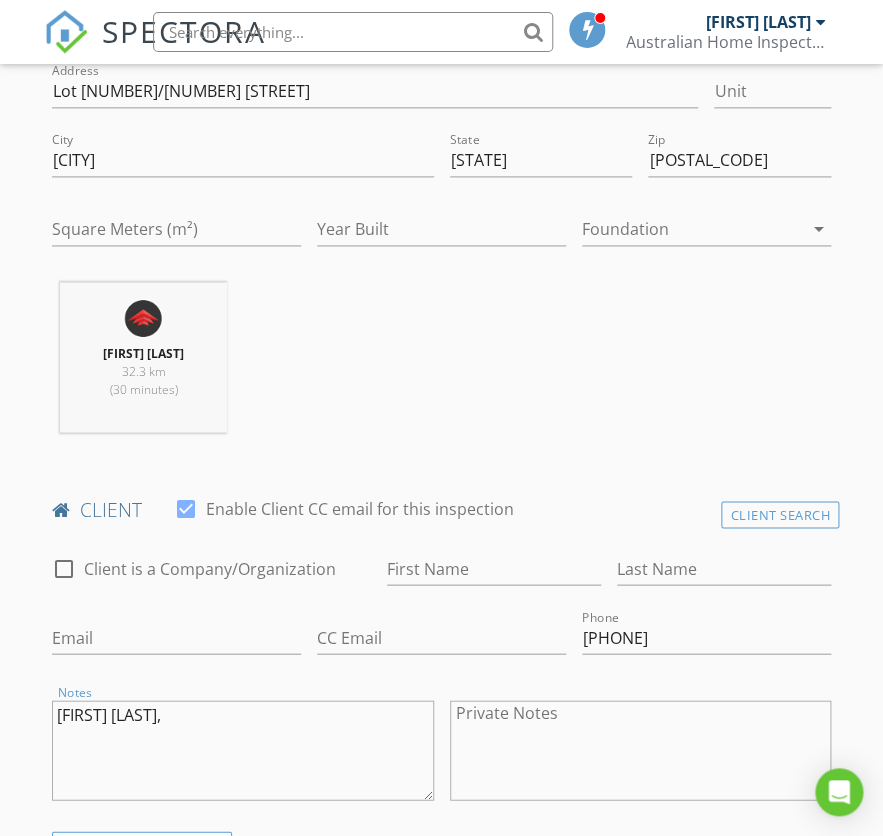 click on "Jun Chen," at bounding box center [242, 750] 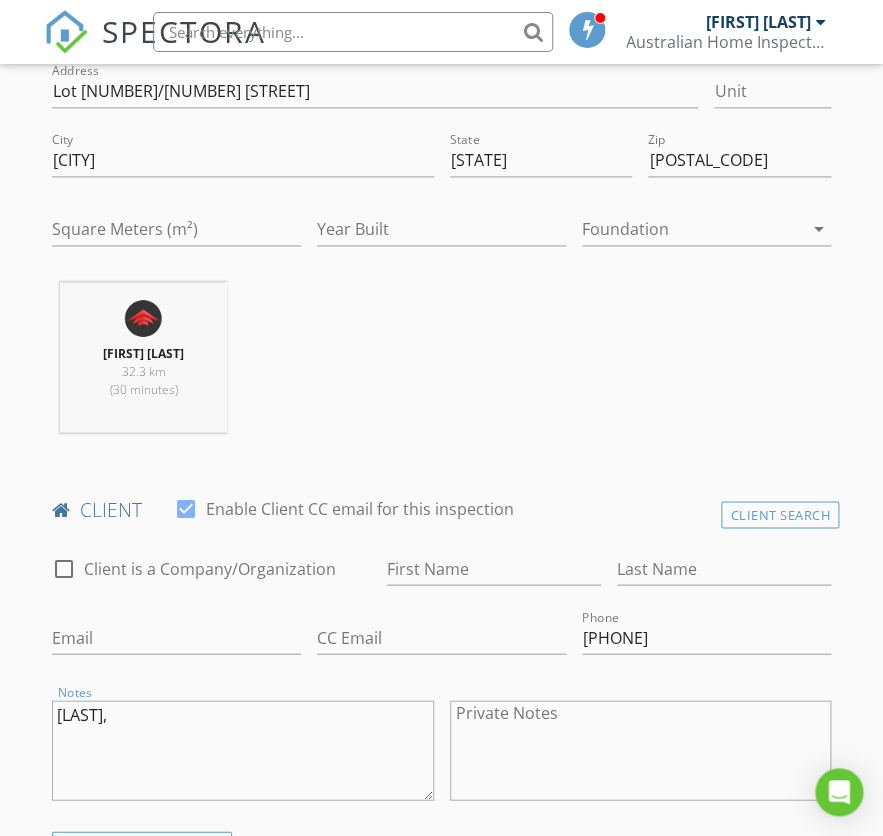 type on "Chen," 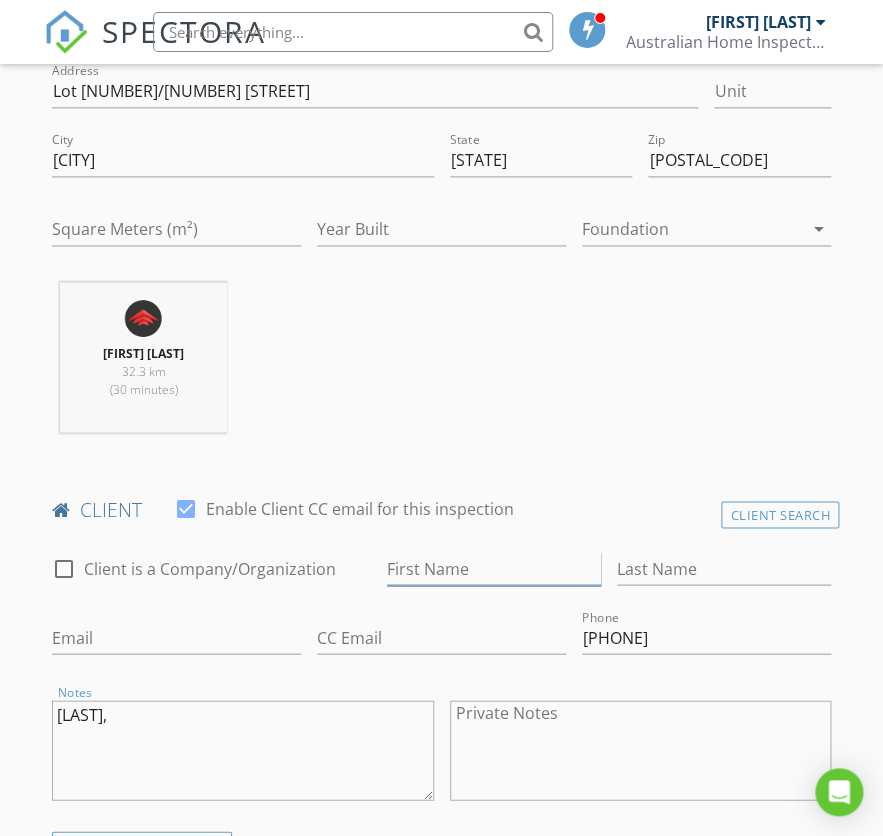 click on "First Name" at bounding box center (494, 568) 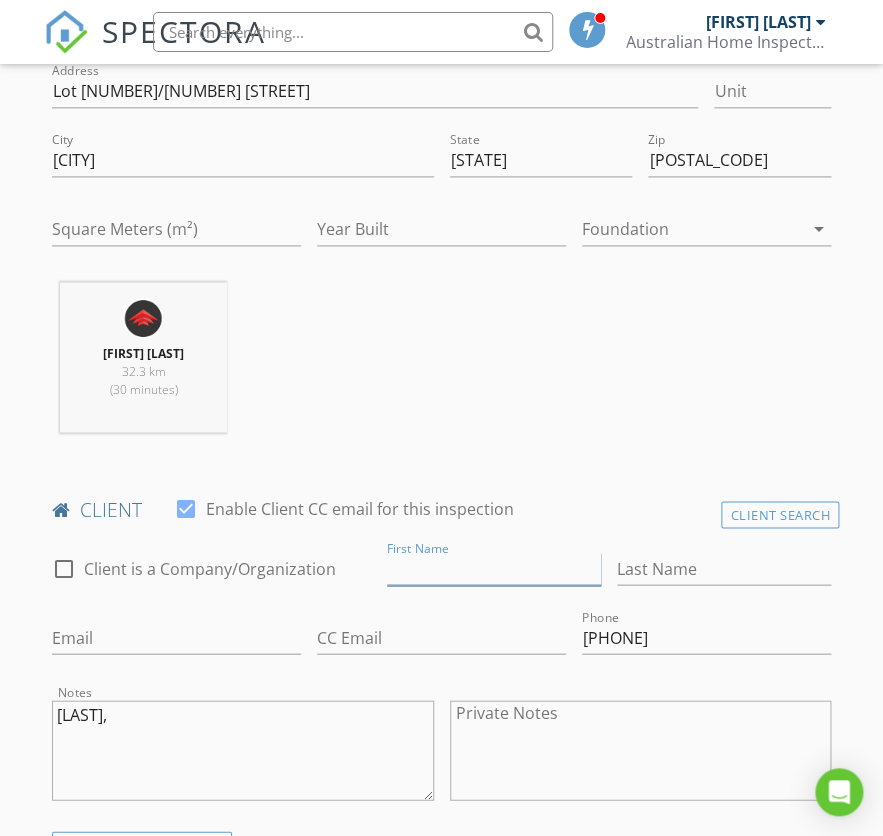 click on "First Name" at bounding box center (494, 568) 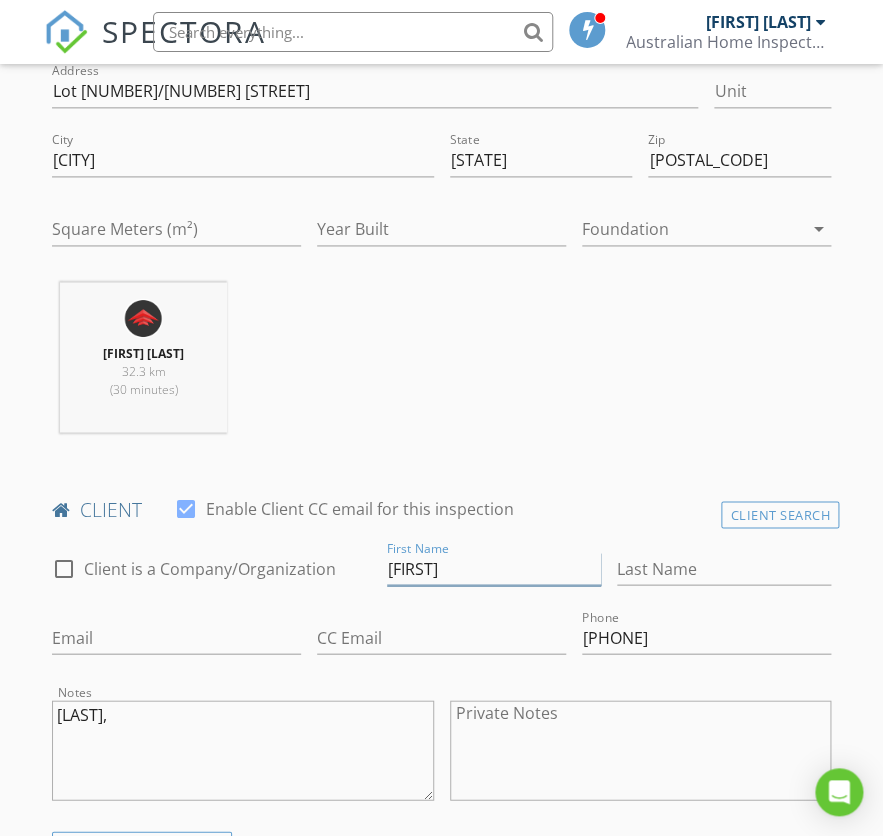 type on "Jun" 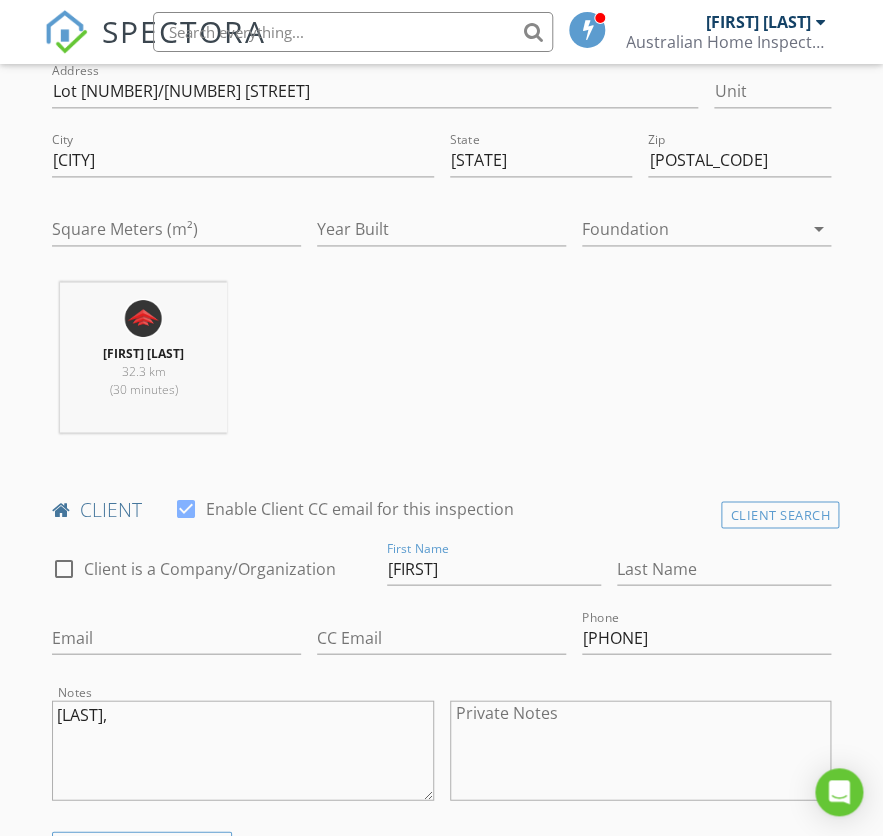 click on "Chen," at bounding box center (242, 750) 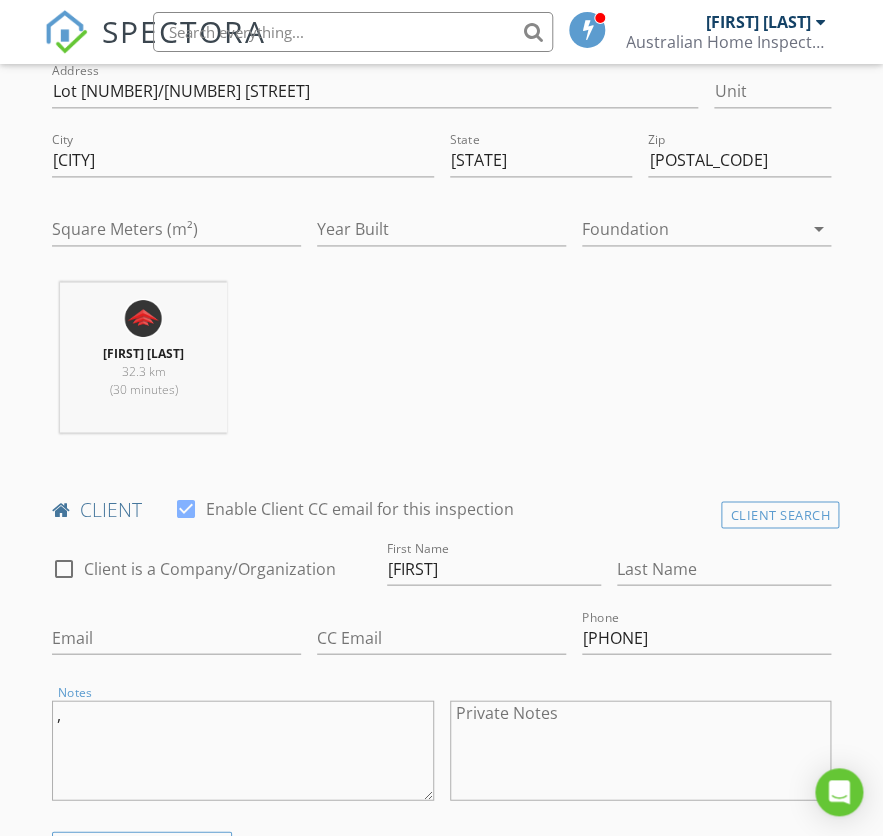 type on "," 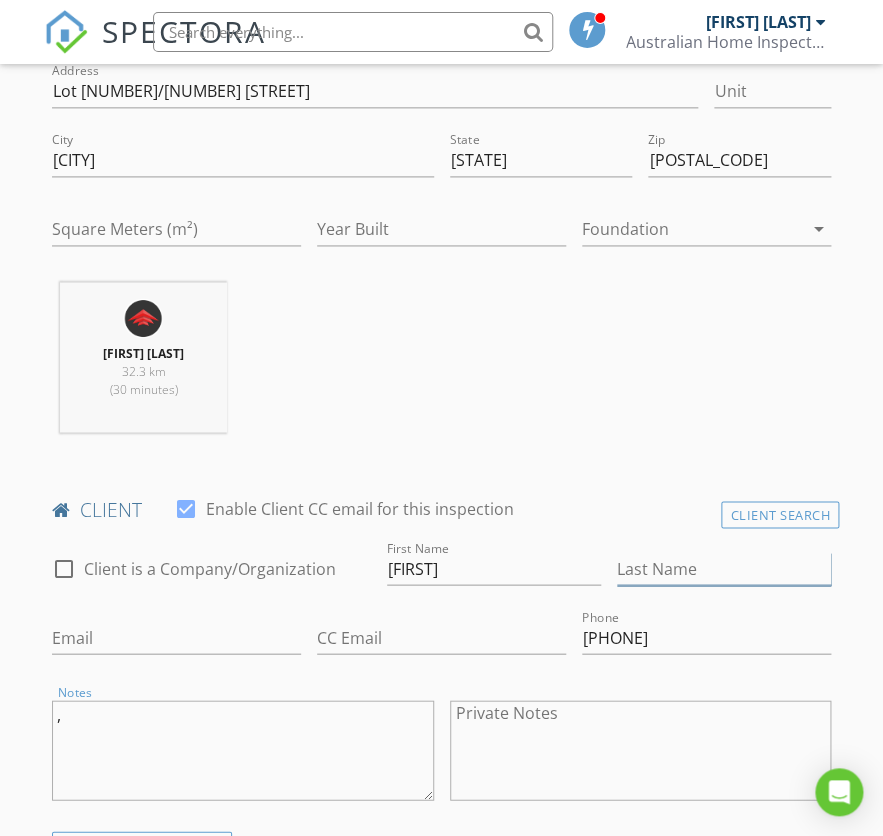 click on "Last Name" at bounding box center (724, 568) 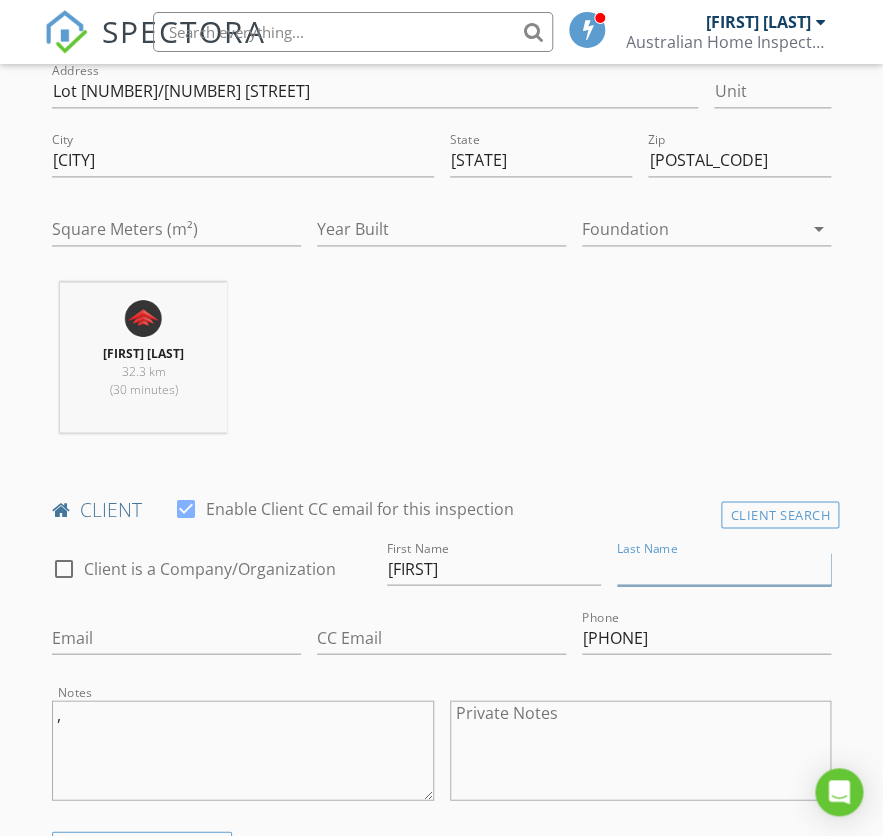 click on "Last Name" at bounding box center [724, 568] 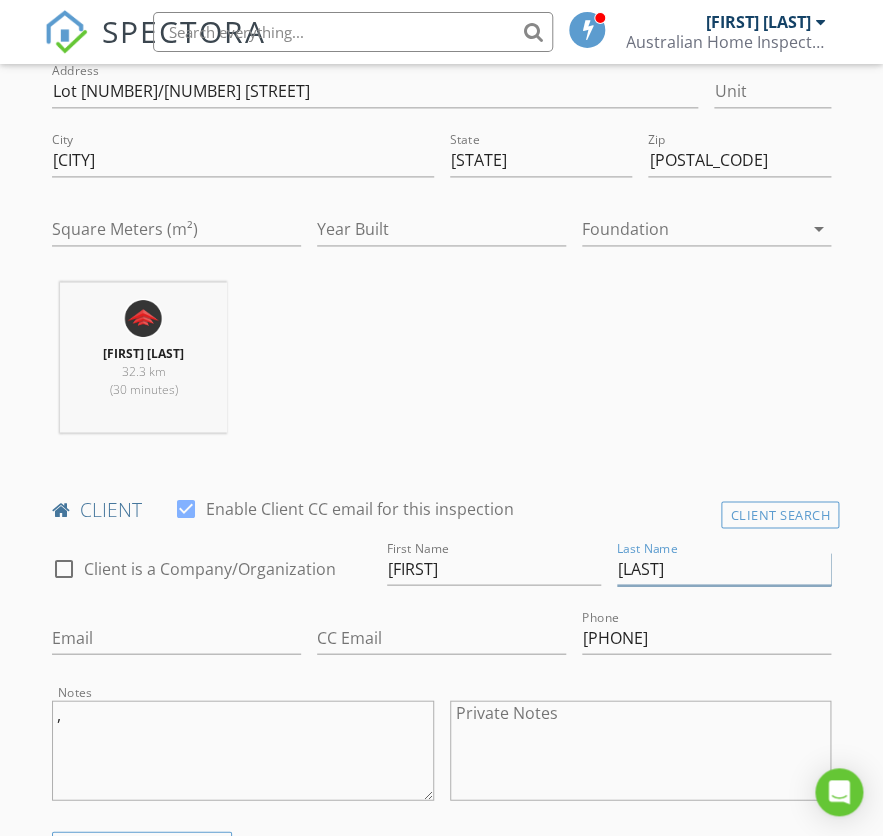 type on "Chen" 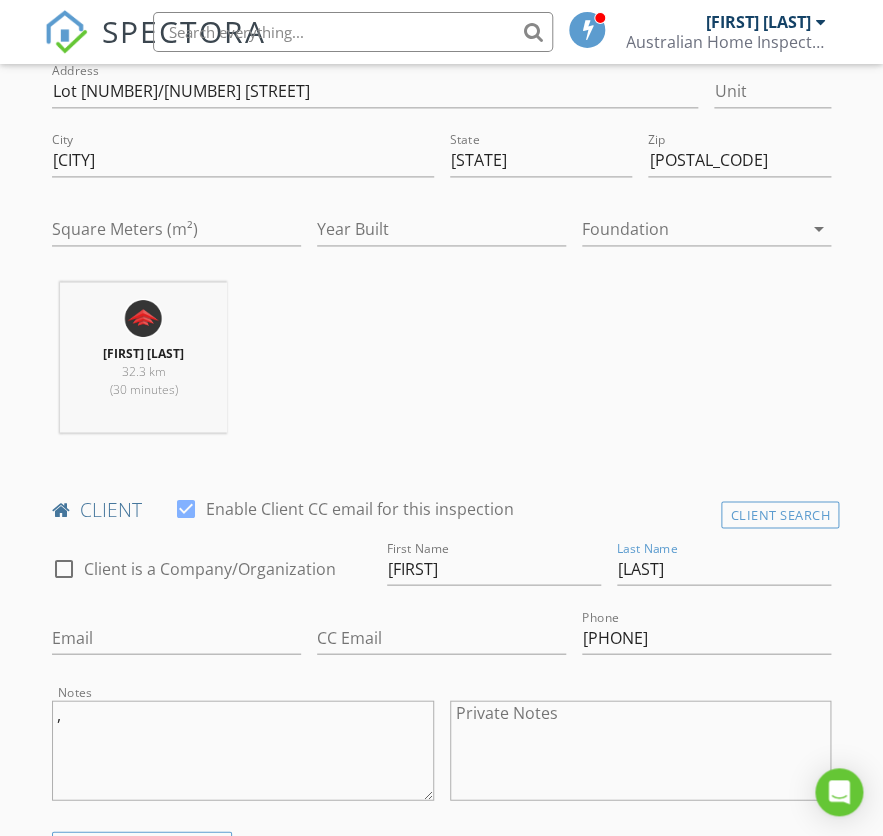 click on "," at bounding box center (242, 750) 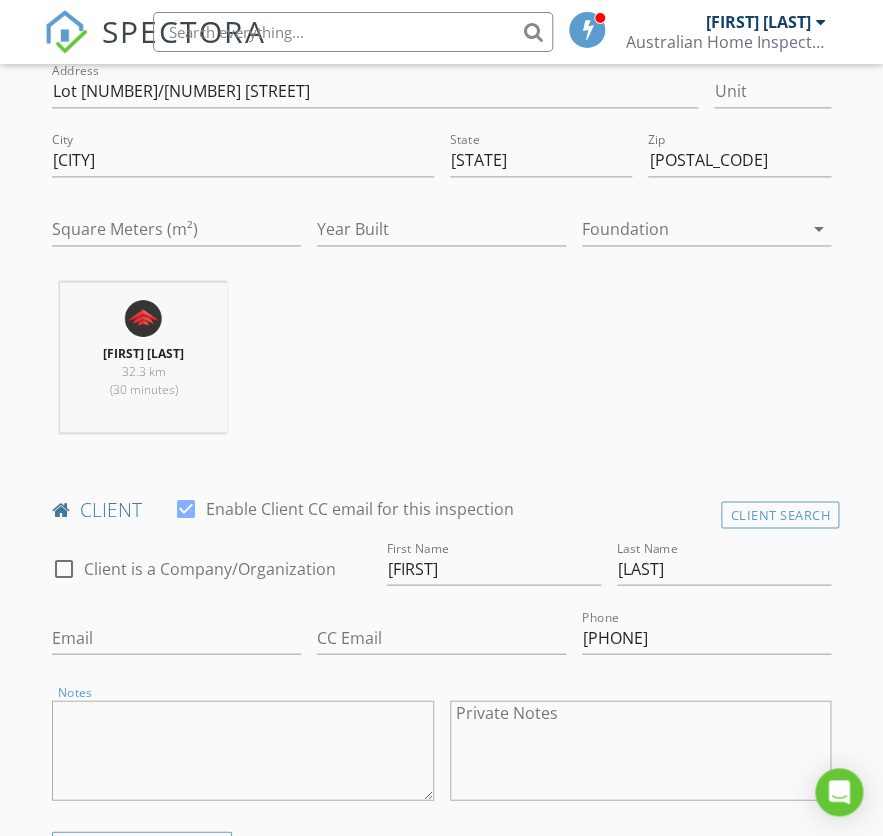 type 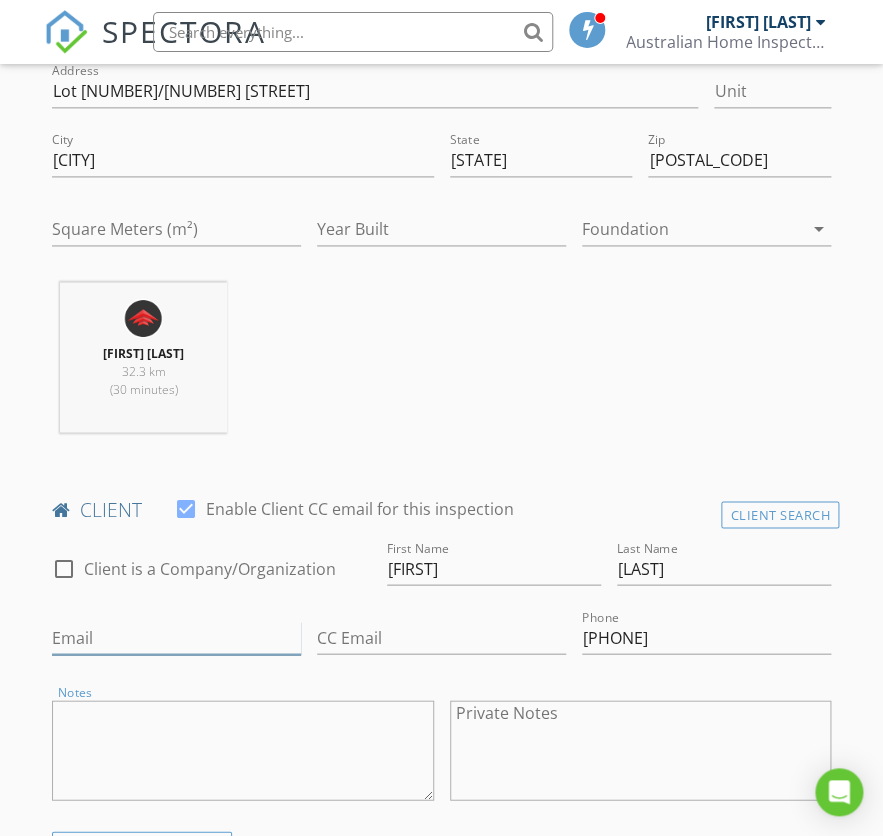 click on "Email" at bounding box center [176, 637] 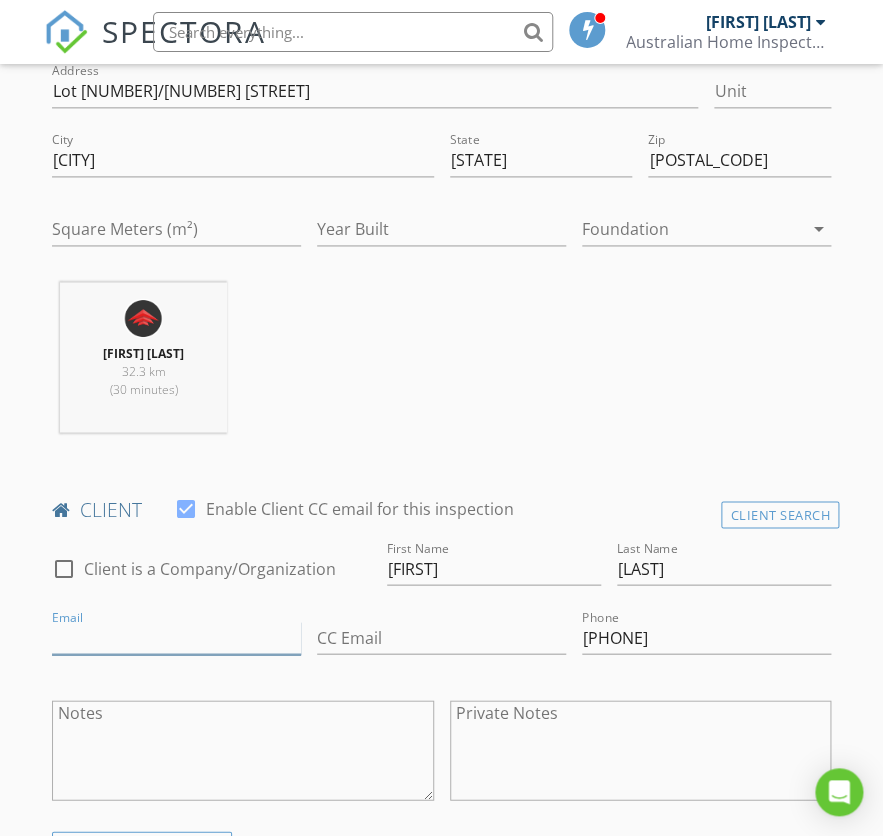 click on "Email" at bounding box center [176, 637] 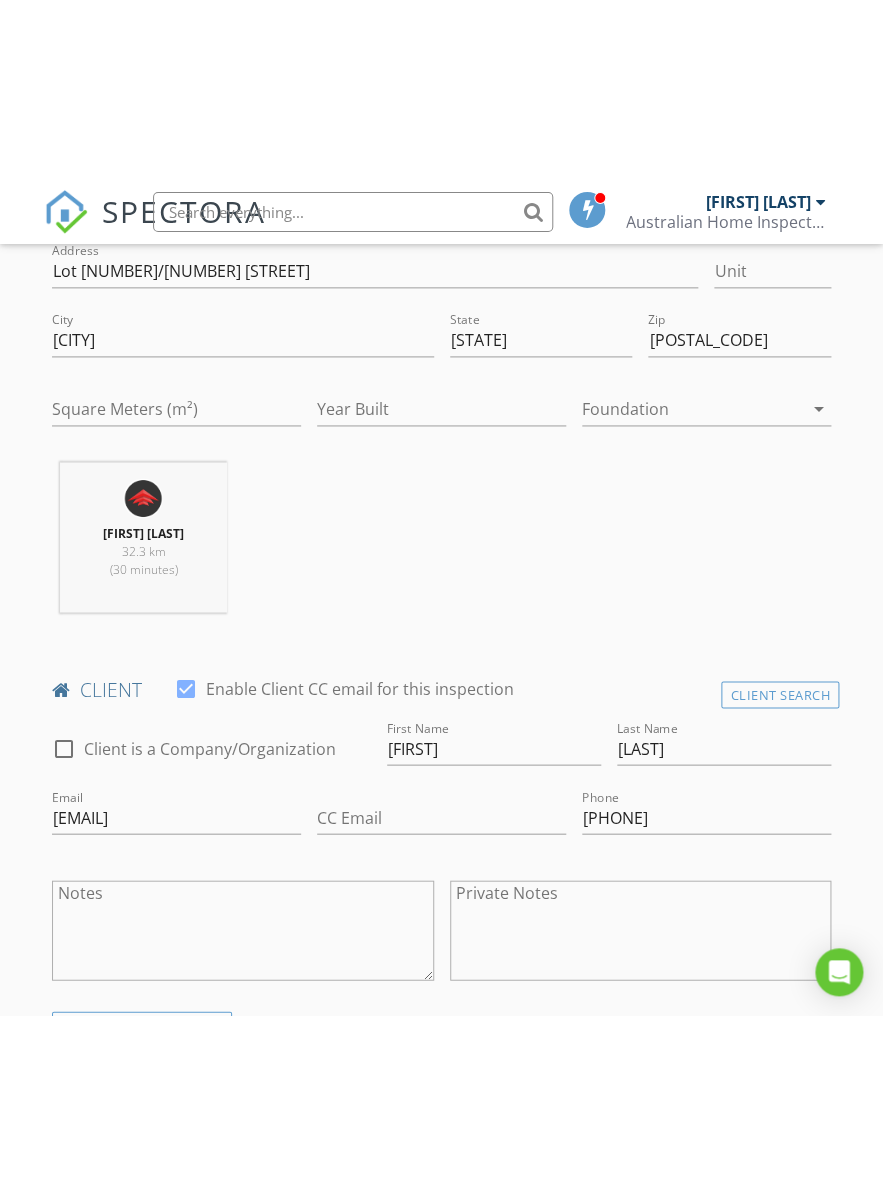 scroll, scrollTop: 592, scrollLeft: 0, axis: vertical 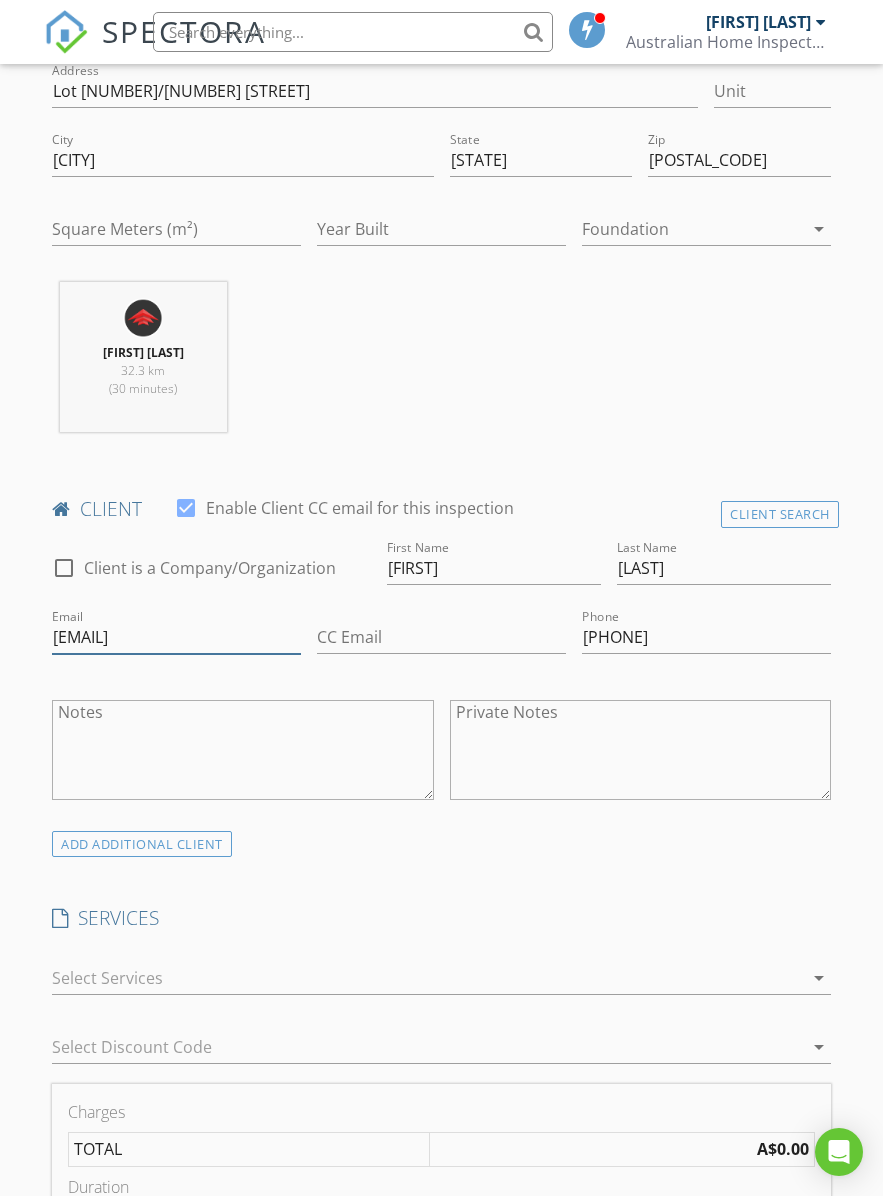 type on "jessiewhust@gmail.com" 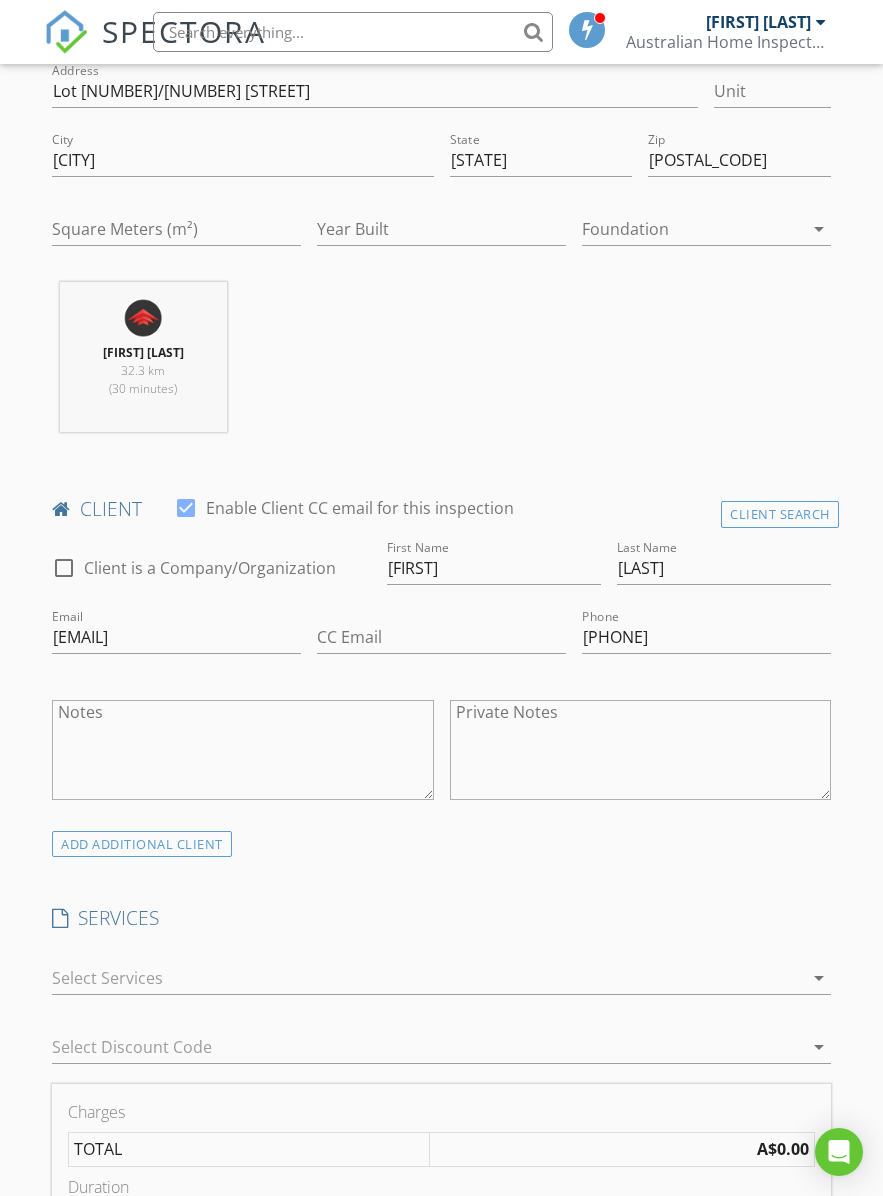 click at bounding box center (427, 978) 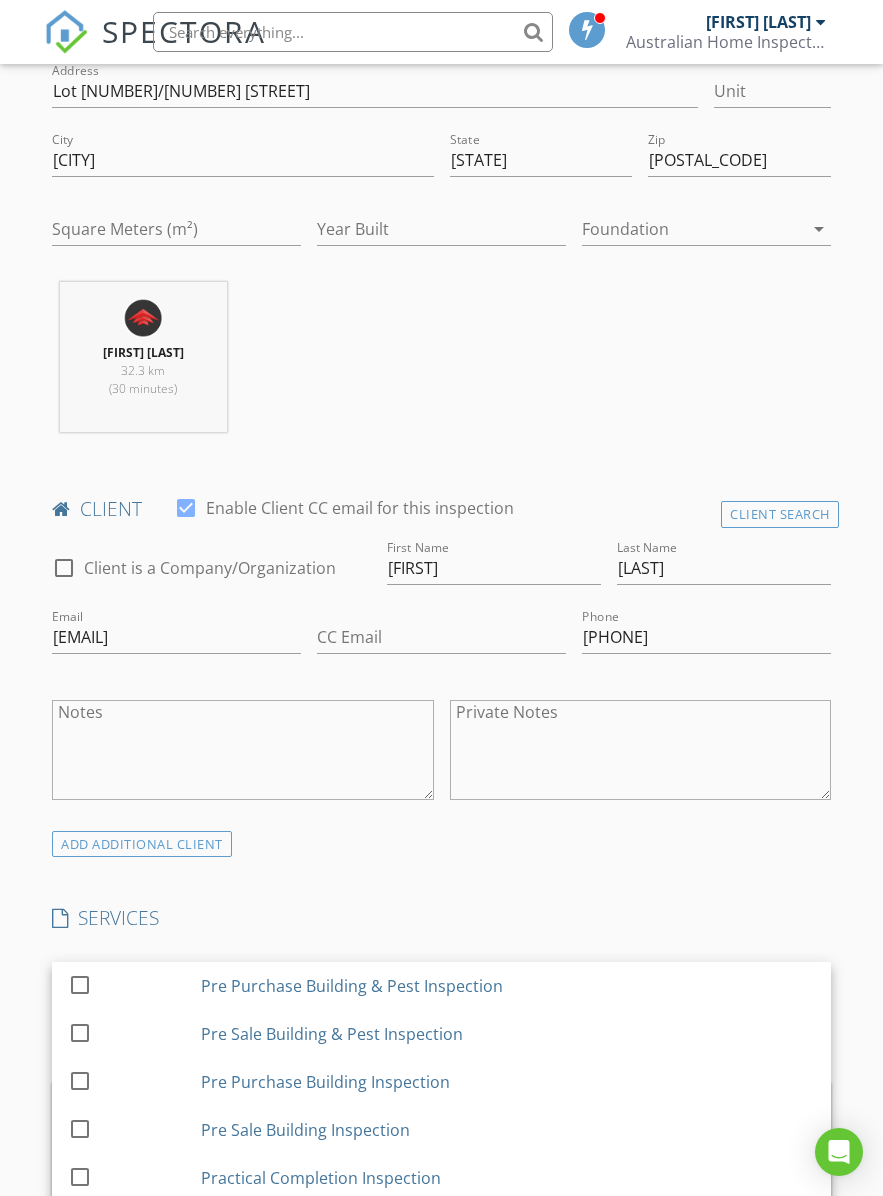 click on "Practical Completion Inspection" at bounding box center (321, 1178) 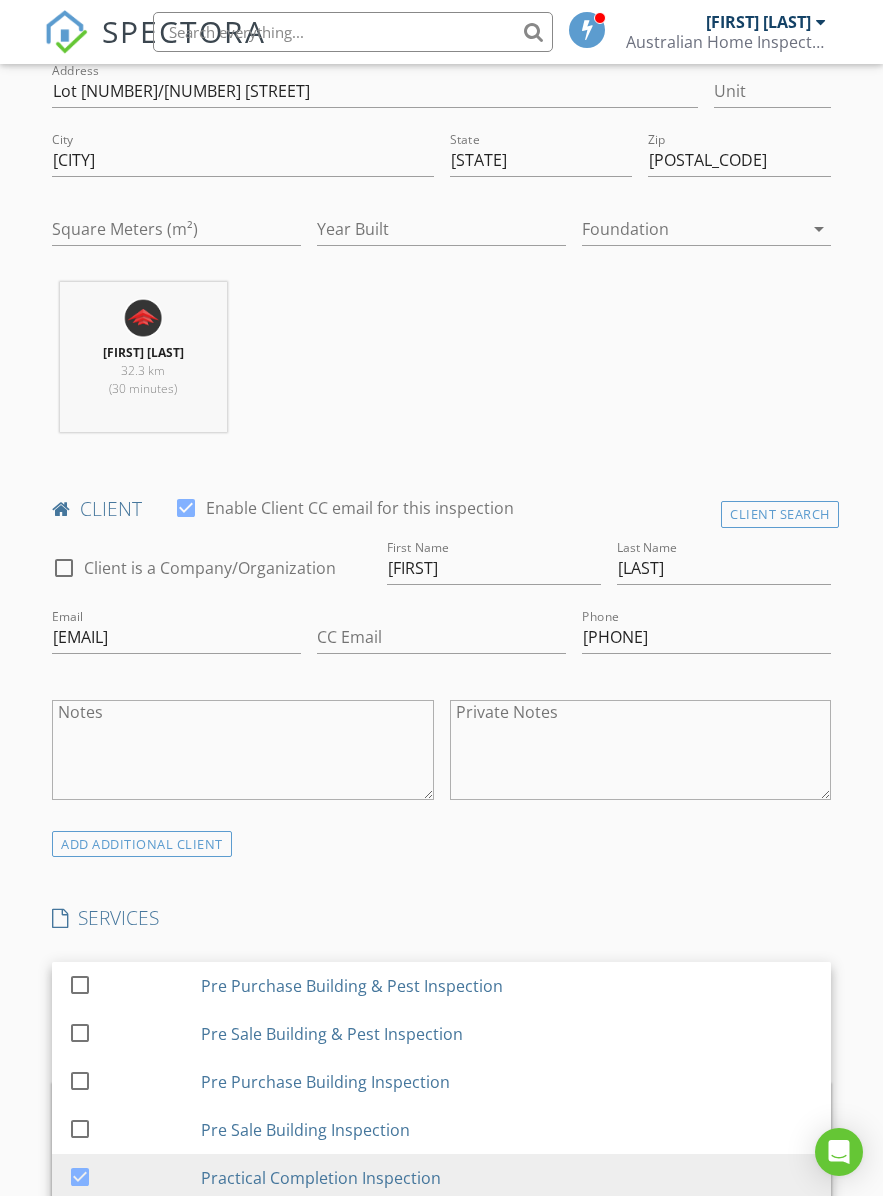 click on "INSPECTOR(S)
check_box   Flynn Fang   PRIMARY   Flynn Fang arrow_drop_down   check_box_outline_blank Flynn Fang specifically requested
Date/Time
04/08/2025 9:00 AM
Location
Address Search       Address Lot20/30 Boatshed St   Unit   City Hemmant   State QLD   Zip 4174     Square Meters (m²)   Year Built   Foundation arrow_drop_down     Flynn Fang     32.3 km     (30 minutes)
client
check_box Enable Client CC email for this inspection   Client Search     check_box_outline_blank Client is a Company/Organization     First Name Jun   Last Name Chen   Email jessiewhust@gmail.com   CC Email   Phone 0424990915           Notes   Private Notes
ADD ADDITIONAL client
SERVICES
check_box_outline_blank   Pre Purchase Building & Pest Inspection   check_box_outline_blank             check_box" at bounding box center [441, 1213] 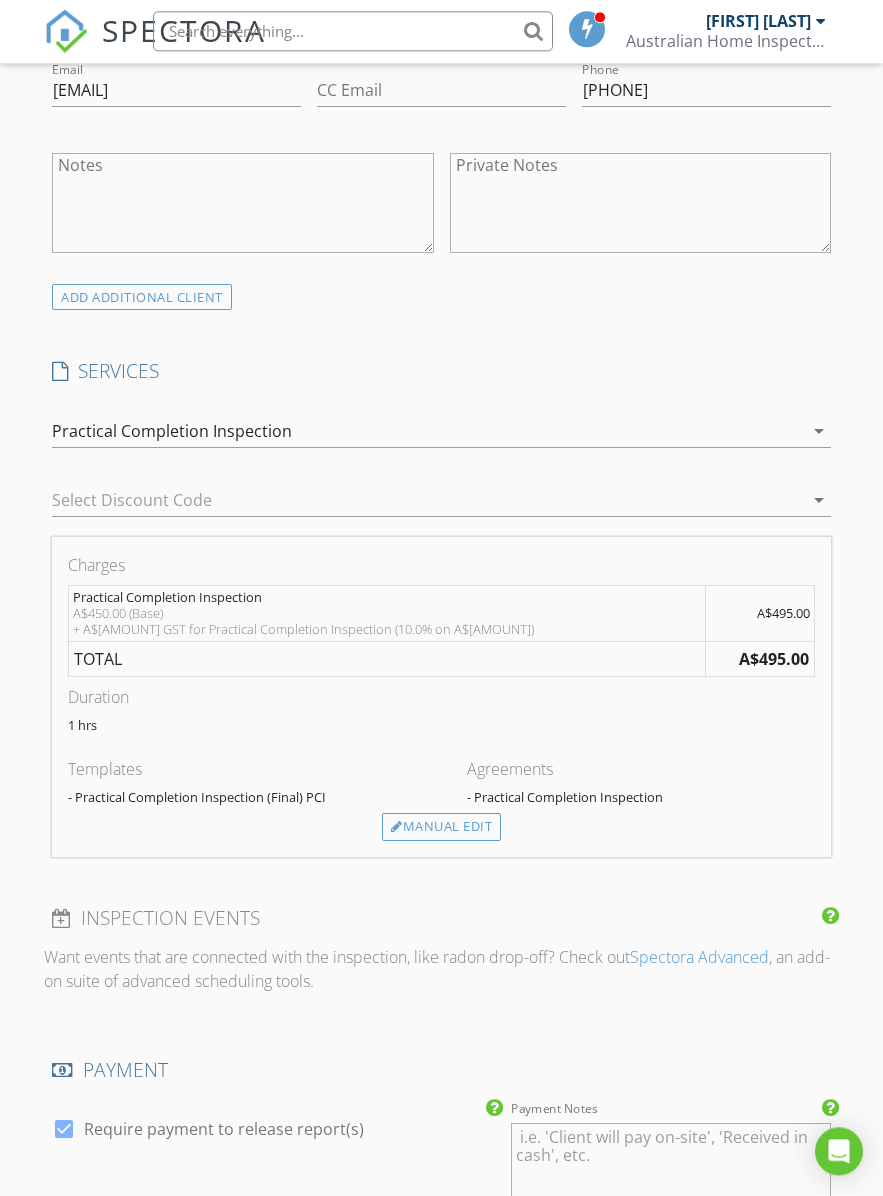 scroll, scrollTop: 1139, scrollLeft: 0, axis: vertical 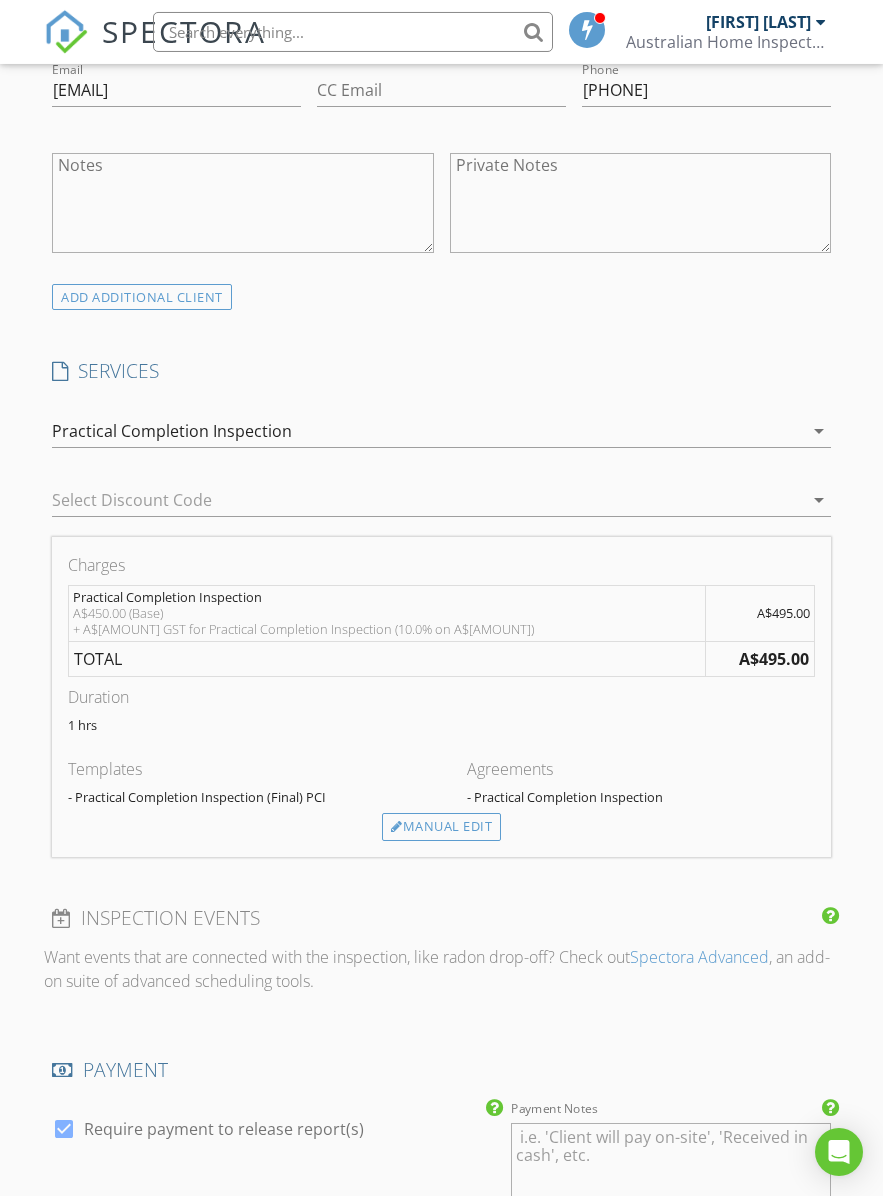 click on "Manual Edit" at bounding box center (441, 827) 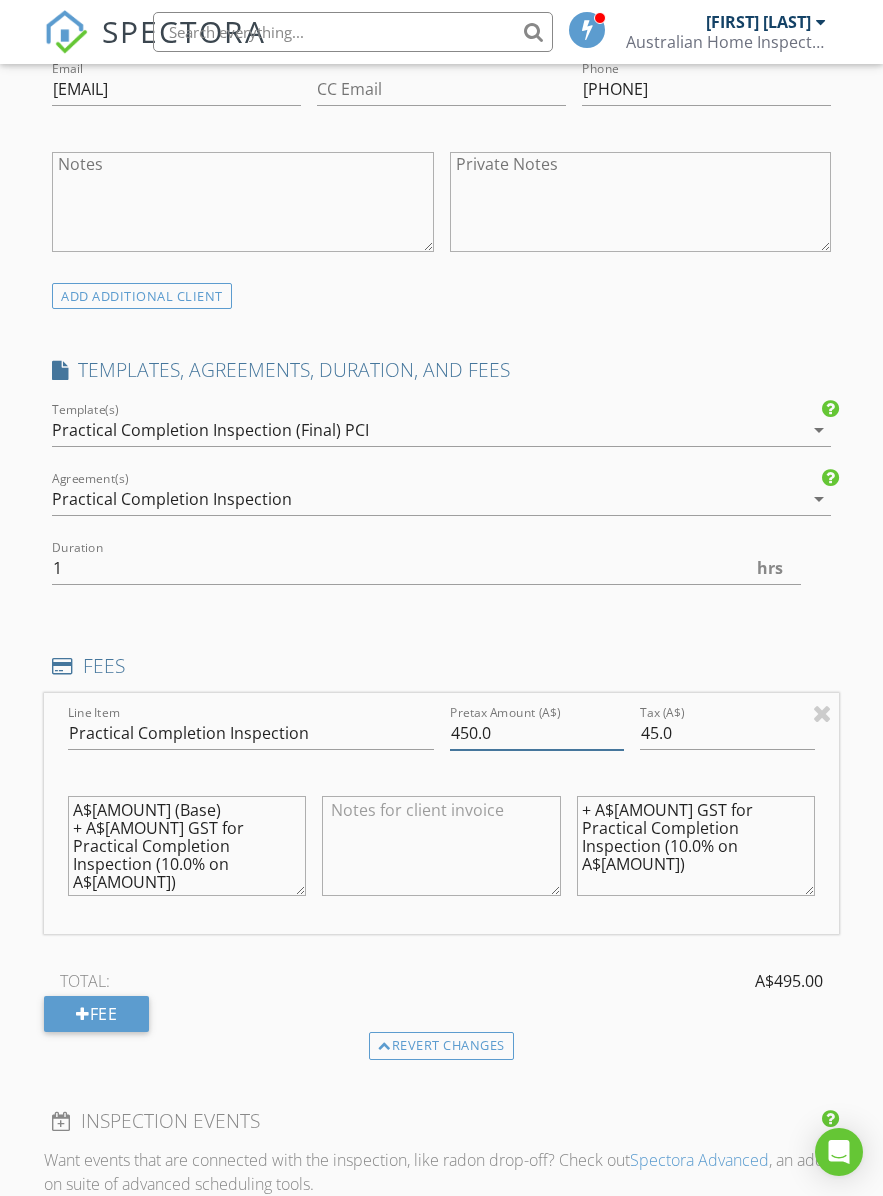 click on "450.0" at bounding box center [537, 733] 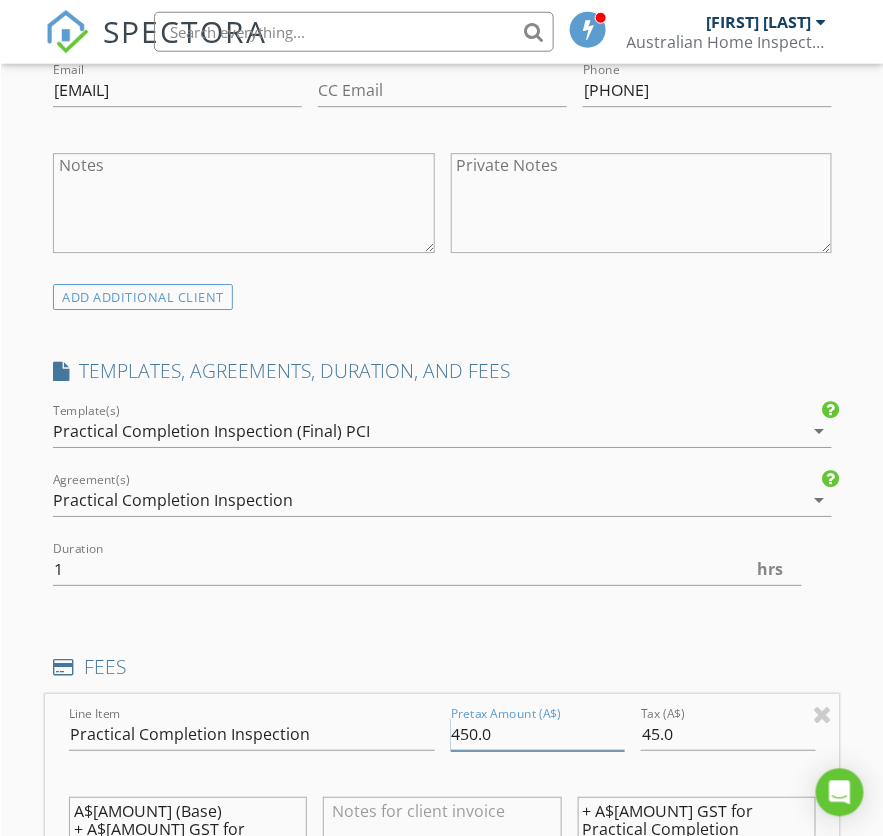 scroll, scrollTop: 1140, scrollLeft: 0, axis: vertical 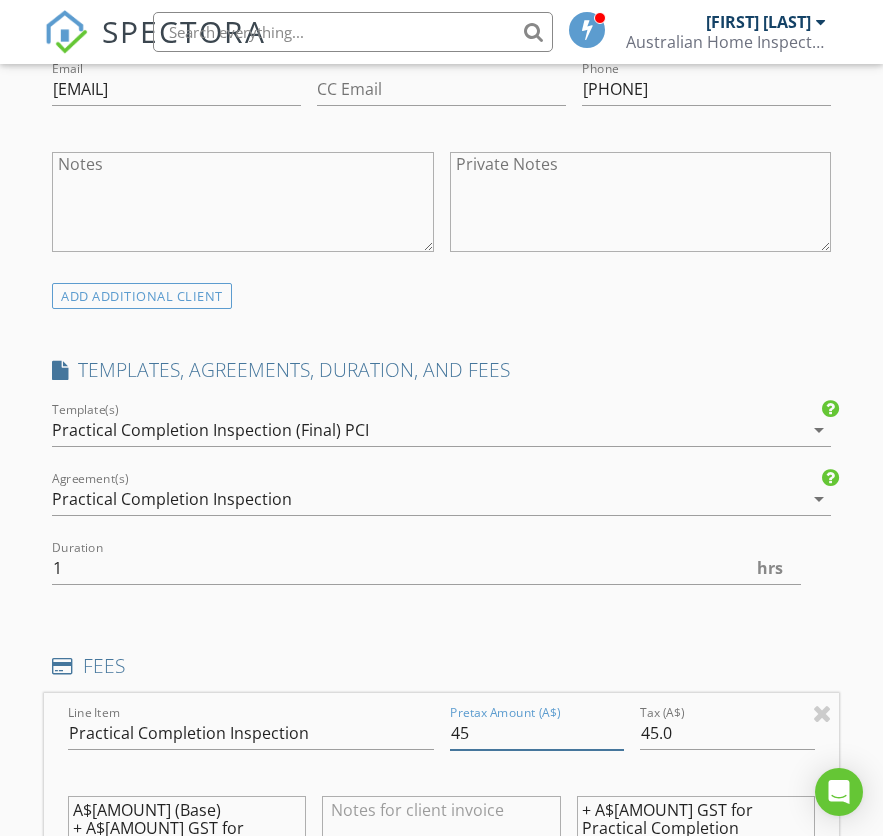 type on "4" 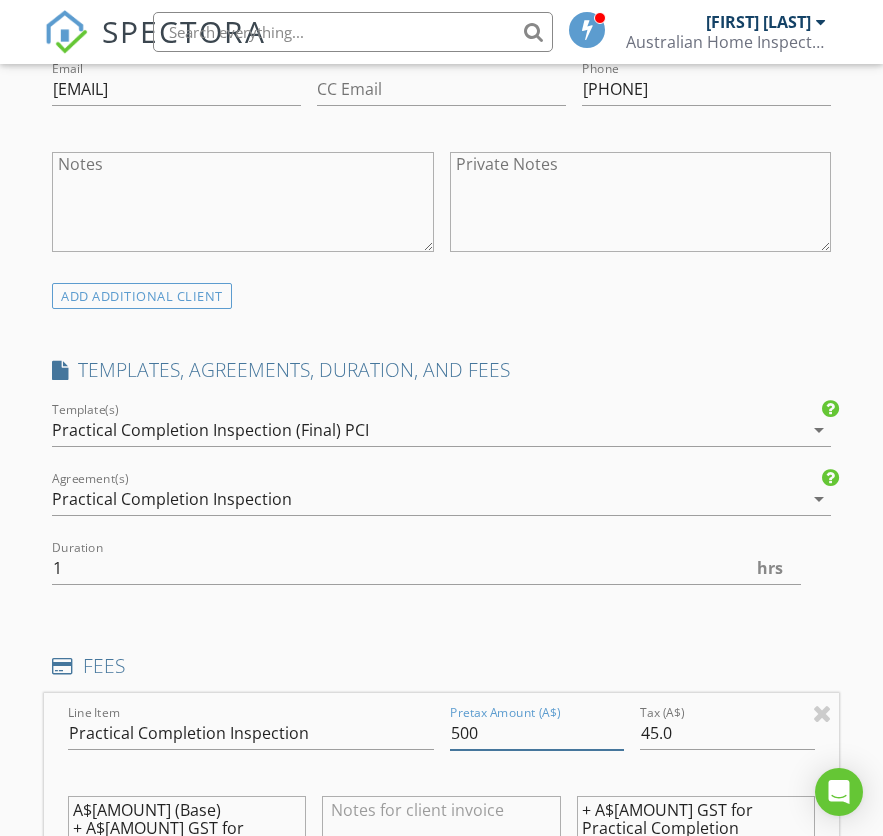 type on "500" 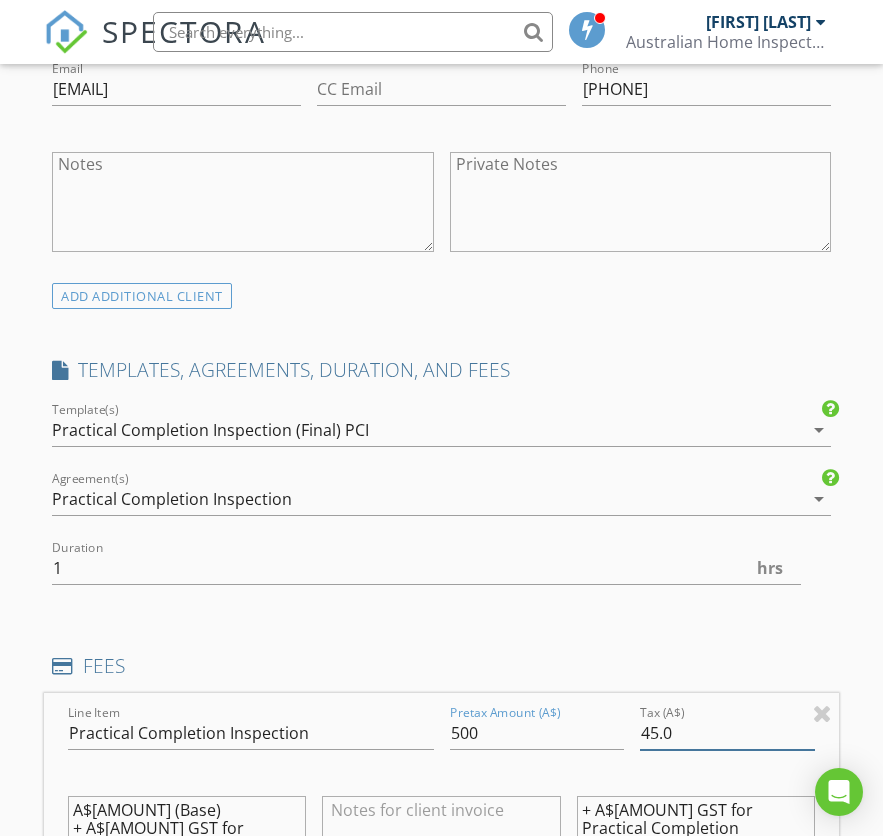 click on "45.0" at bounding box center (727, 733) 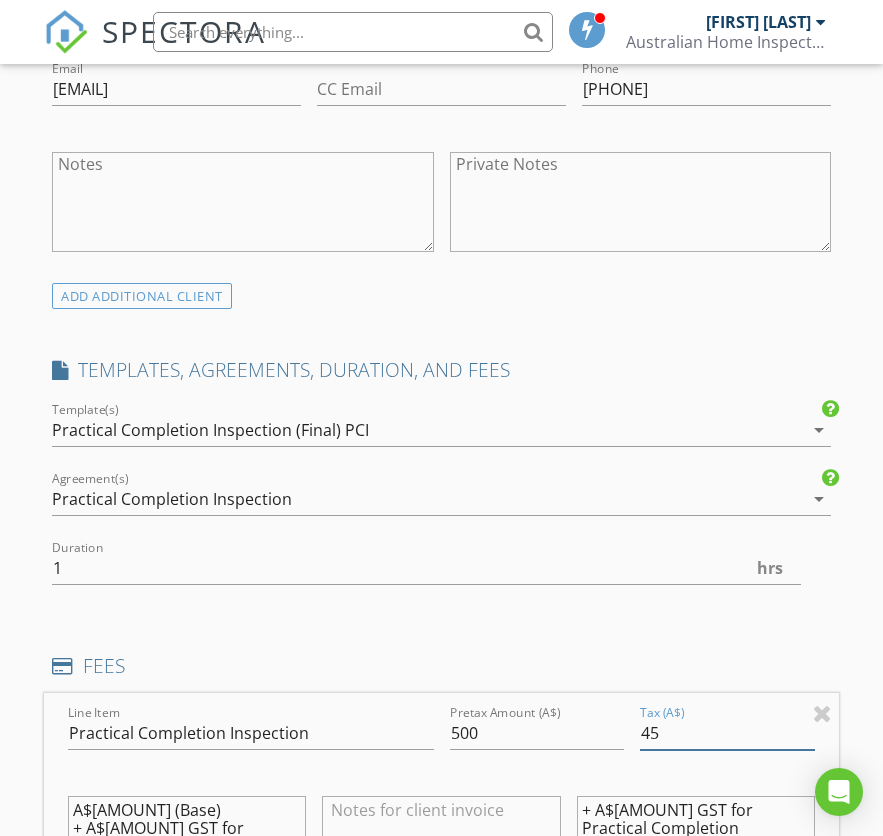 type on "4" 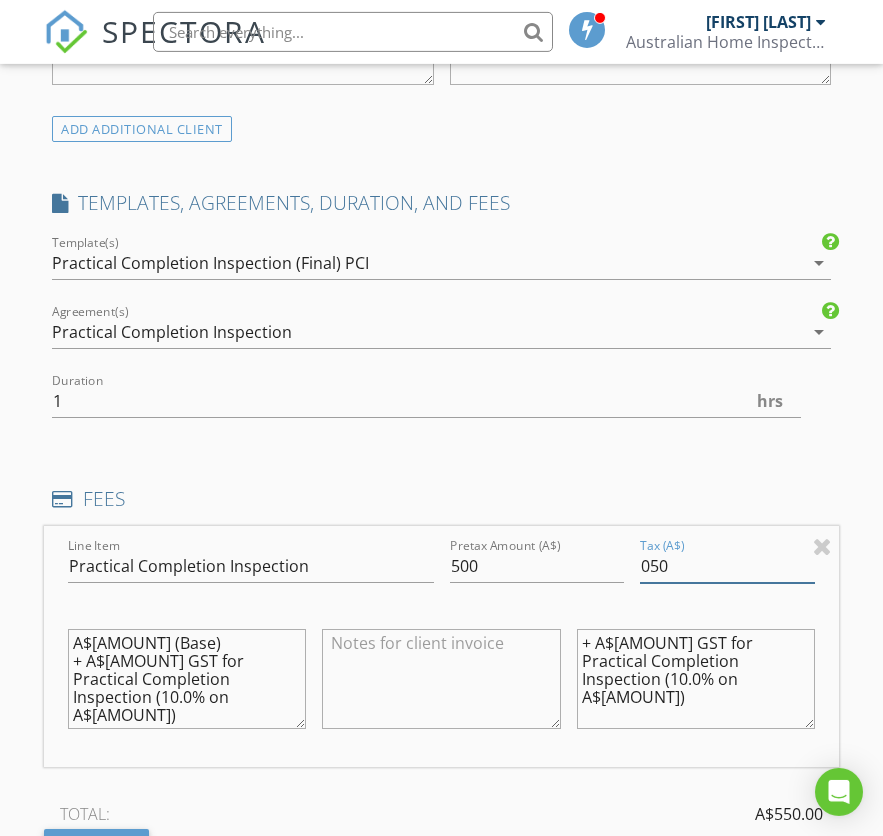 type on "050" 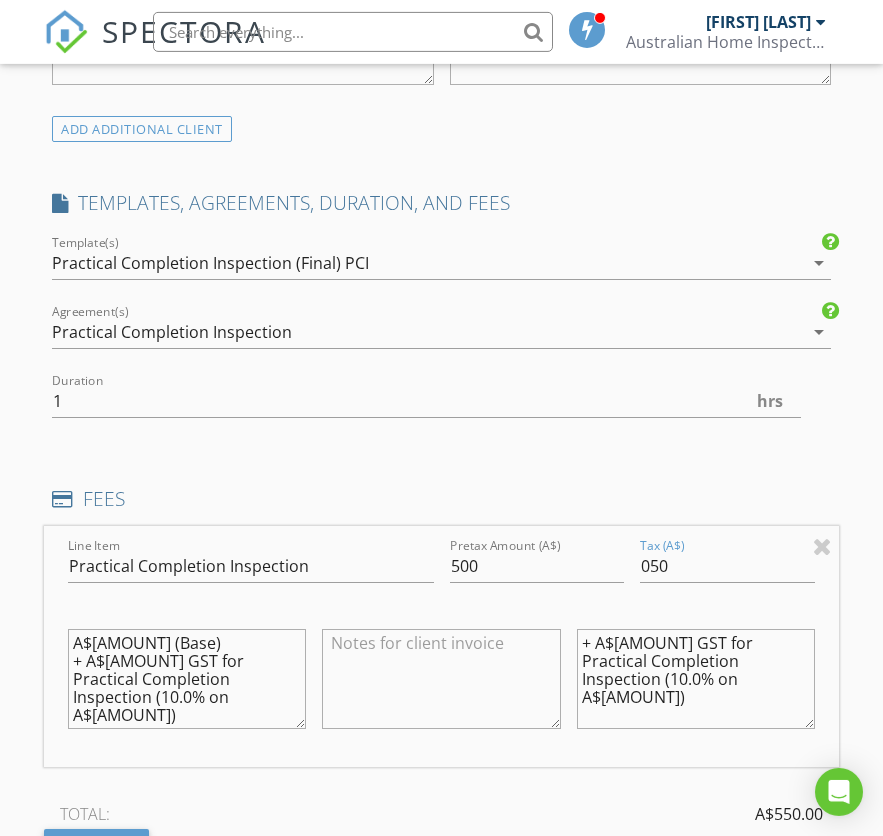 click on "+ A$45.00 GST for Practical Completion Inspection (10.0% on A$450.00)" at bounding box center [696, 679] 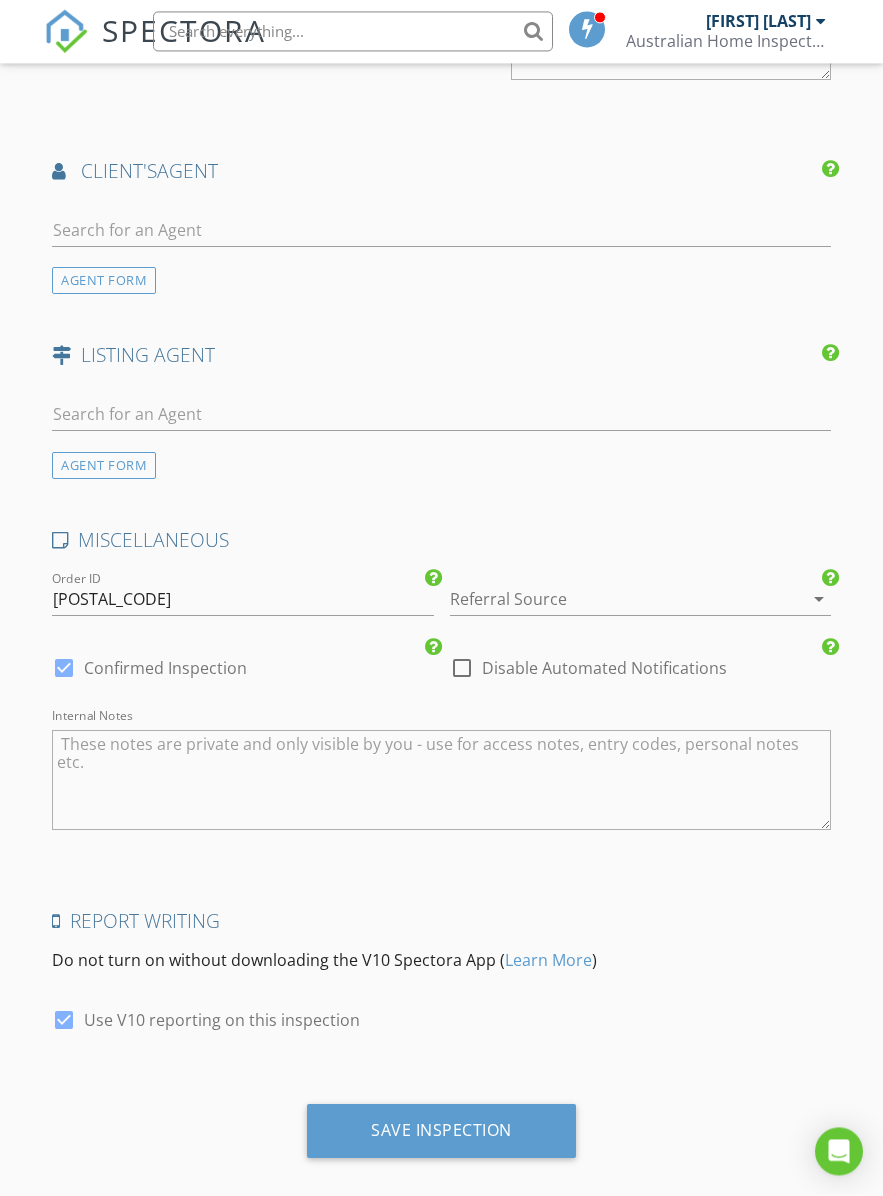 scroll, scrollTop: 2501, scrollLeft: 0, axis: vertical 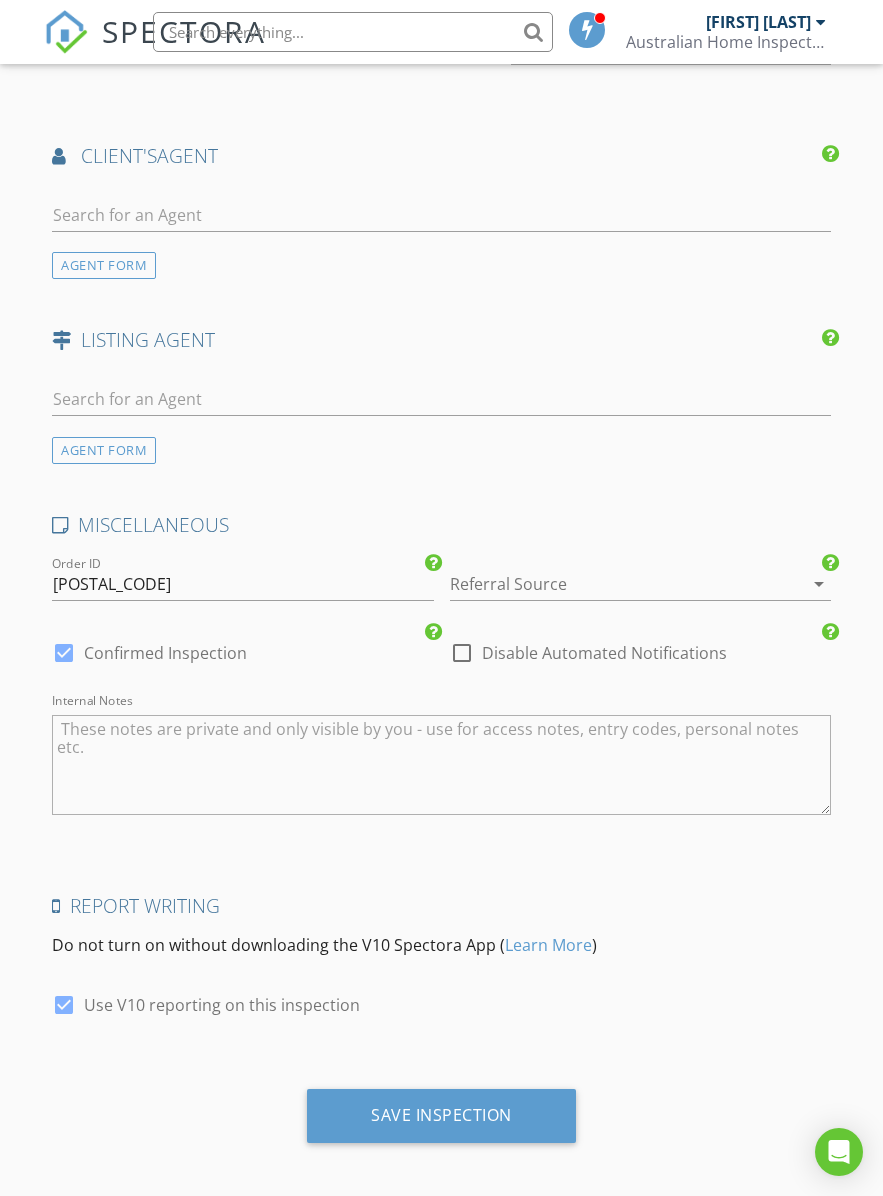 type 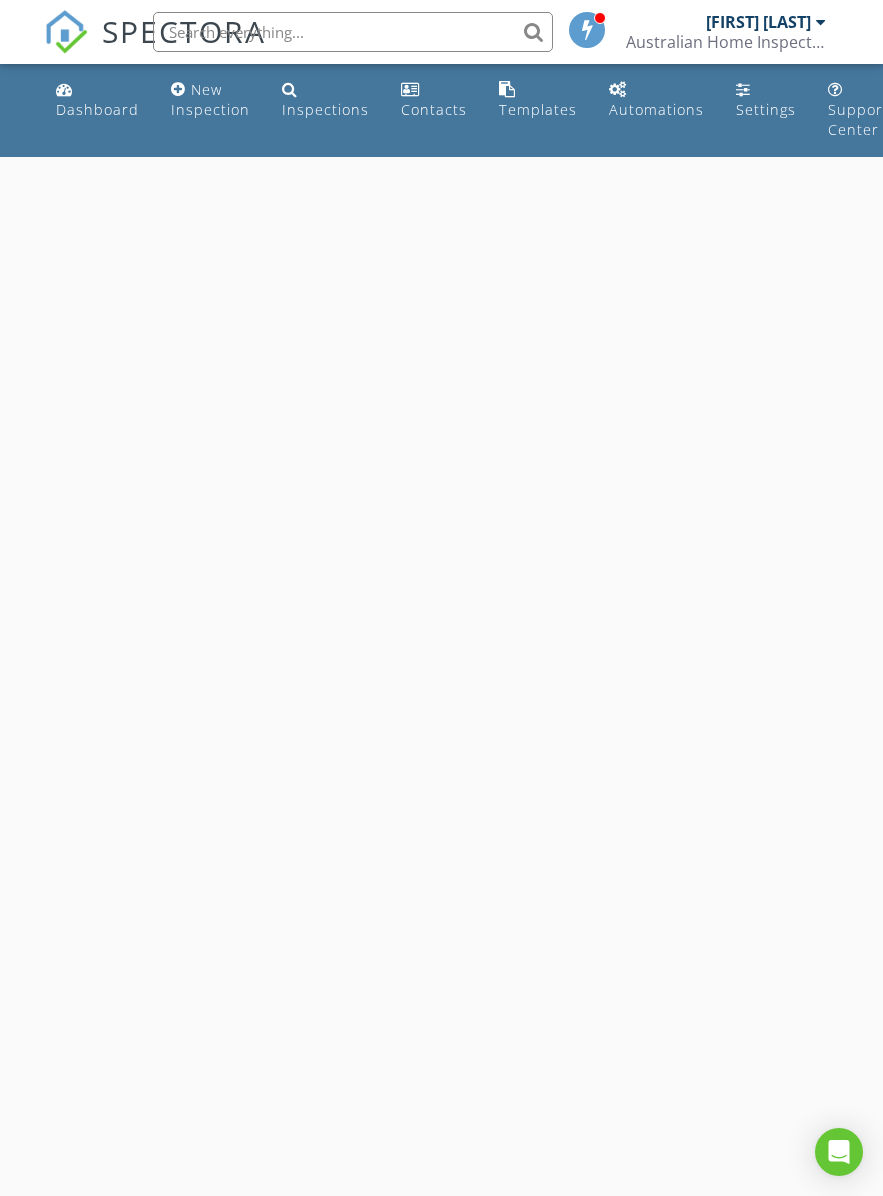 scroll, scrollTop: 0, scrollLeft: 0, axis: both 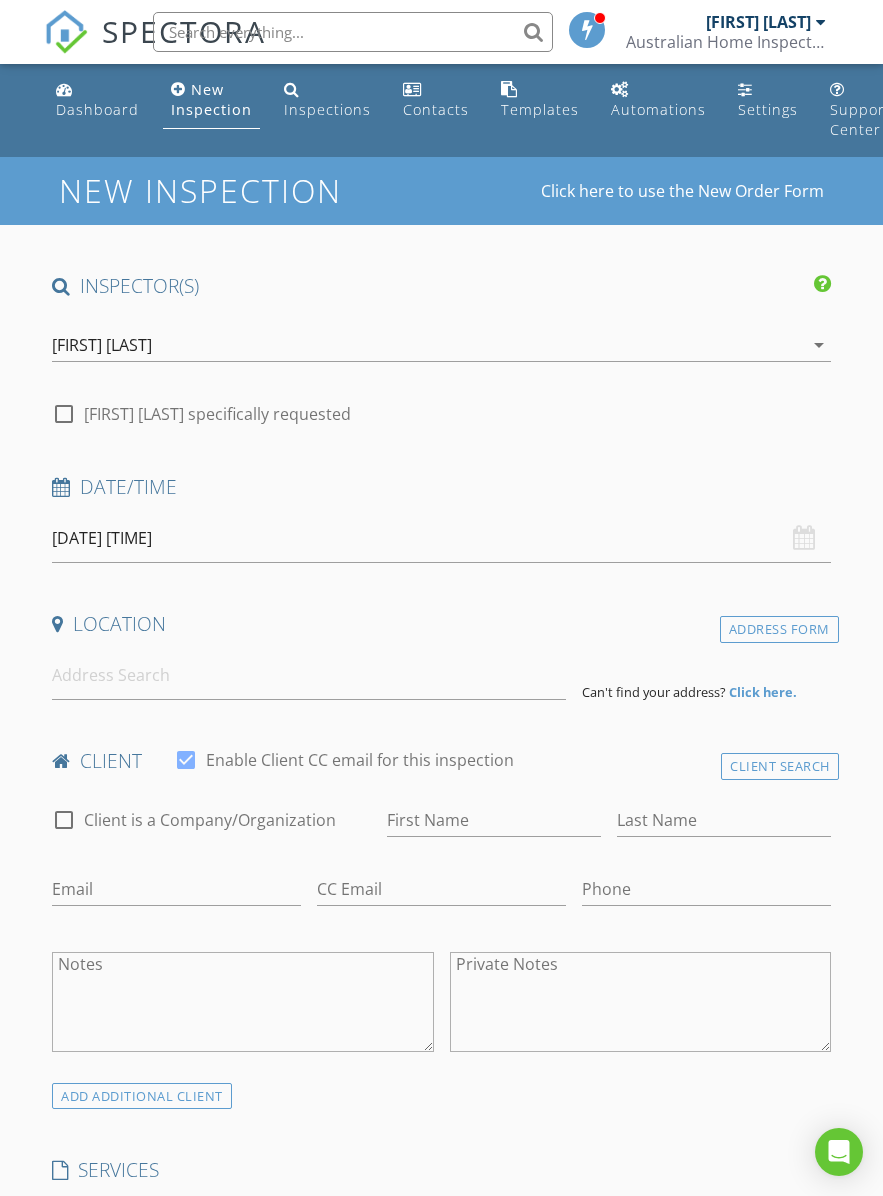 click on "SPECTORA
[FIRST] [LAST]
Australian Home Inspection Services Pty Ltd
Role:
Inspector
Change Role
Dashboard
New Inspection
Inspections
Calendar
Template Editor
Contacts
Automations
Team
Metrics
Payments
Data Exports
Billing
Reporting
Advanced
Settings
What's New
Sign Out
Change Active Role
Your account has more than one possible role. Please choose how you'd like to view the site:
Company/Agency
City
Role
Dashboard
New Inspection
Inspections
Contacts
Templates
Automations
Settings
Support Center
Real Estate Agent Internet Search Relocation Company Past Customer Other             No data available" at bounding box center (441, 1559) 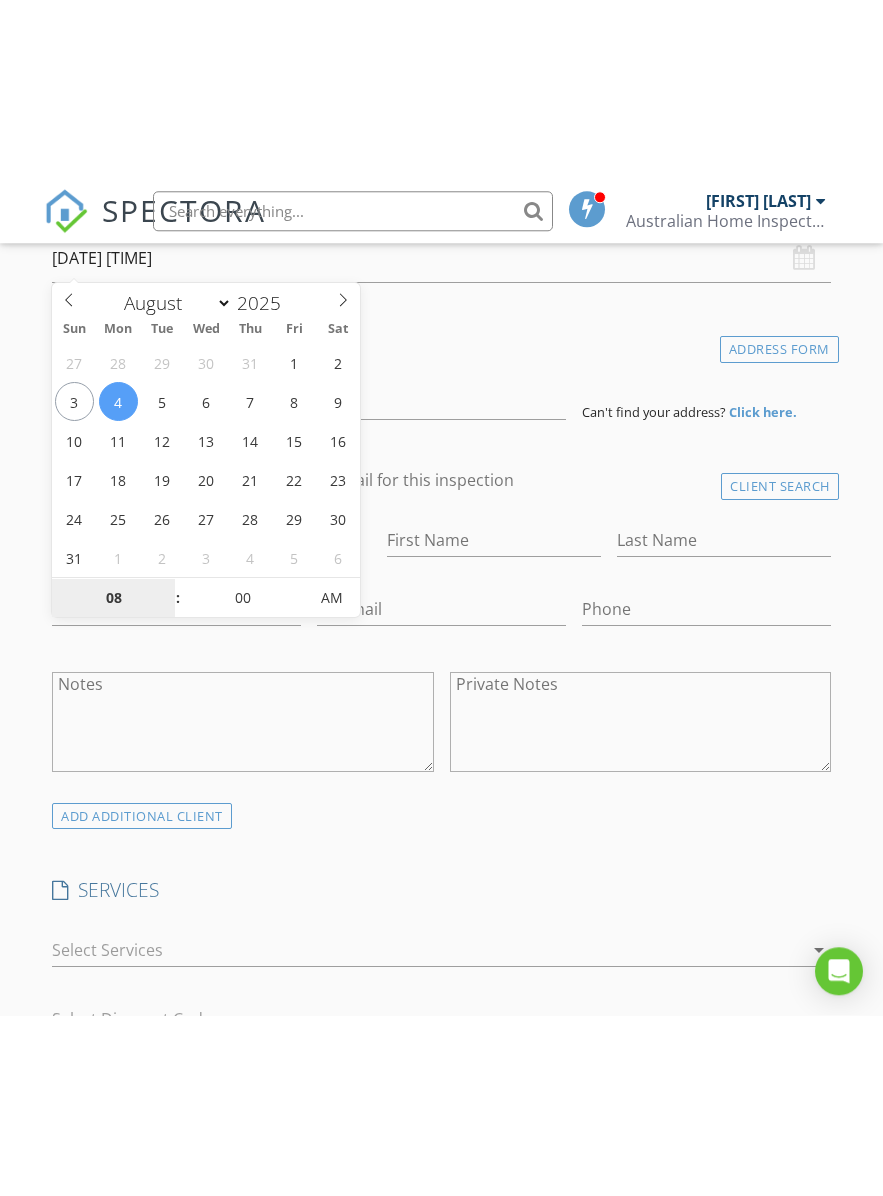 scroll, scrollTop: 460, scrollLeft: 0, axis: vertical 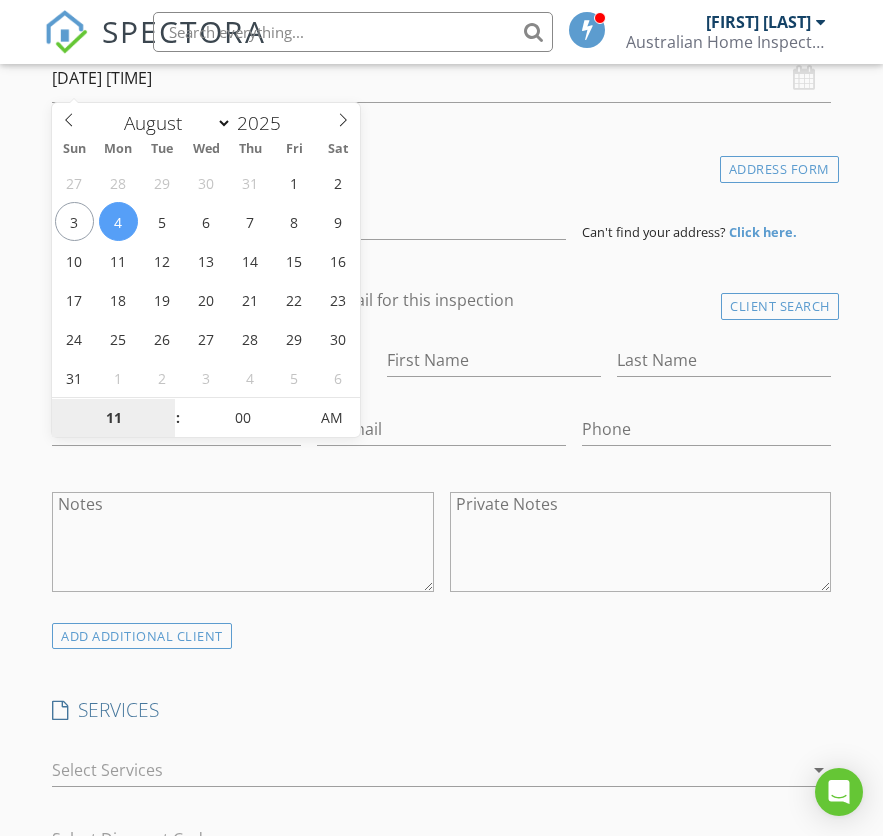 type on "11" 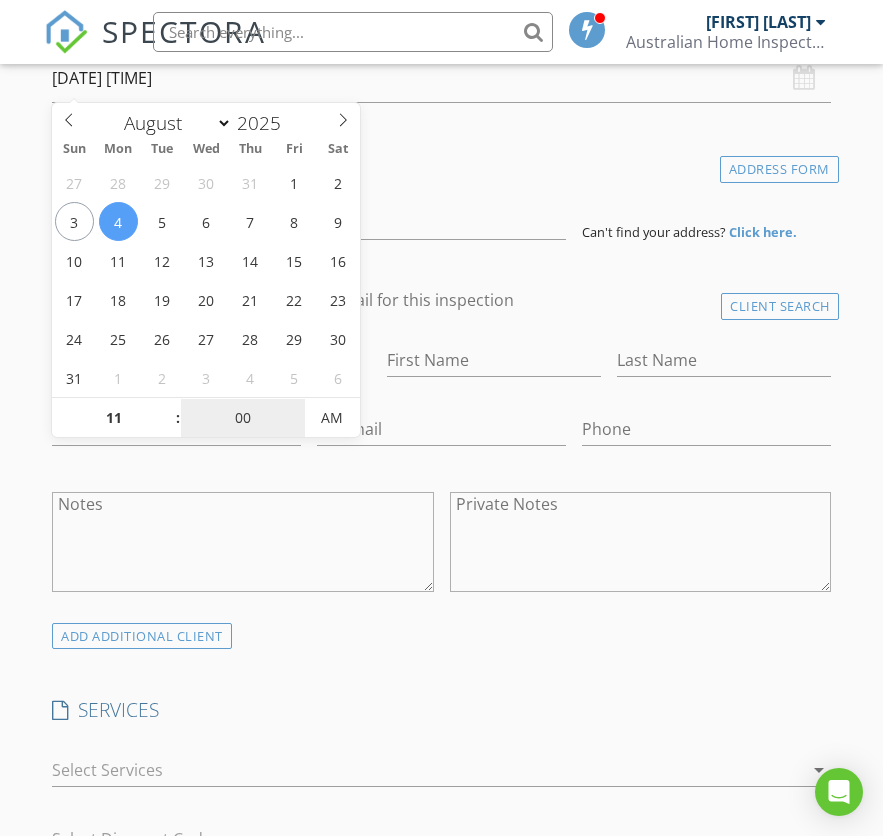 click on "00" at bounding box center [242, 419] 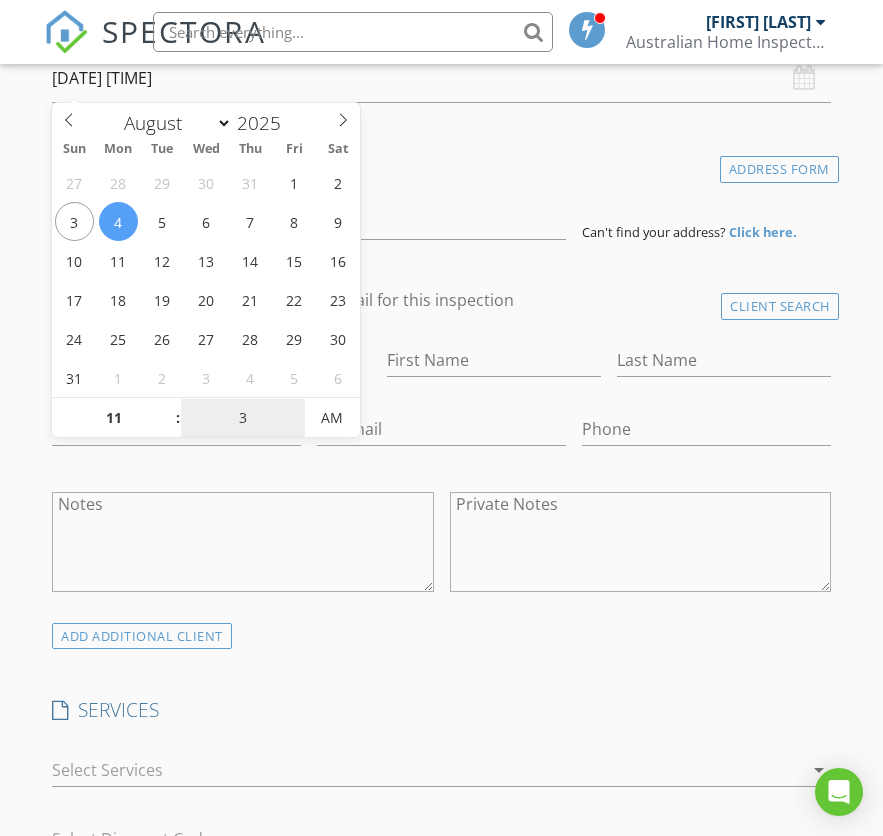 type on "30" 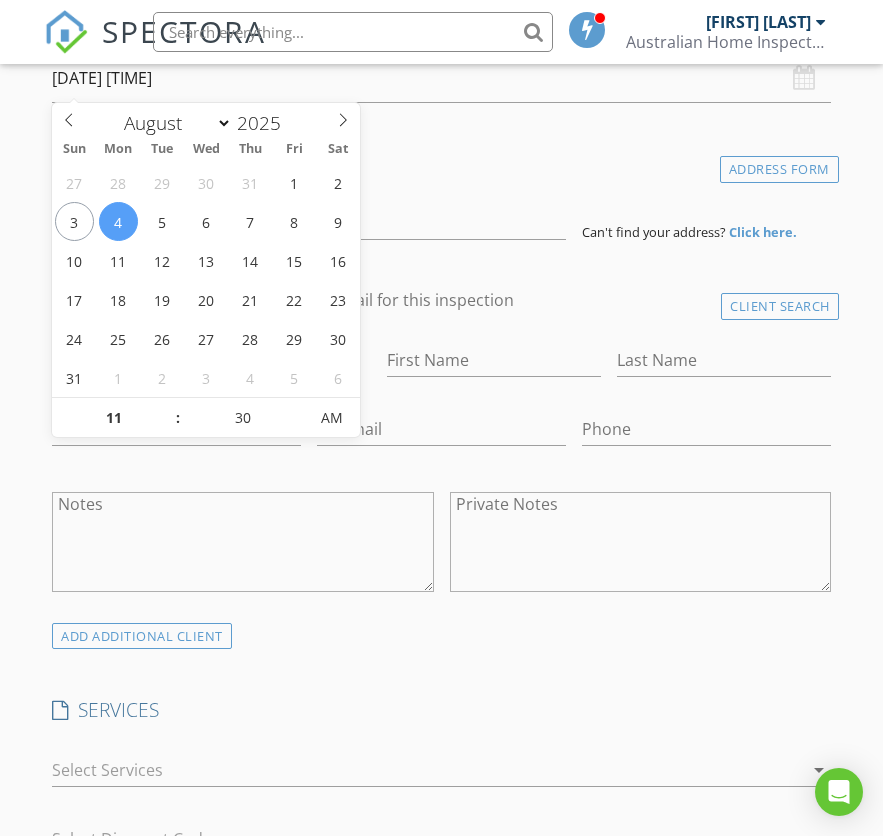 type on "04/08/2025 11:30 AM" 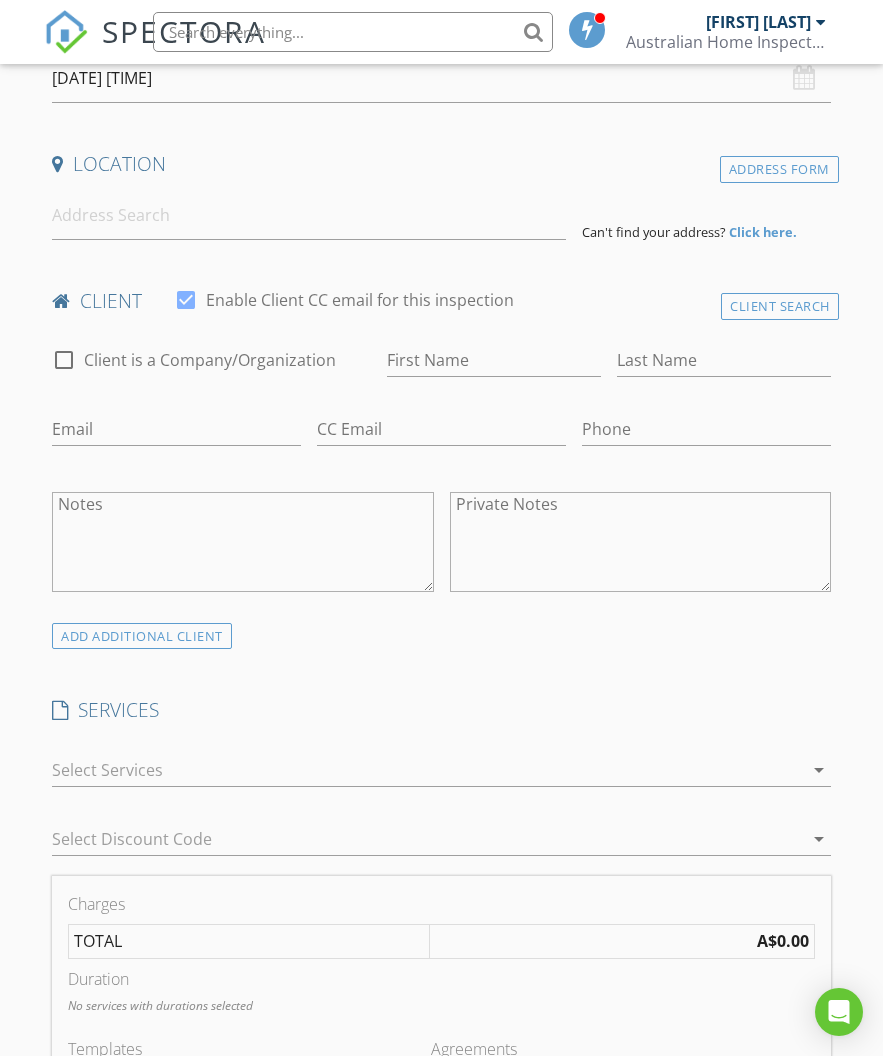 click on "SERVICES" at bounding box center [441, 710] 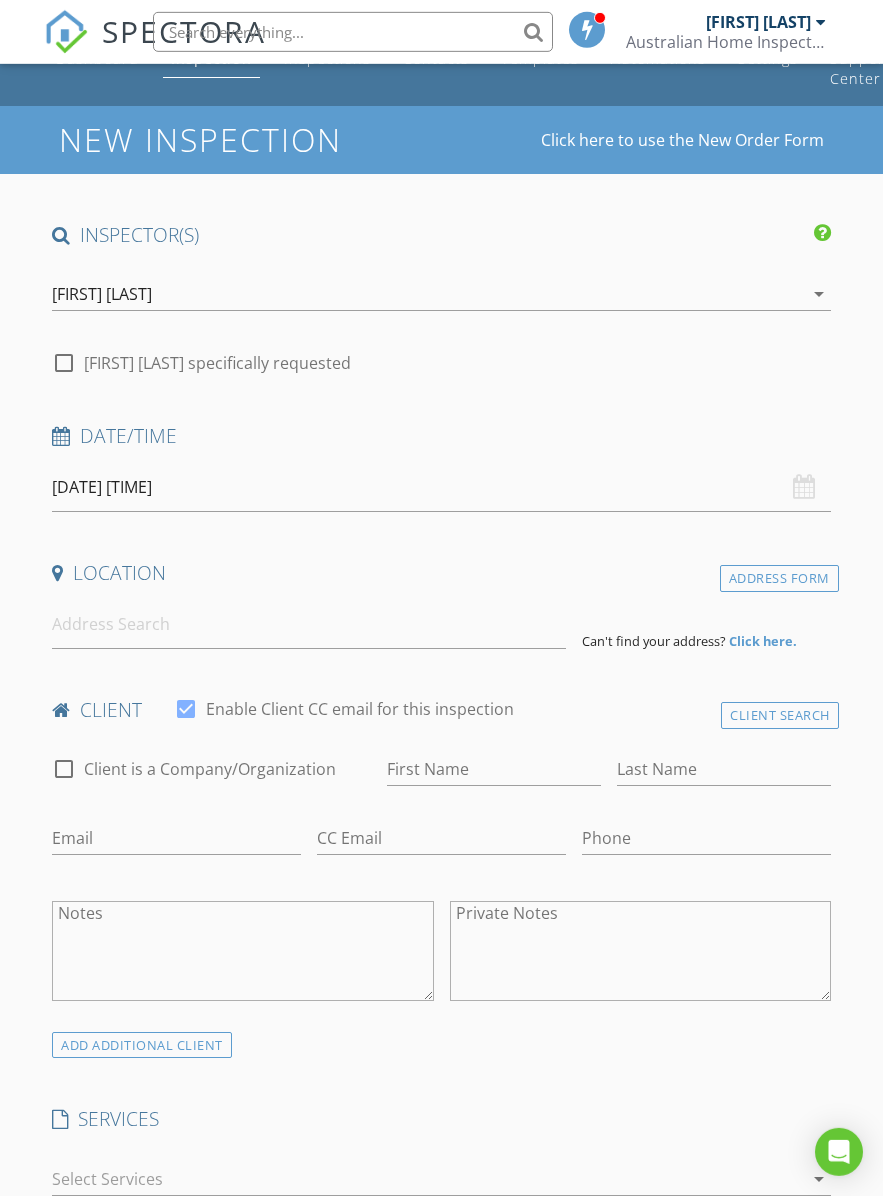 scroll, scrollTop: 0, scrollLeft: 0, axis: both 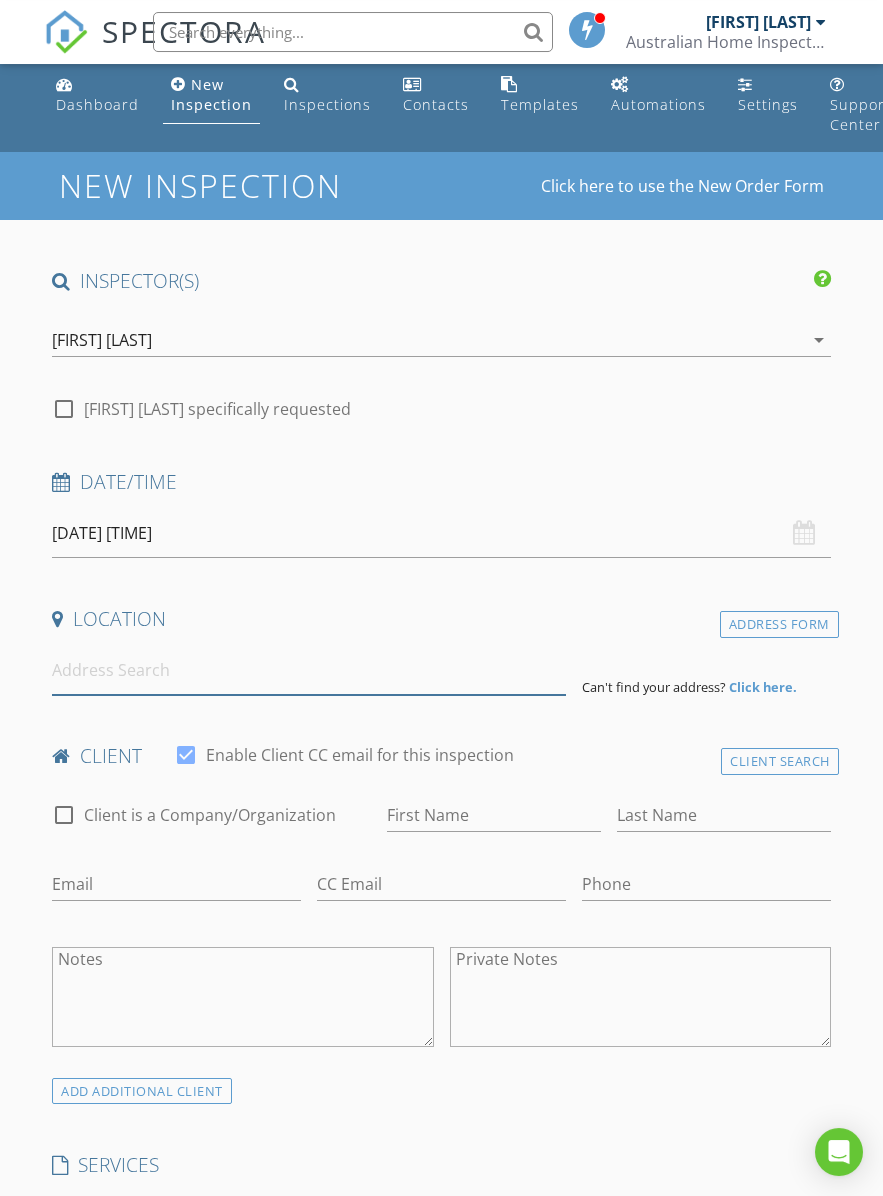 click at bounding box center (309, 670) 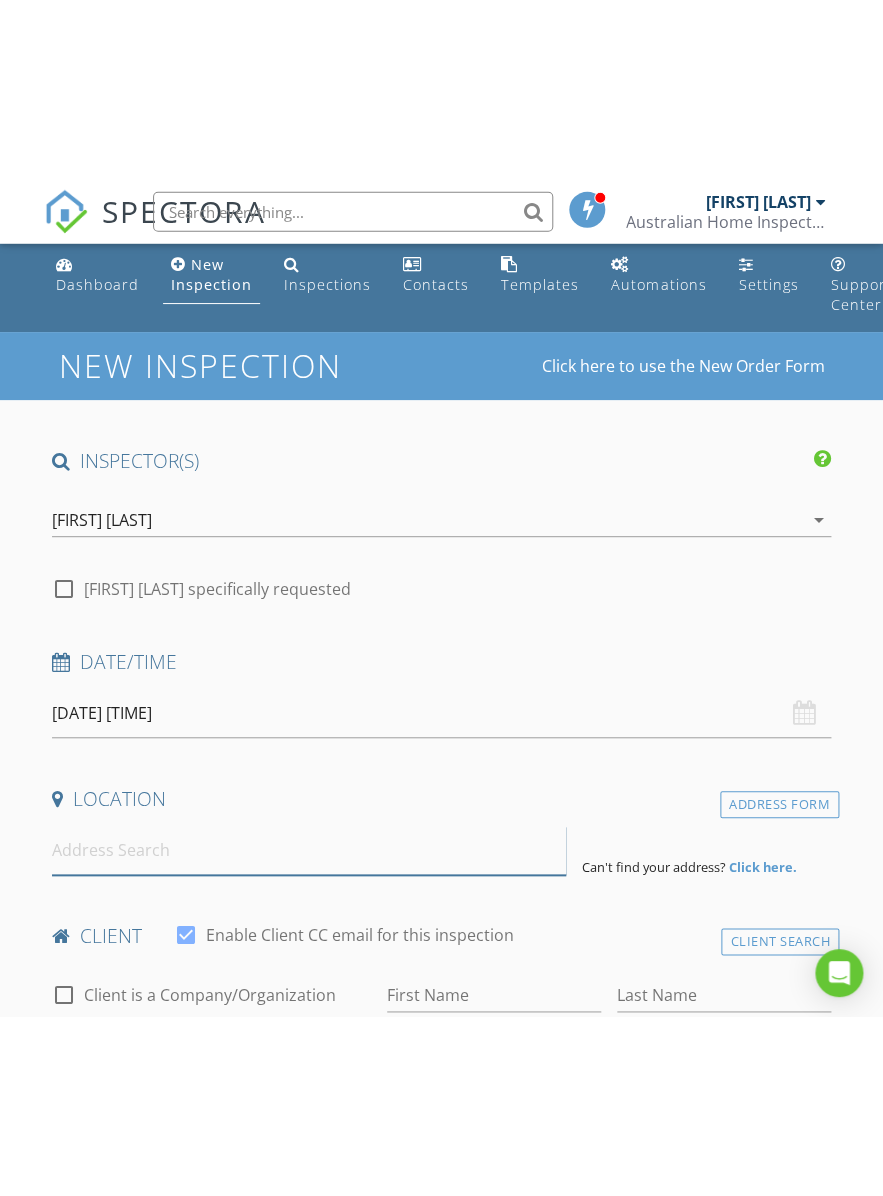 scroll, scrollTop: 5, scrollLeft: 0, axis: vertical 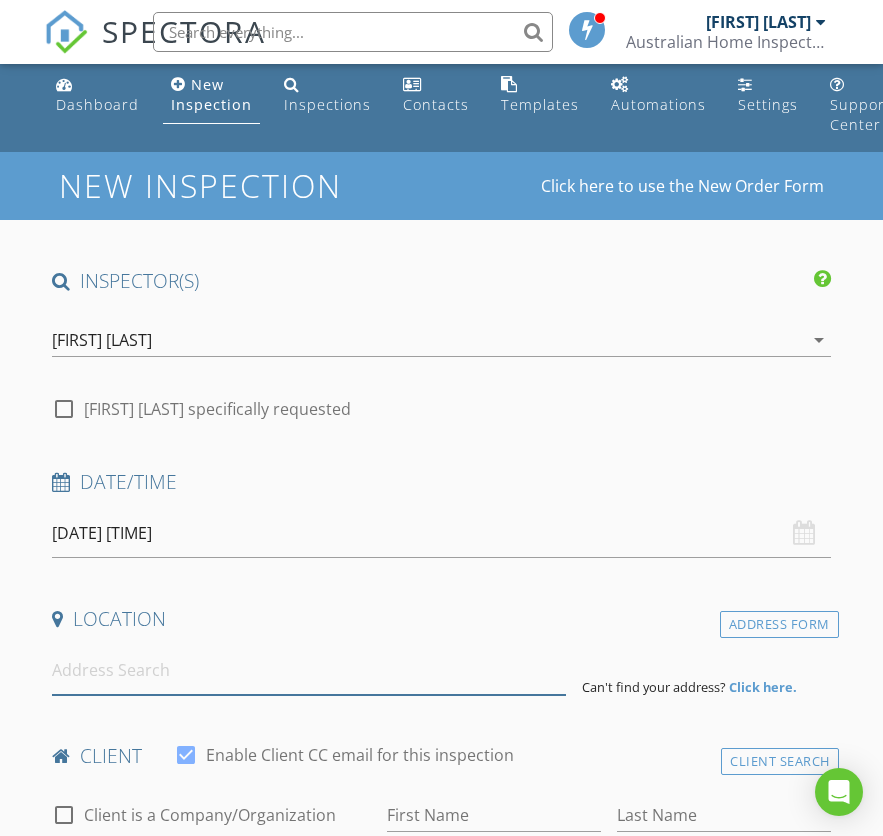 click at bounding box center [309, 670] 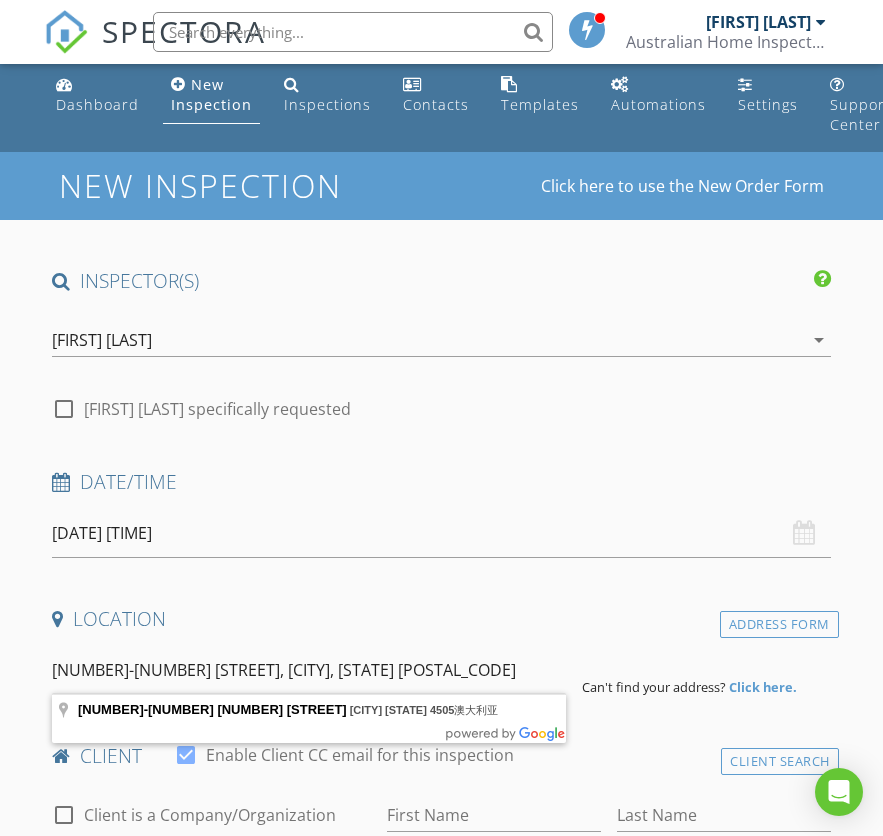 type on "231-233 Buckley Road, Burpengary East QLD 4505澳大利亚" 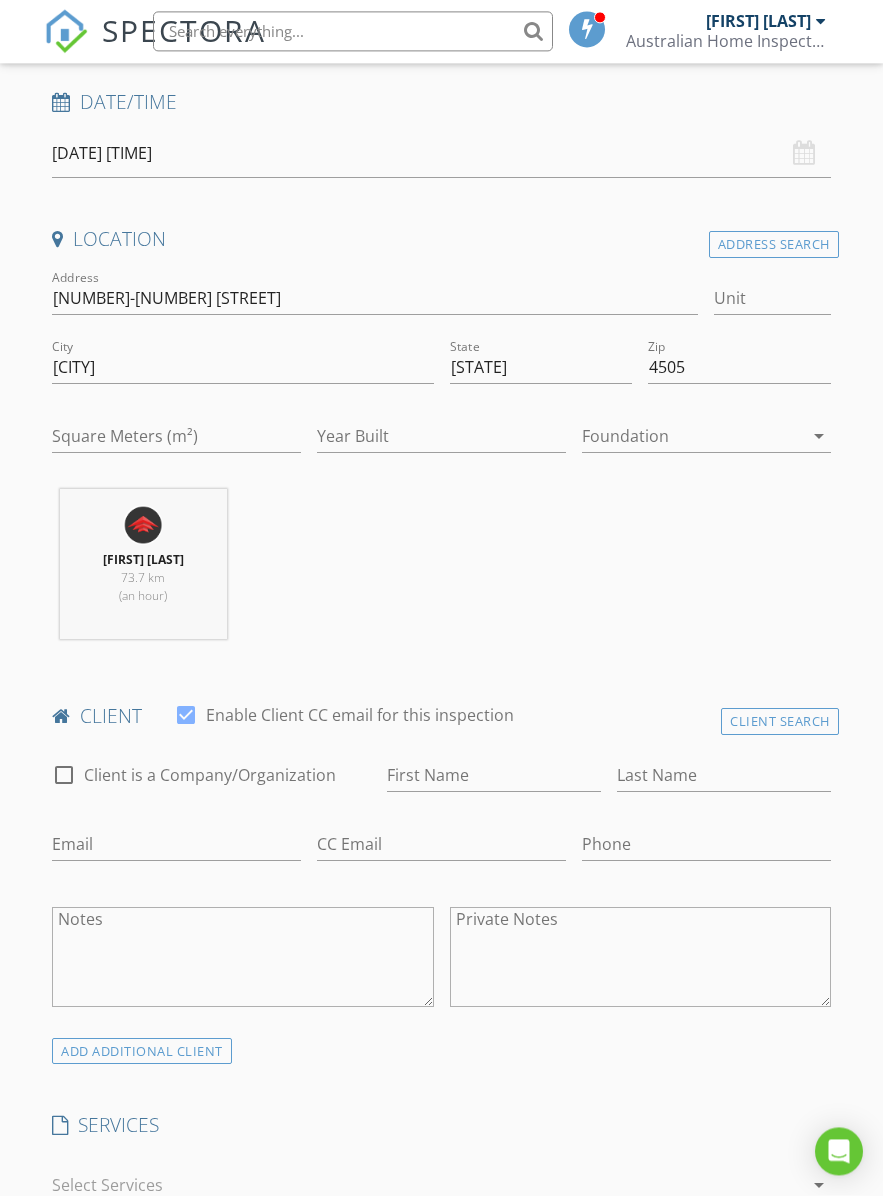 scroll, scrollTop: 384, scrollLeft: 0, axis: vertical 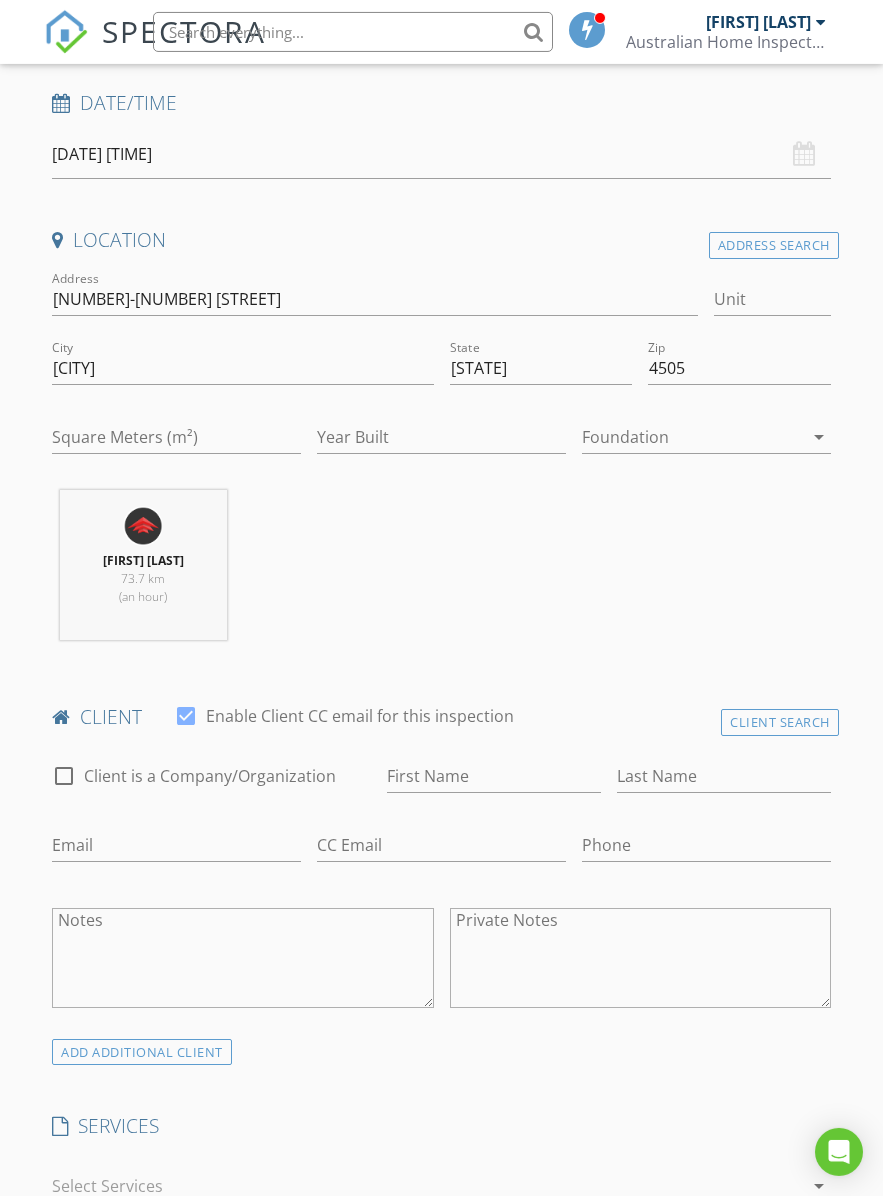 click on "Notes" at bounding box center (242, 958) 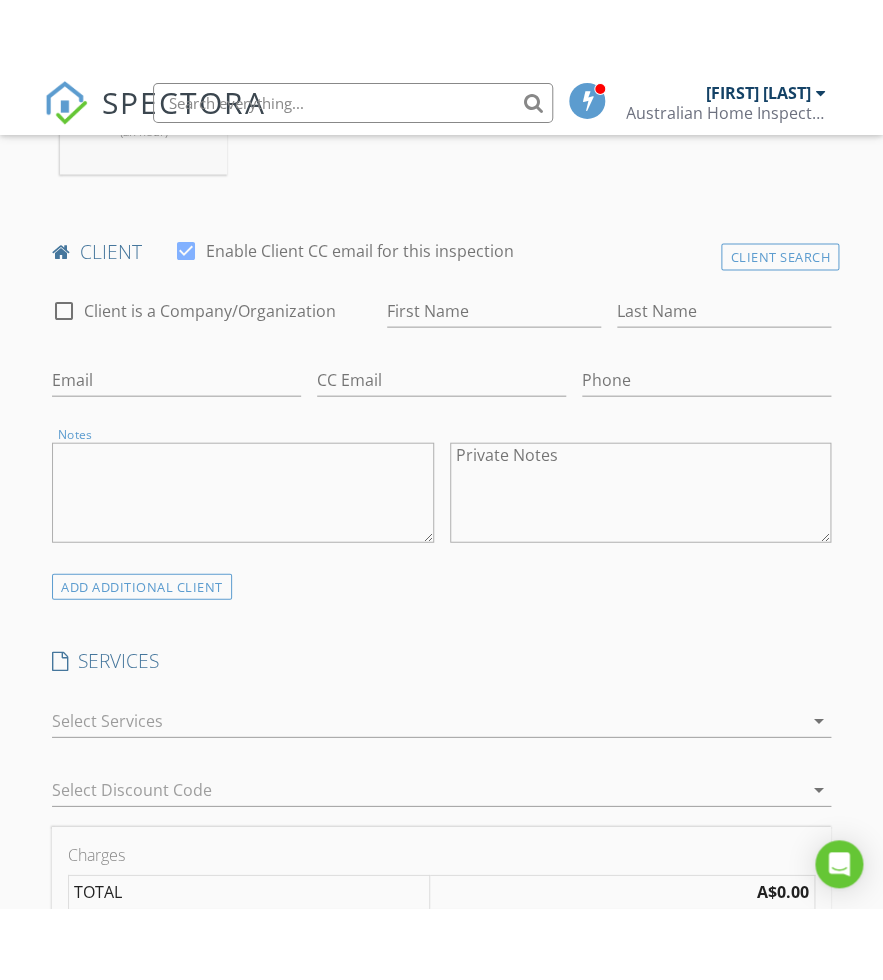 scroll, scrollTop: 922, scrollLeft: 0, axis: vertical 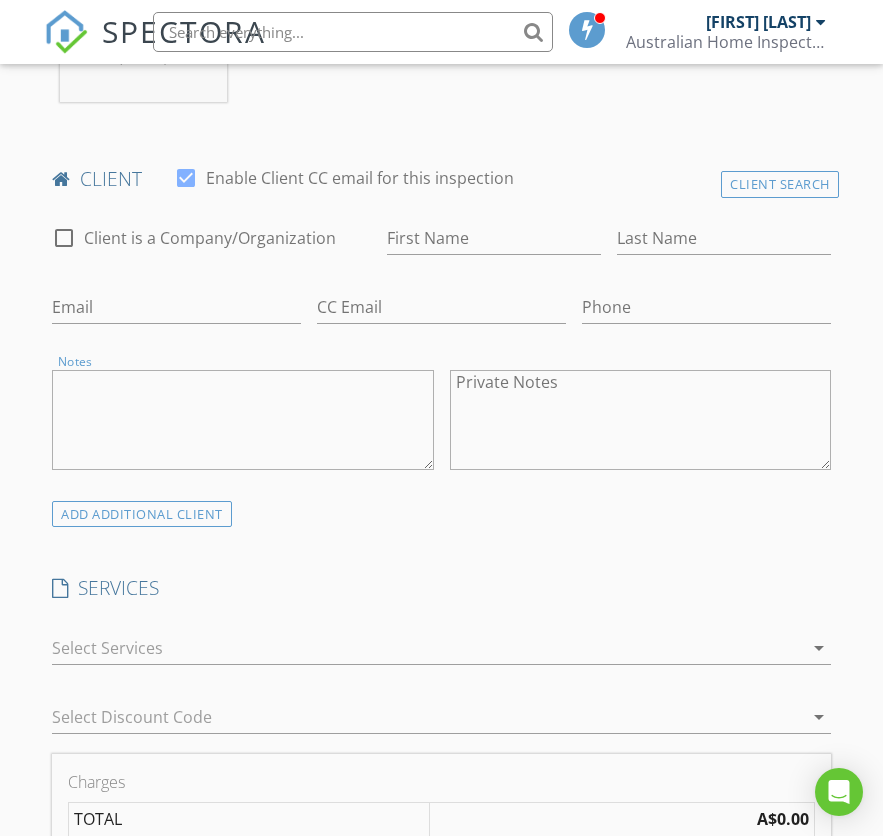 click on "Notes" at bounding box center (242, 420) 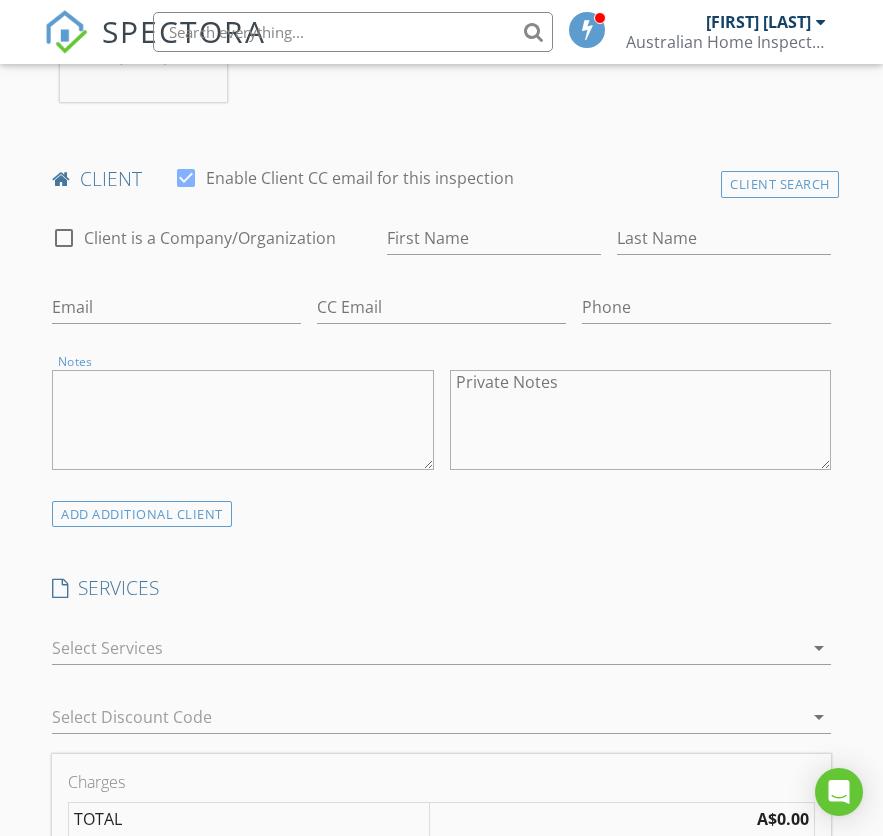 paste on "Jinfeng Zheng
xiujian.zheng@outlook.com
电话:0416 445 678" 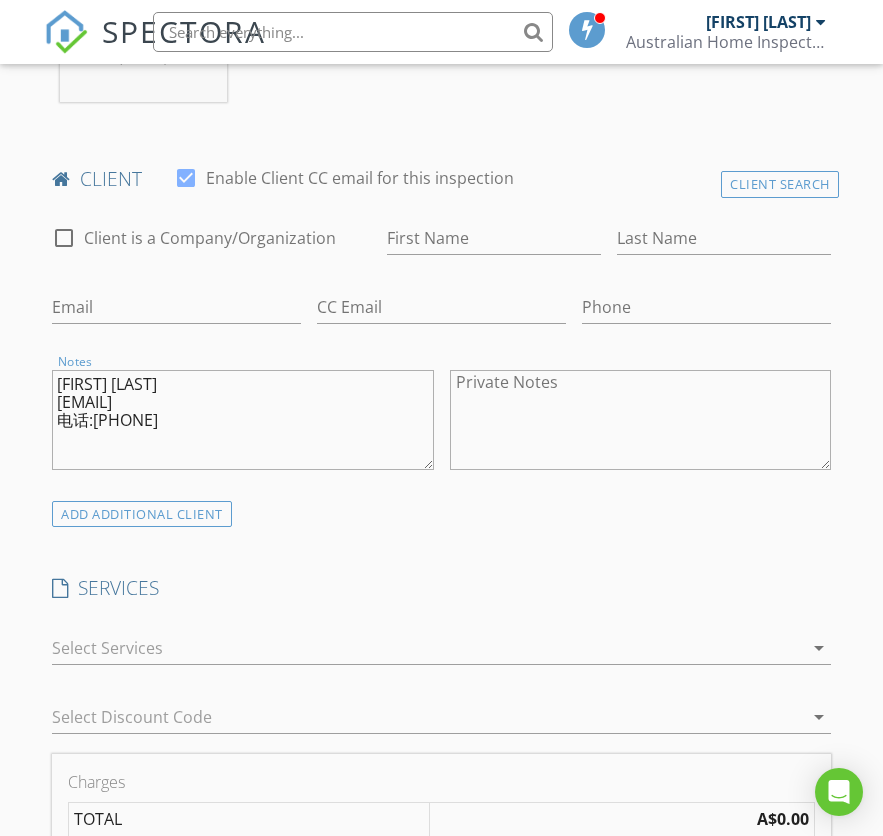 click on "Jinfeng Zheng
xiujian.zheng@outlook.com
电话:0416 445 678" at bounding box center (242, 420) 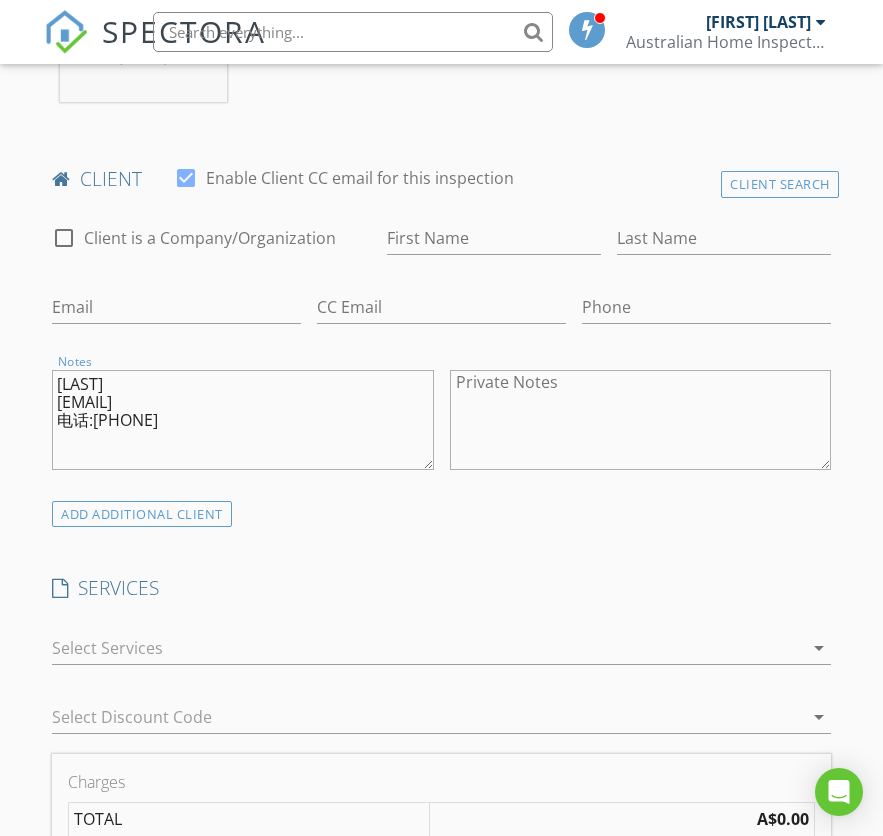 type on "Zheng
xiujian.zheng@outlook.com
电话:0416 445 678" 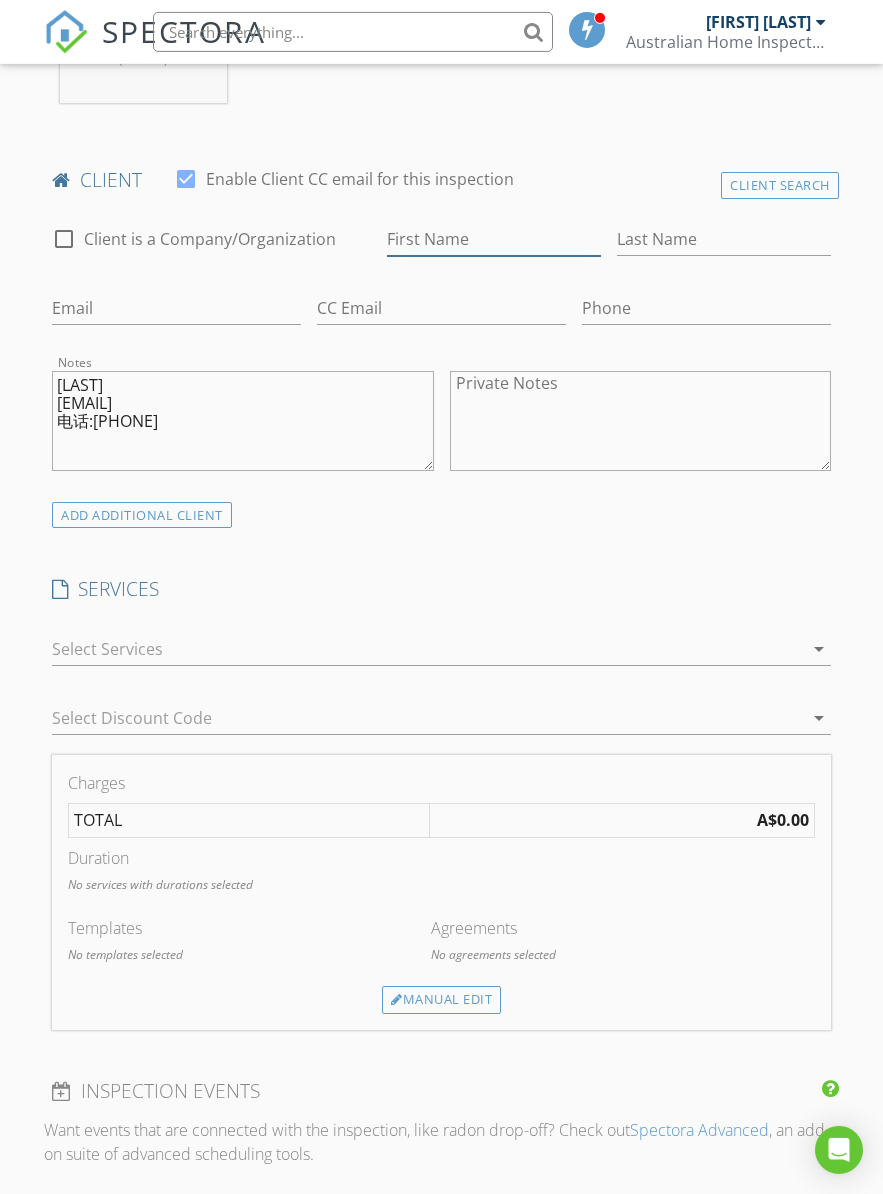 click on "First Name" at bounding box center (494, 239) 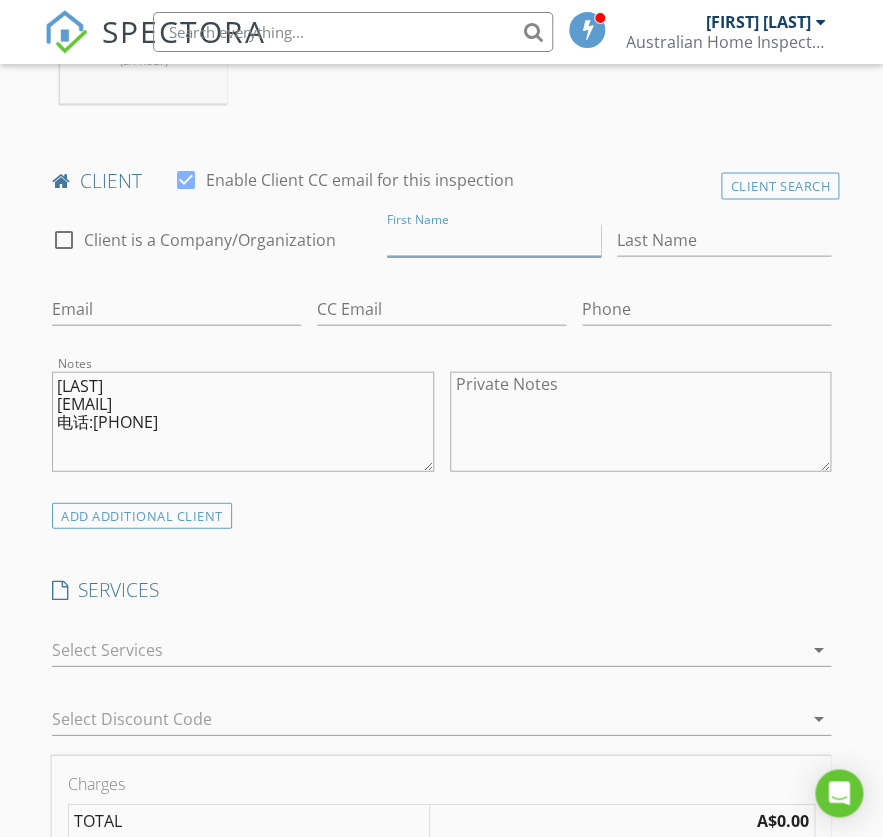 click on "First Name" at bounding box center (494, 239) 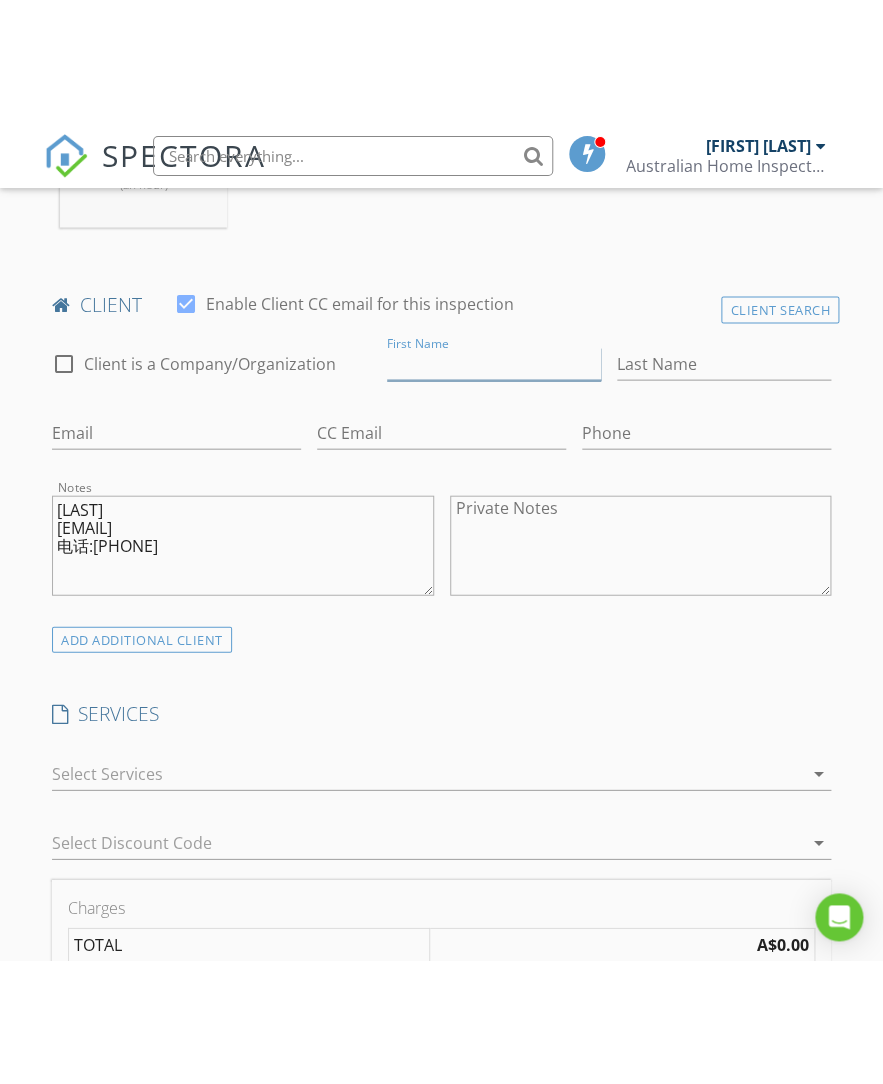 scroll, scrollTop: 922, scrollLeft: 0, axis: vertical 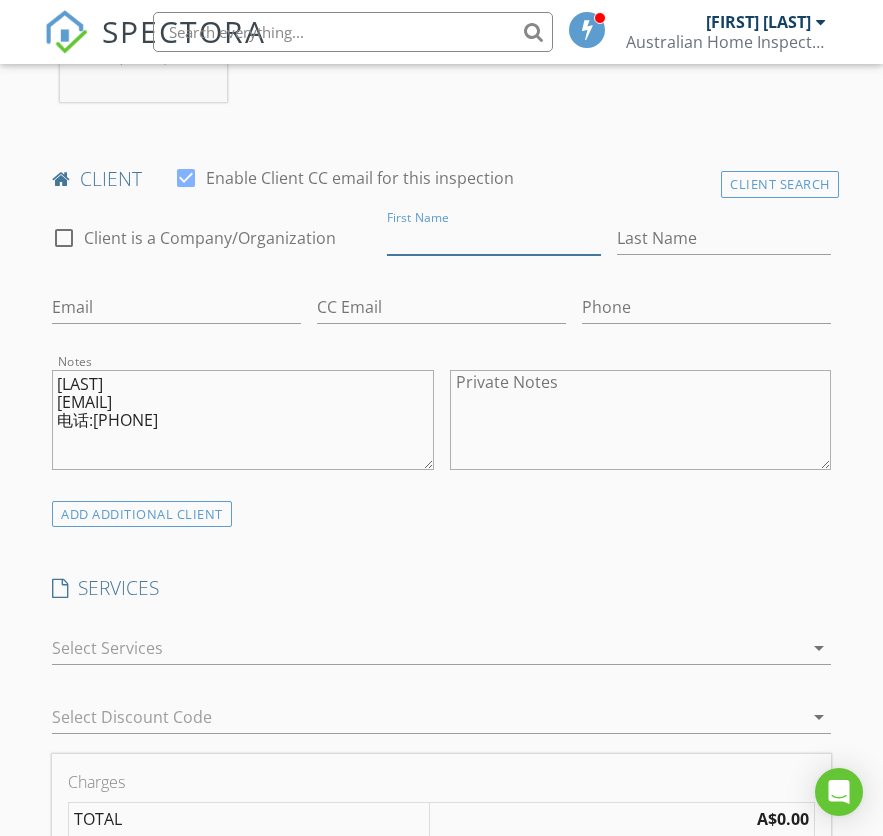 paste on "Jinfeng" 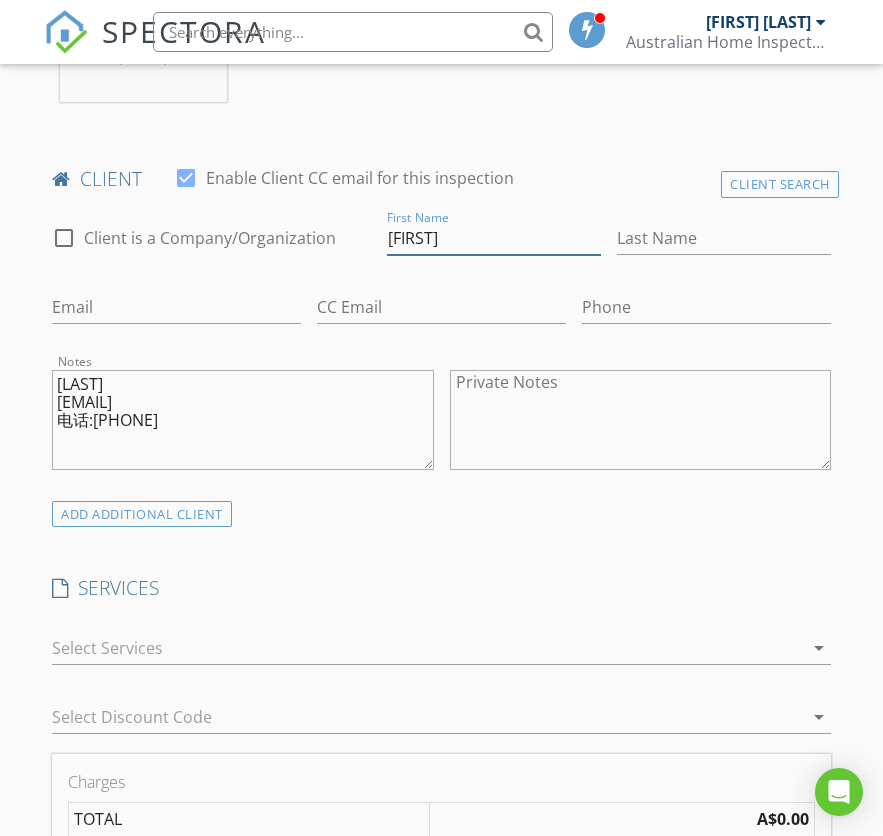 type on "Jinfeng" 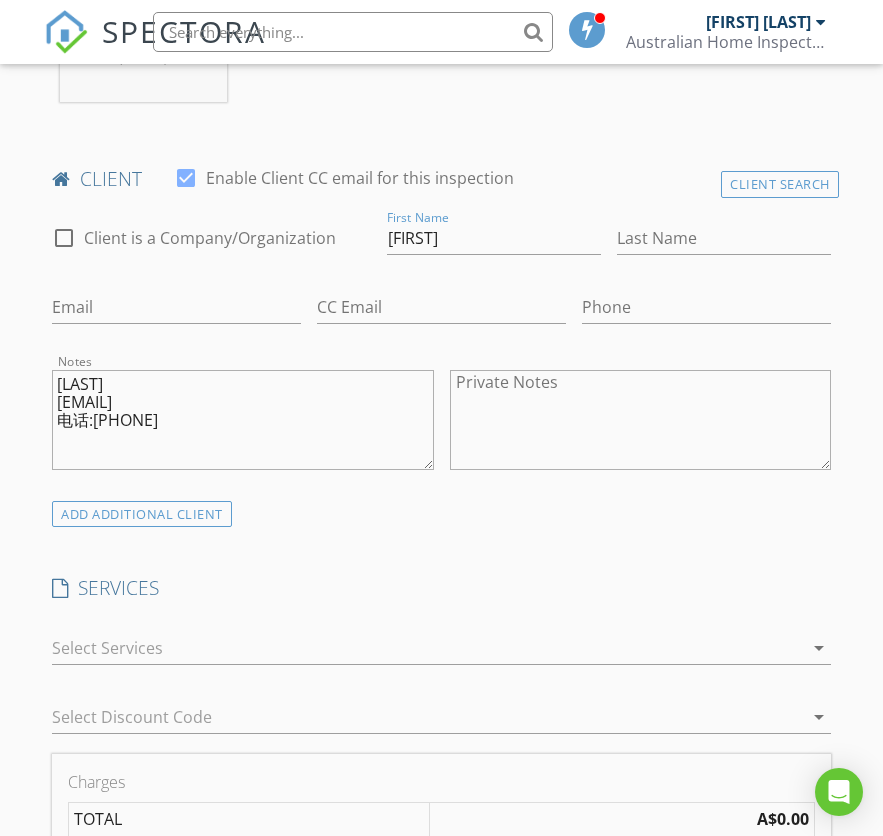 click on "Zheng
xiujian.zheng@outlook.com
电话:0416 445 678" at bounding box center [242, 420] 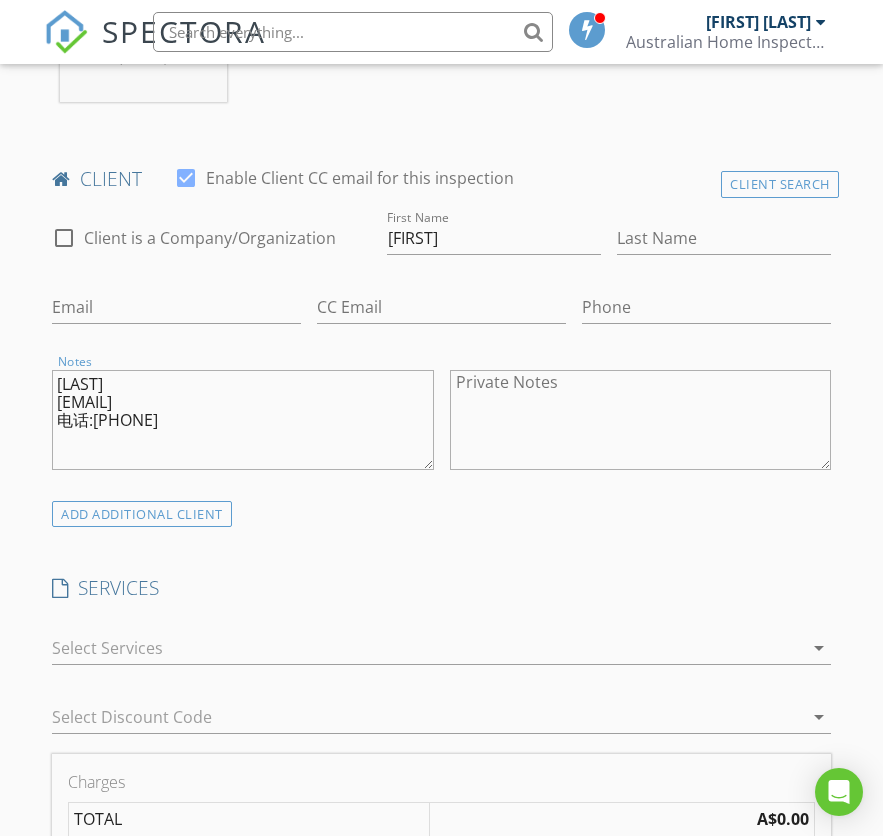 click on "Zheng
xiujian.zheng@outlook.com
电话:0416 445 678" at bounding box center (242, 420) 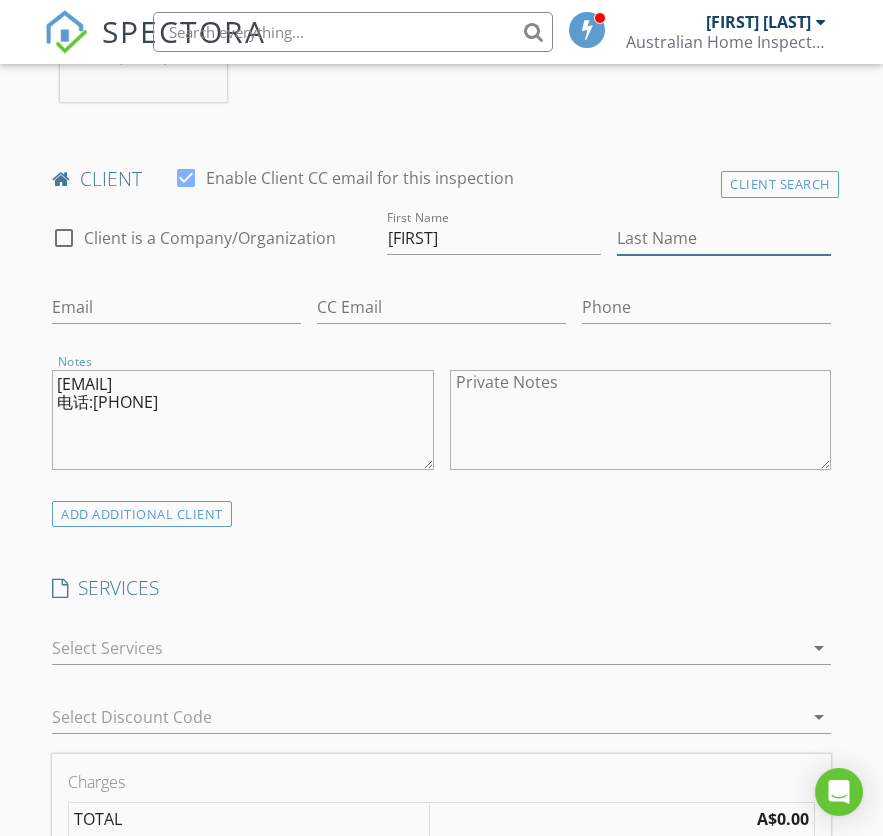click on "Last Name" at bounding box center [724, 238] 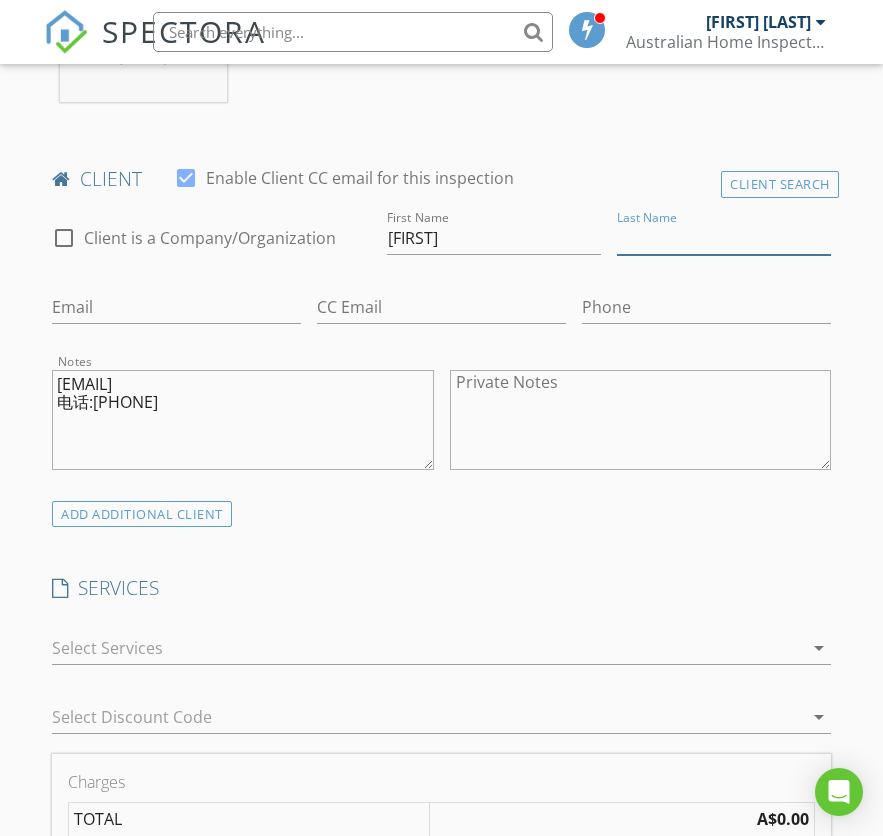 click on "Last Name" at bounding box center (724, 238) 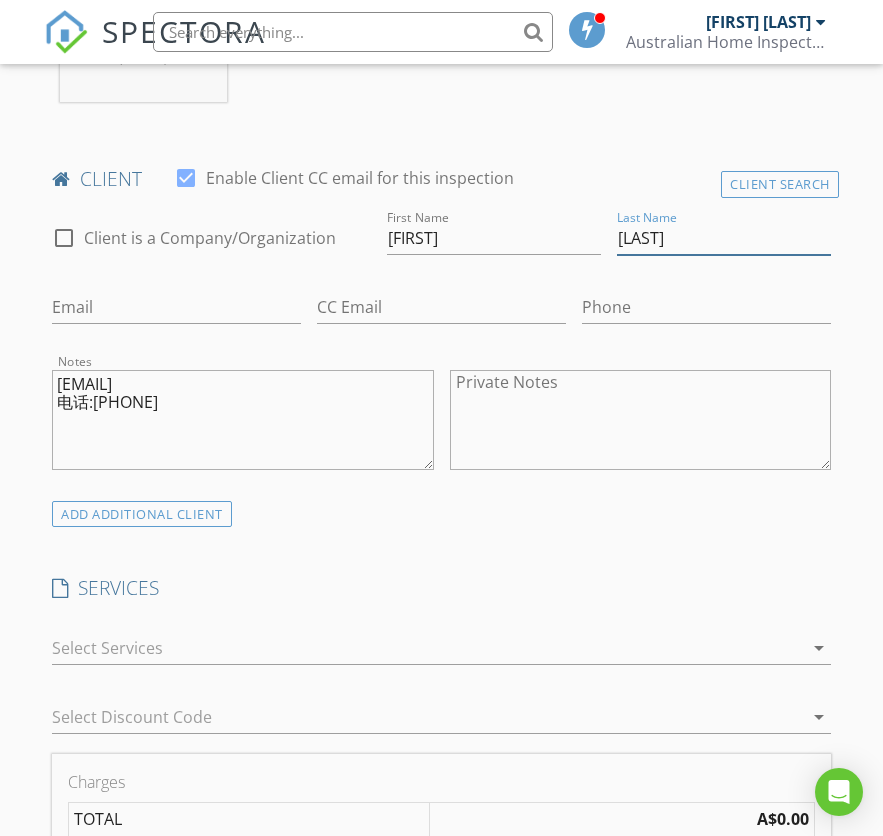 type on "Zheng" 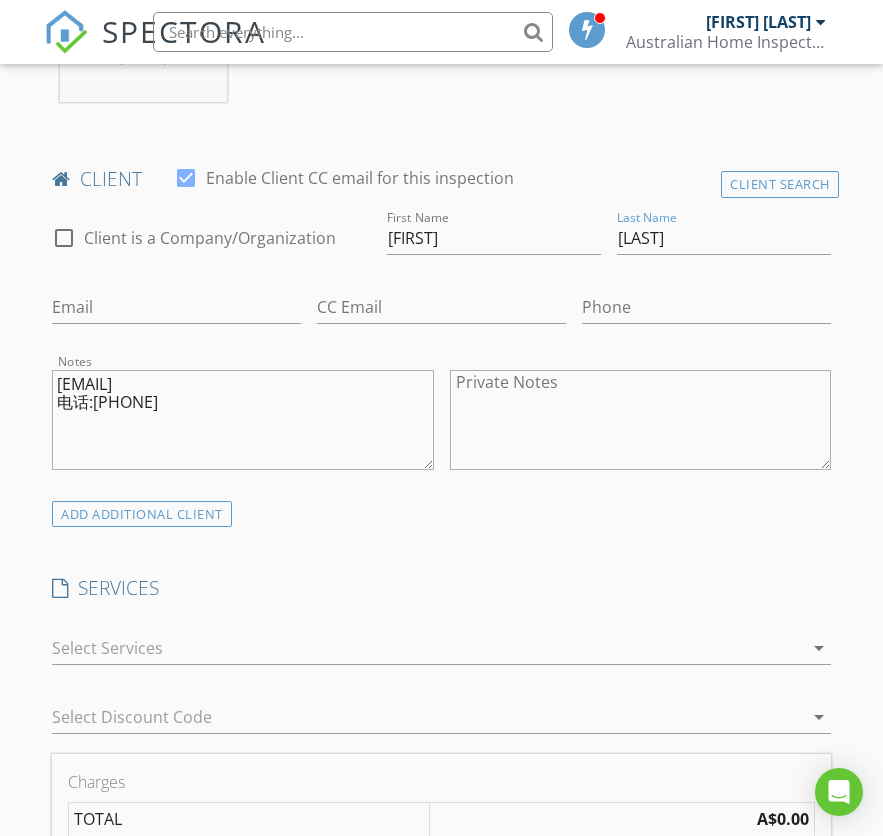 click on "xiujian.zheng@outlook.com
电话:0416 445 678" at bounding box center (242, 420) 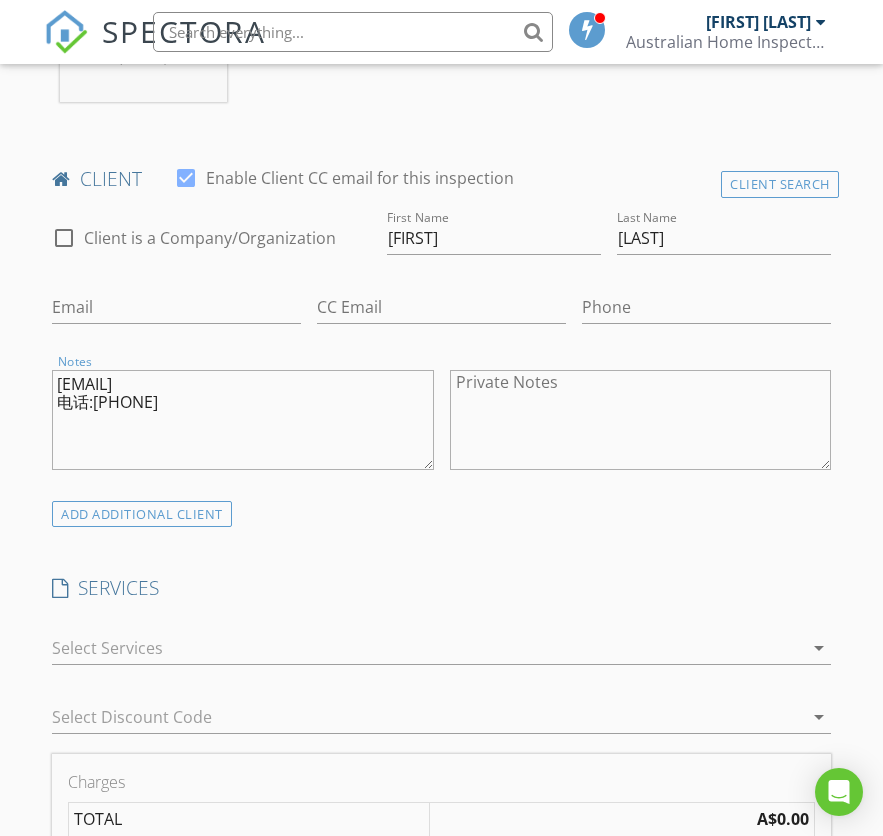 click on "xiujian.zheng@outlook.com
电话:0416 445 678" at bounding box center [242, 420] 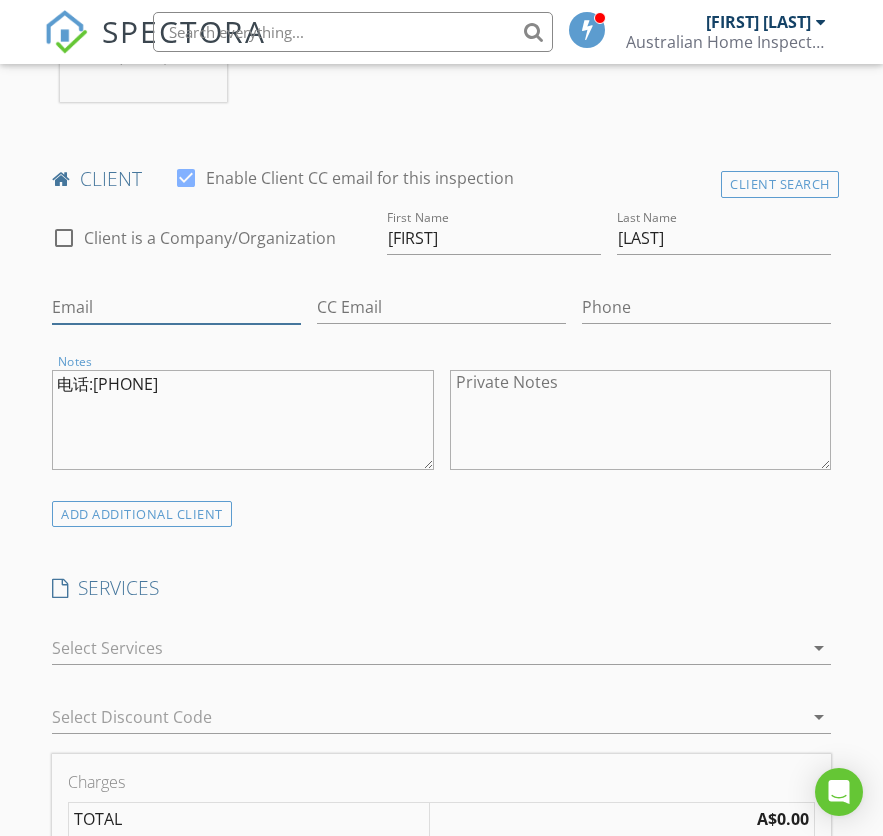 click on "Email" at bounding box center [176, 307] 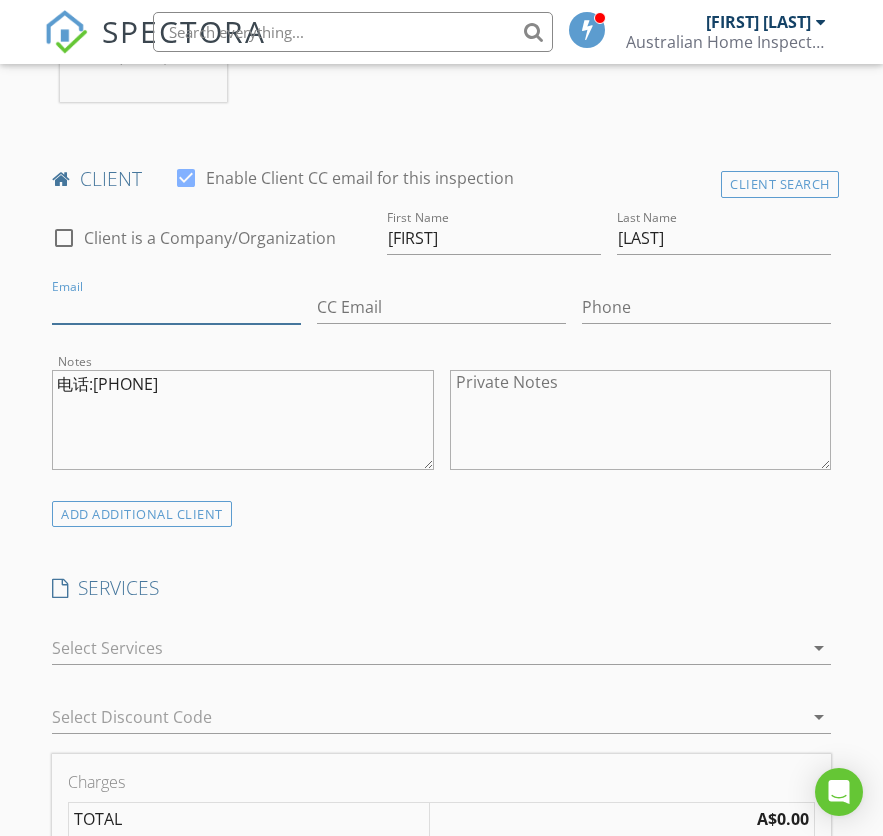 click on "Email" at bounding box center [176, 307] 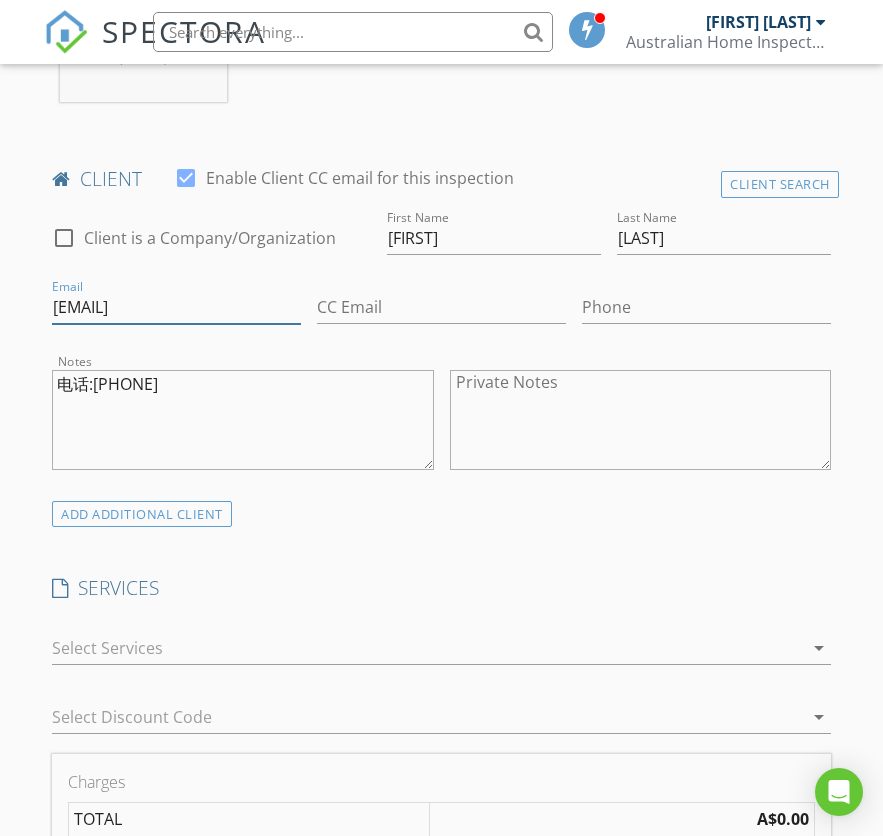type on "xiujian.zheng@outlook.com" 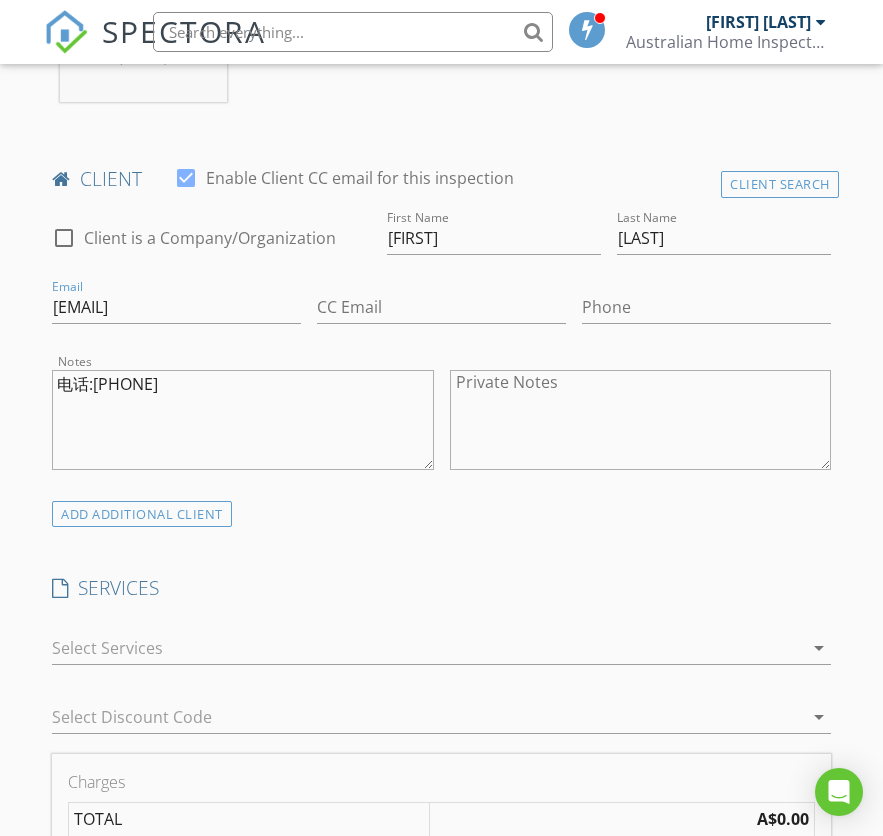 click on "电话:0416 445 678" at bounding box center (242, 420) 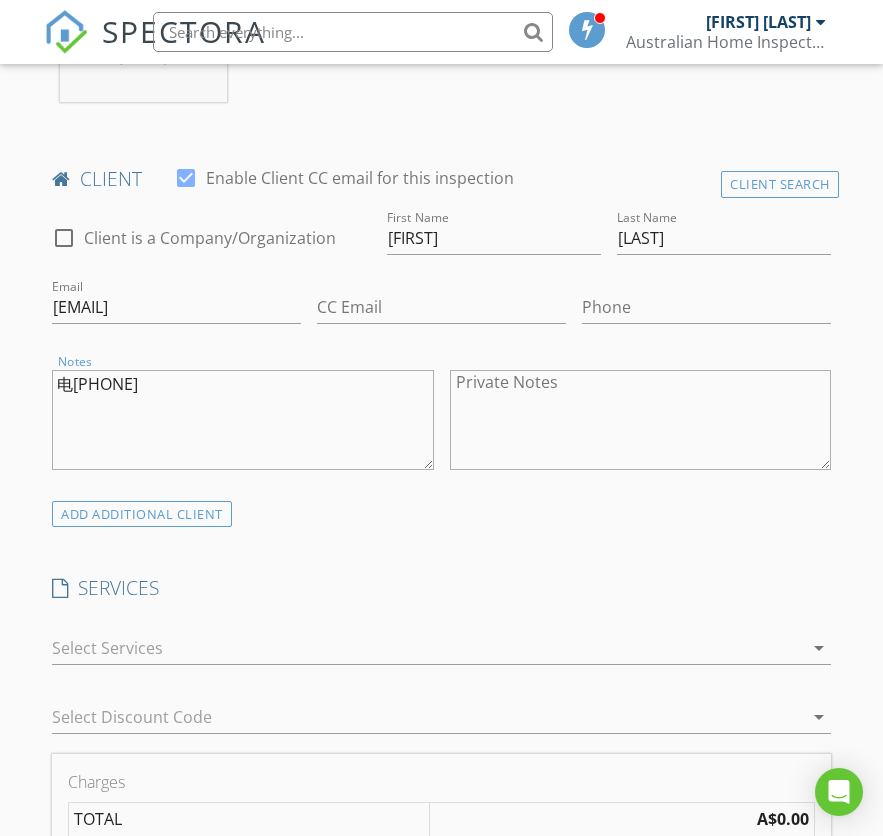 type on "0416 445 678" 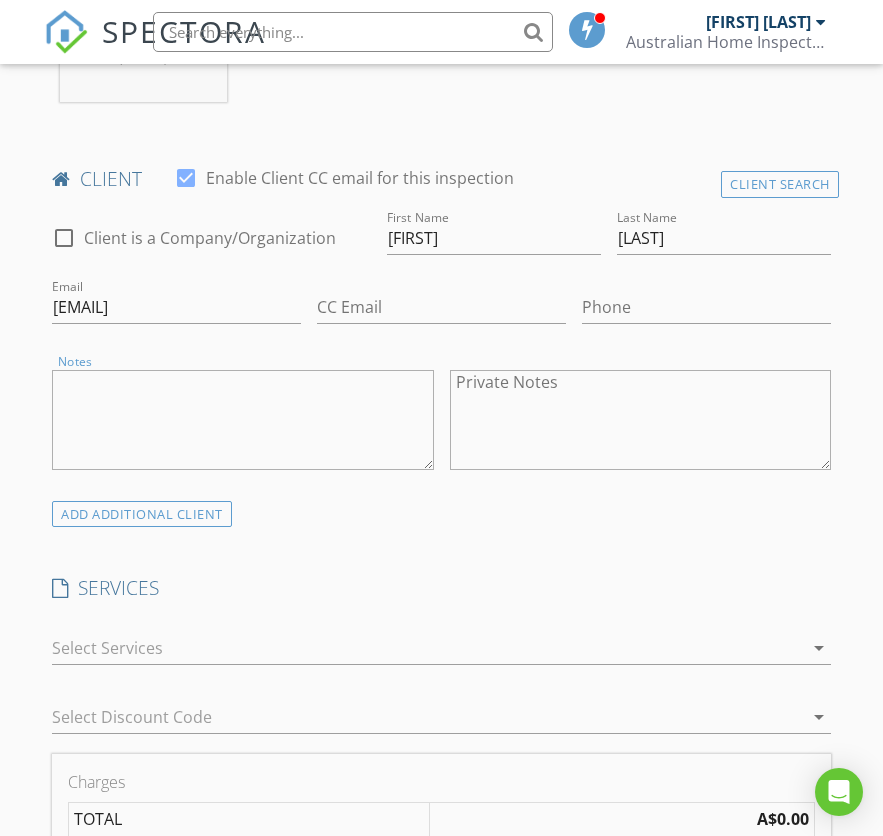 type 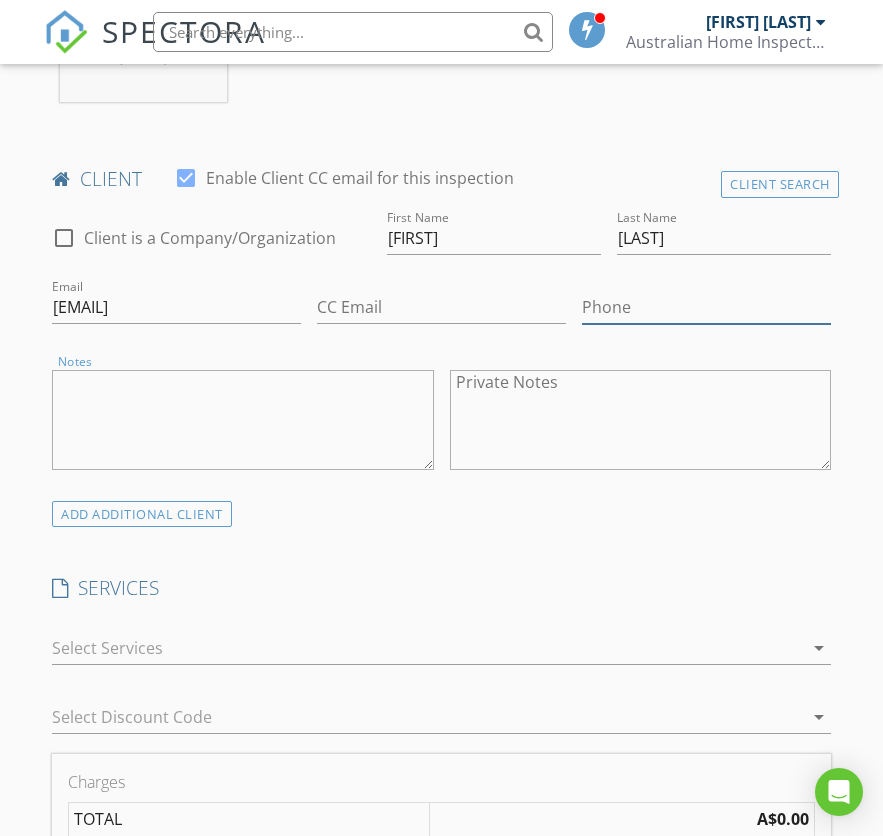 click on "Phone" at bounding box center [706, 307] 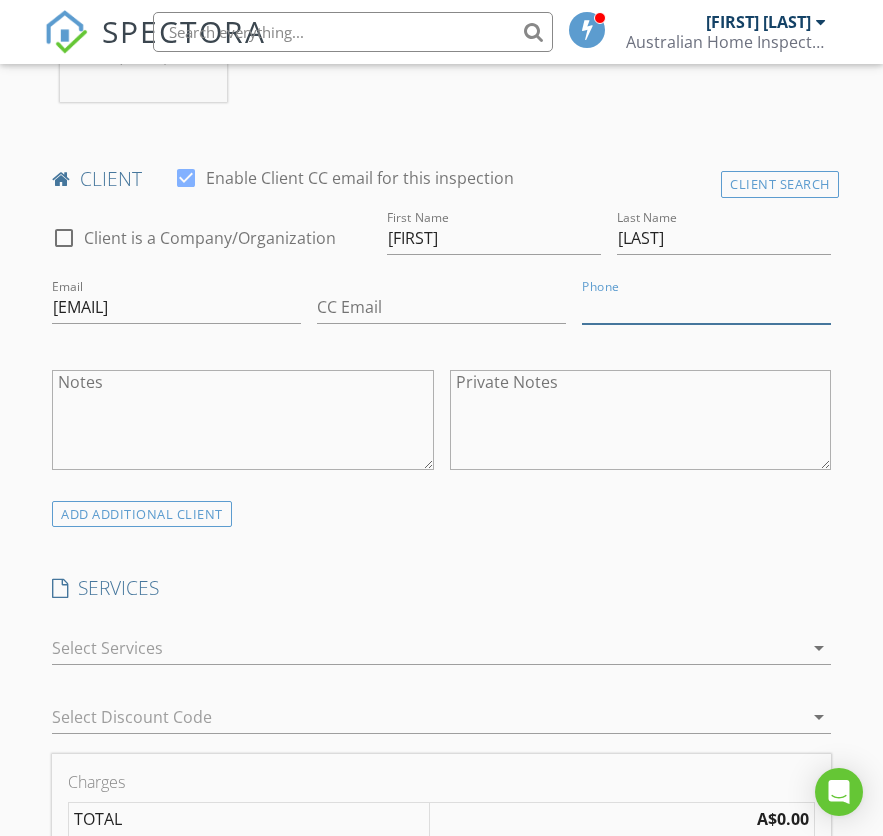 click on "Phone" at bounding box center (706, 307) 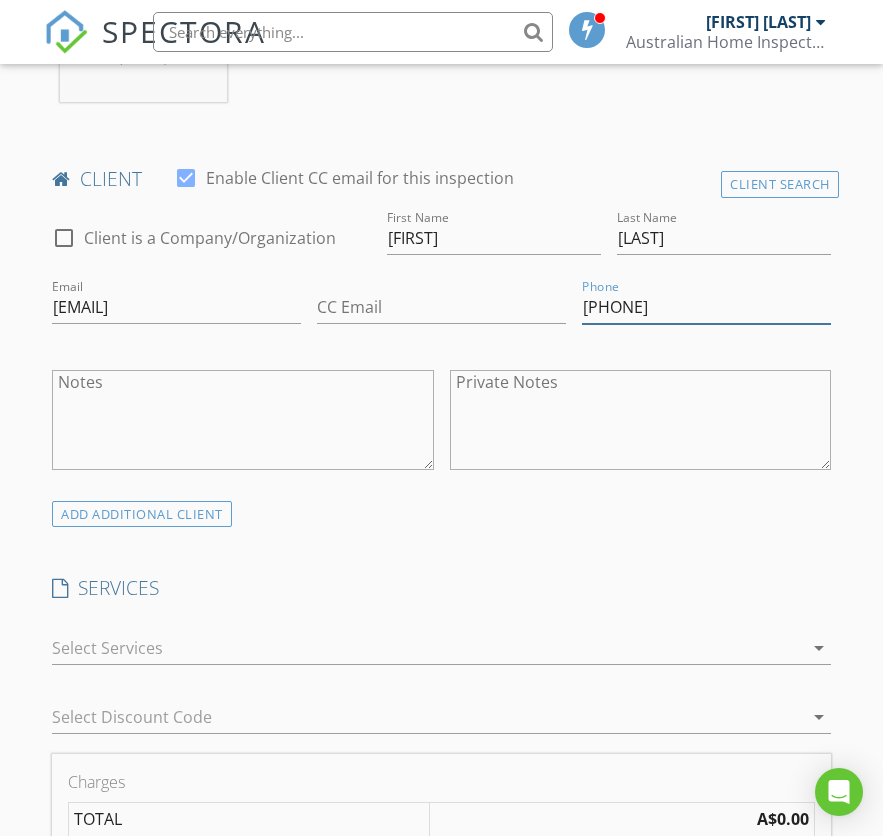 click on "0416 445 678" at bounding box center (706, 307) 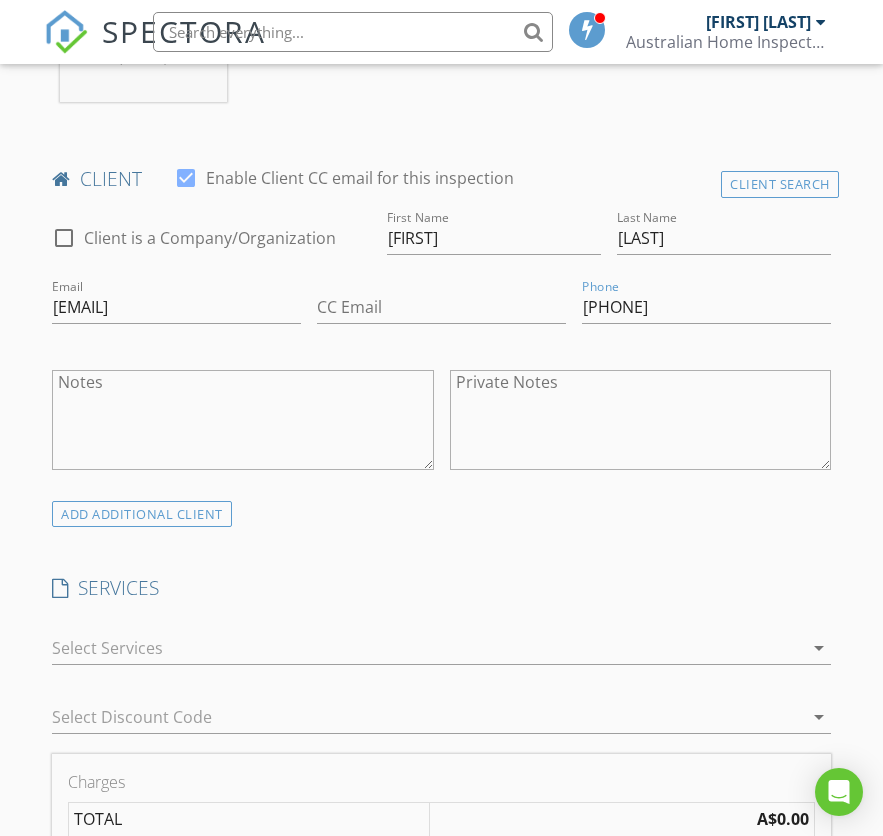 click at bounding box center [427, 648] 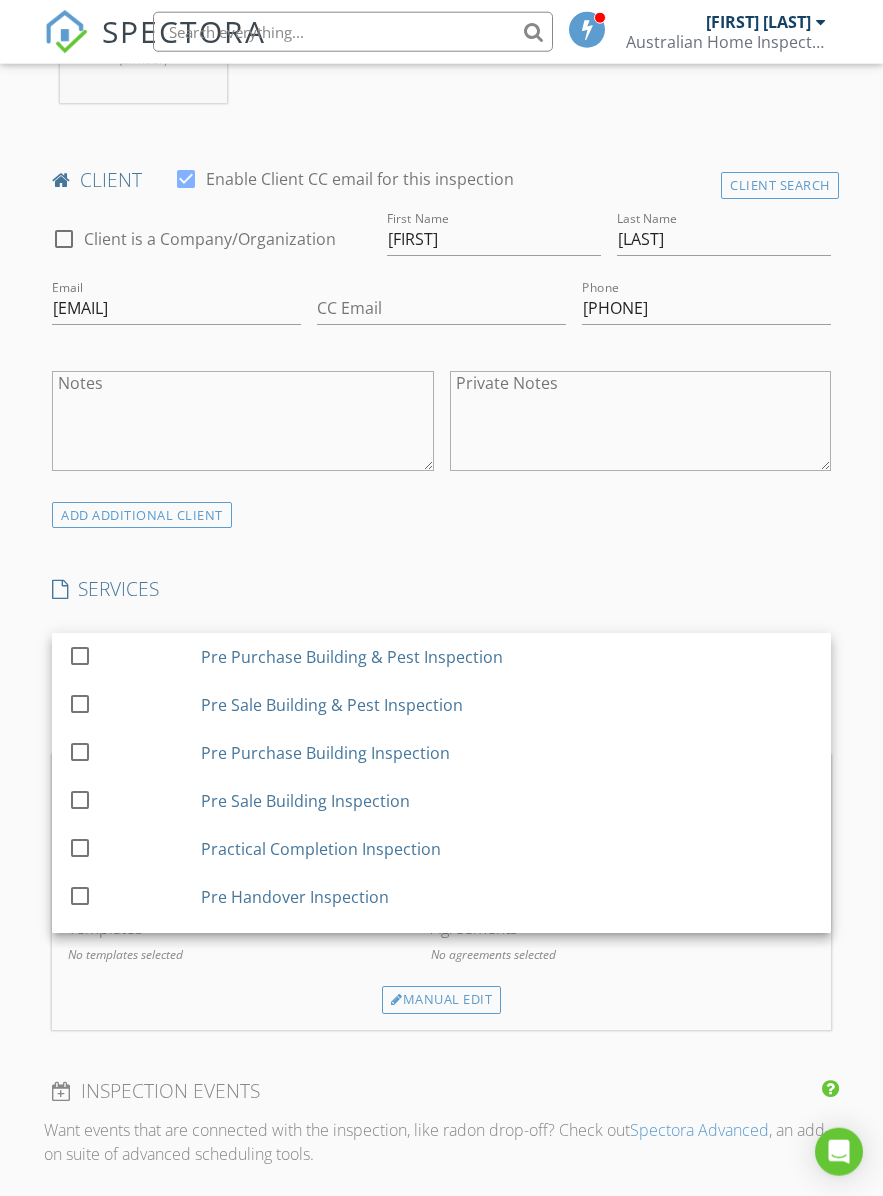 scroll, scrollTop: 922, scrollLeft: 0, axis: vertical 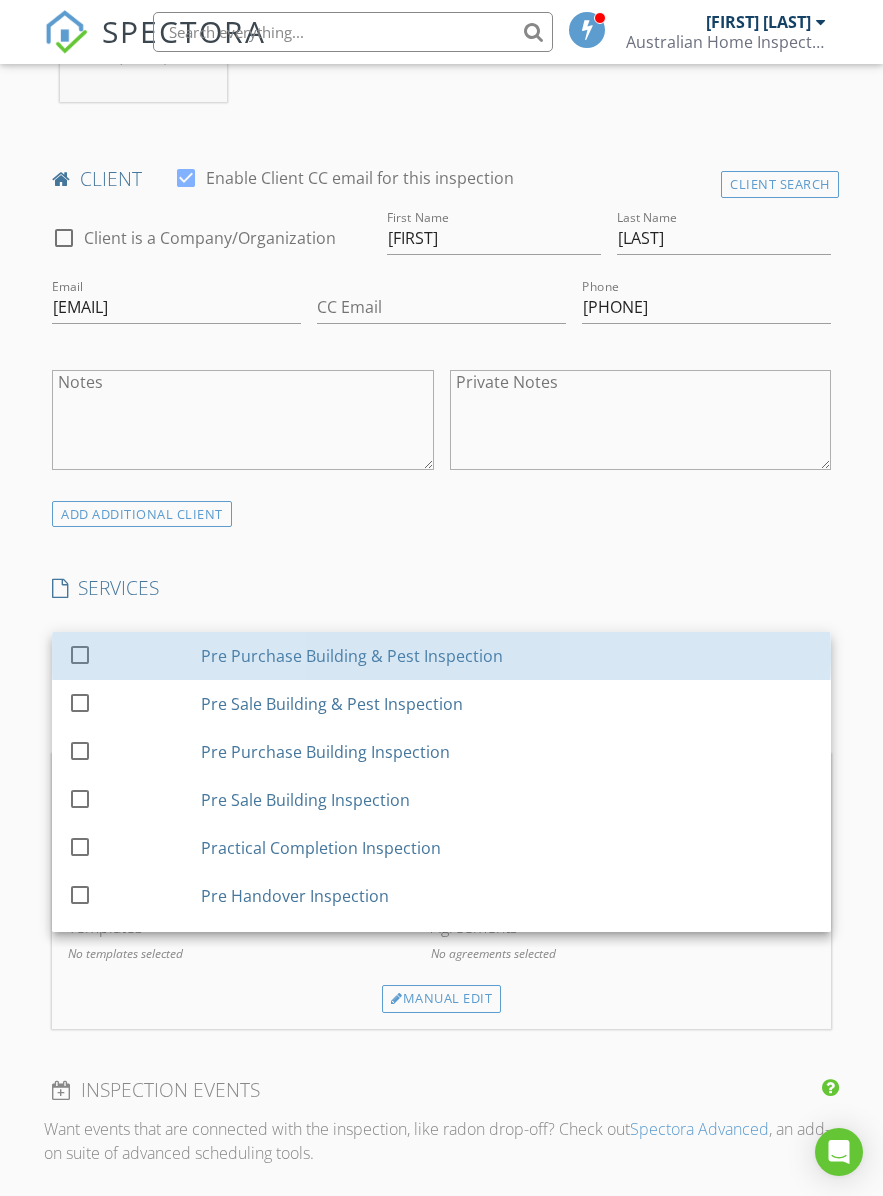 click on "Pre Purchase Building & Pest Inspection" at bounding box center (508, 656) 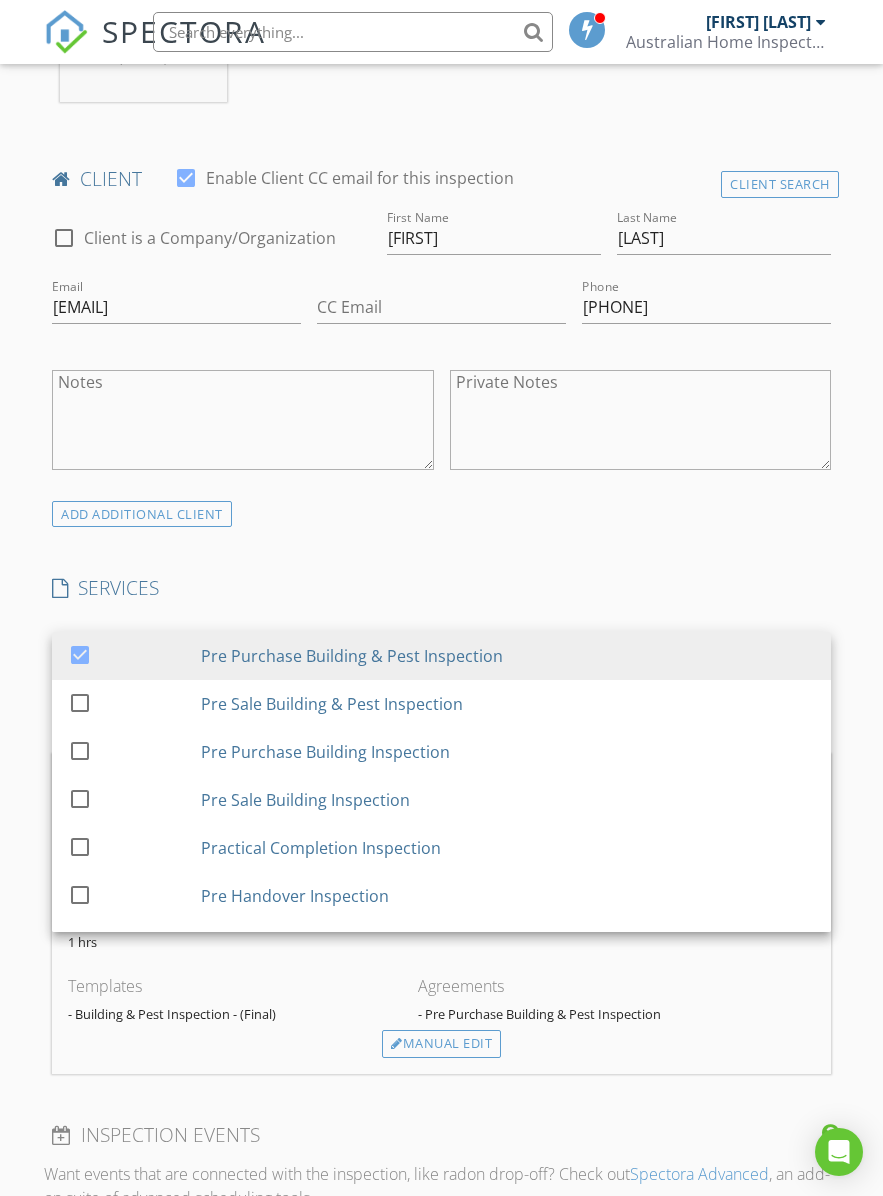 click on "INSPECTOR(S)
check_box   Flynn Fang   PRIMARY   Flynn Fang arrow_drop_down   check_box_outline_blank Flynn Fang specifically requested
Date/Time
04/08/2025 11:30 AM
Location
Address Search       Address 231-233 Buckley Rd   Unit   City Burpengary East   State QLD   Zip 4505     Square Meters (m²)   Year Built   Foundation arrow_drop_down     Flynn Fang     73.7 km     (an hour)
client
check_box Enable Client CC email for this inspection   Client Search     check_box_outline_blank Client is a Company/Organization     First Name Jinfeng   Last Name Zheng   Email xiujian.zheng@outlook.com   CC Email   Phone 0416445678           Notes   Private Notes
ADD ADDITIONAL client
SERVICES
check_box   Pre Purchase Building & Pest Inspection   check_box_outline_blank" at bounding box center [441, 883] 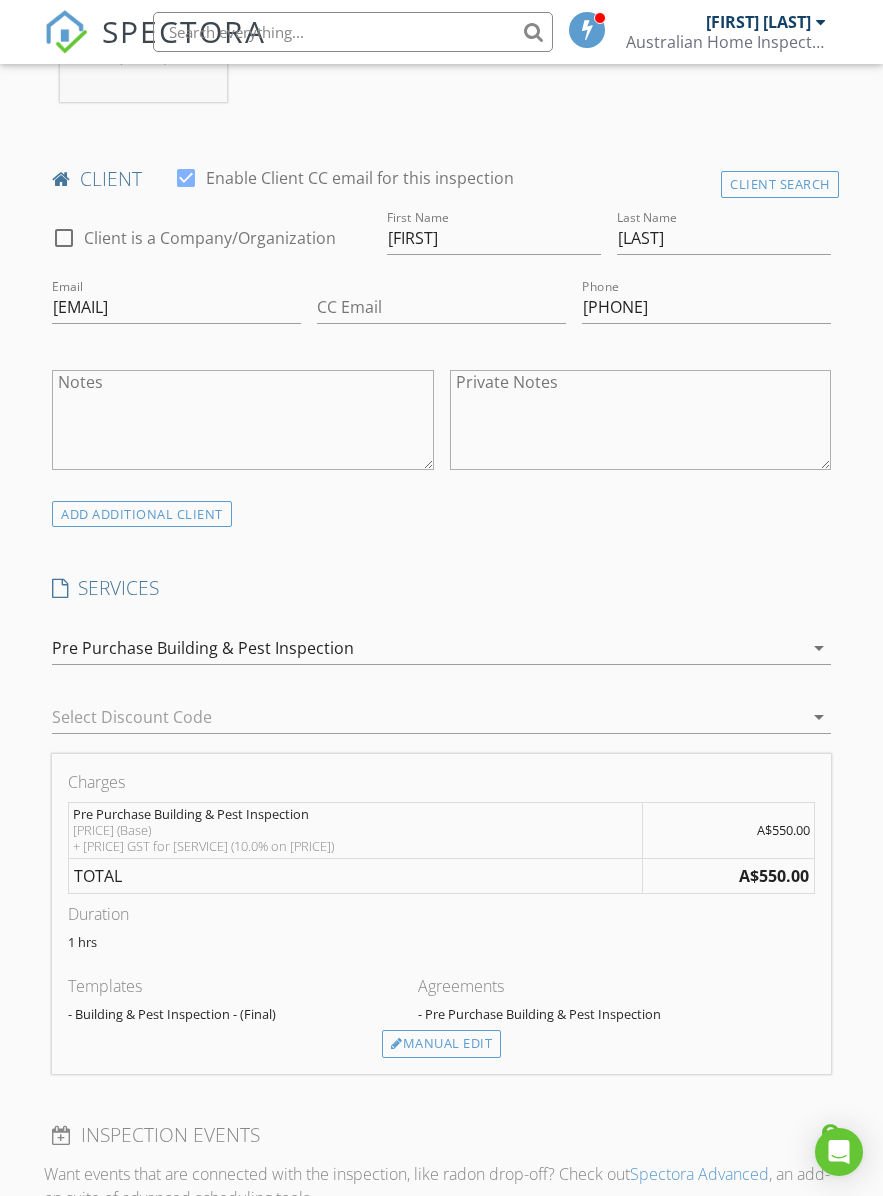 click on "Manual Edit" at bounding box center (441, 1044) 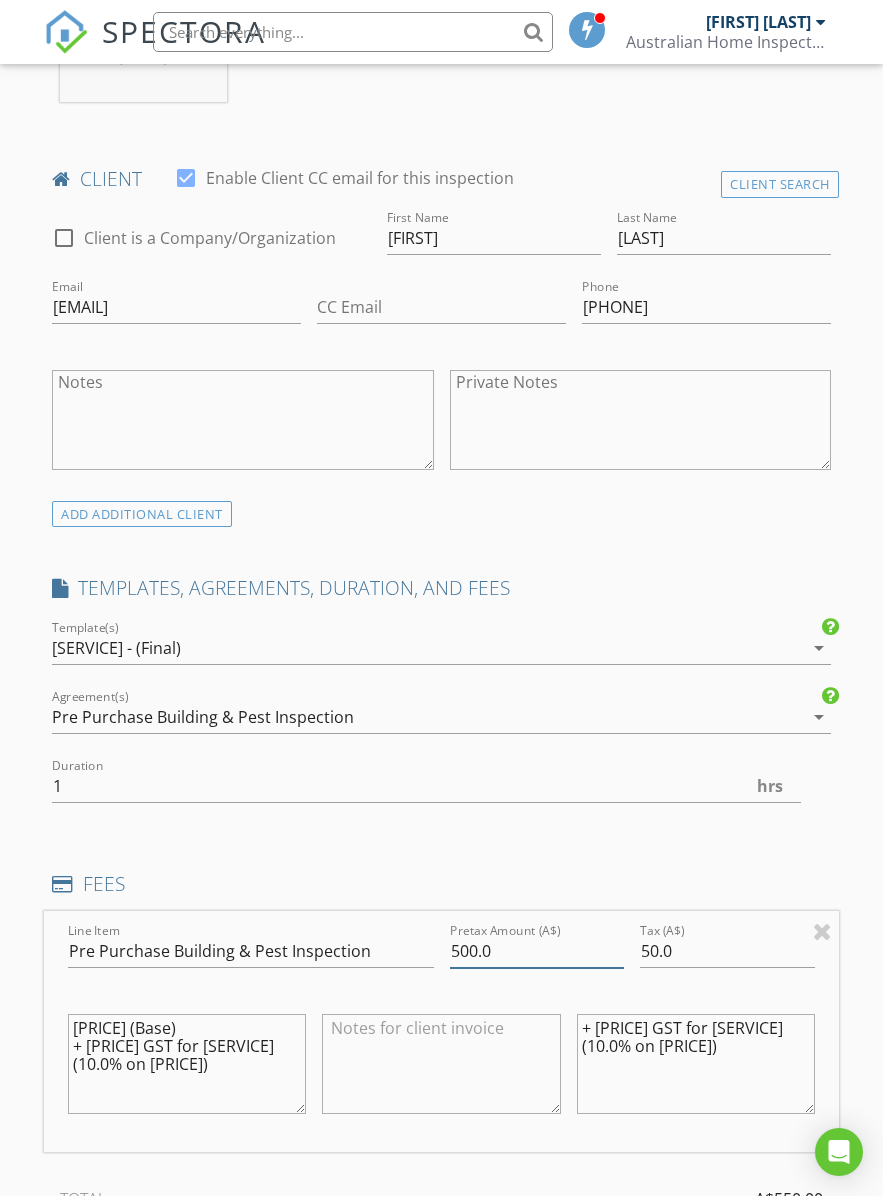 click on "500.0" at bounding box center (537, 951) 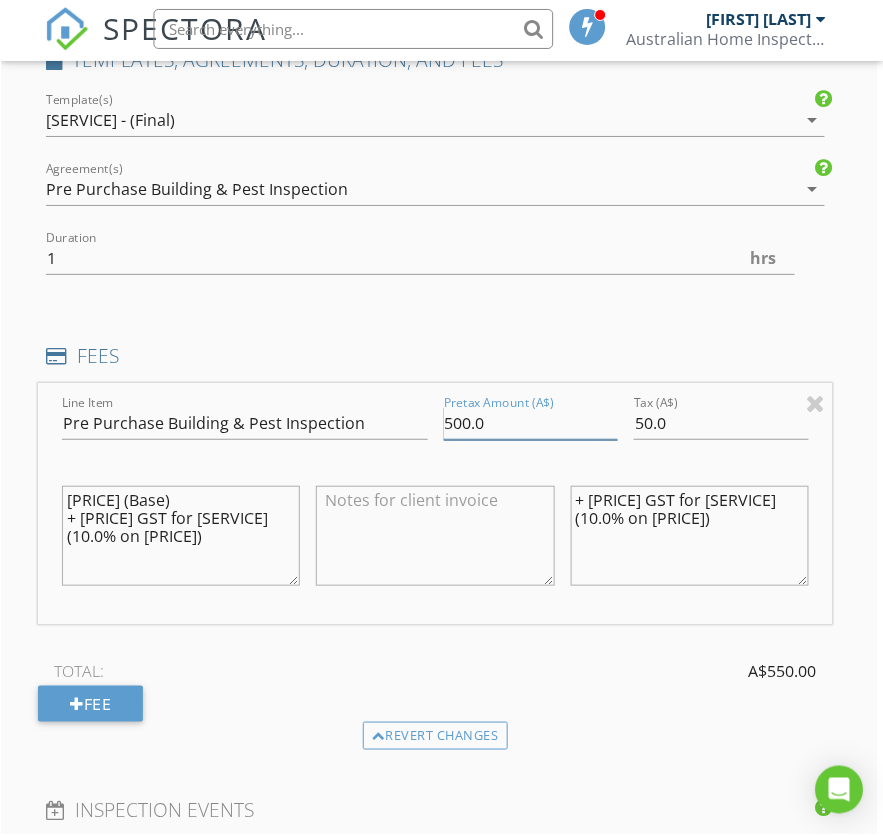 scroll, scrollTop: 1450, scrollLeft: 7, axis: both 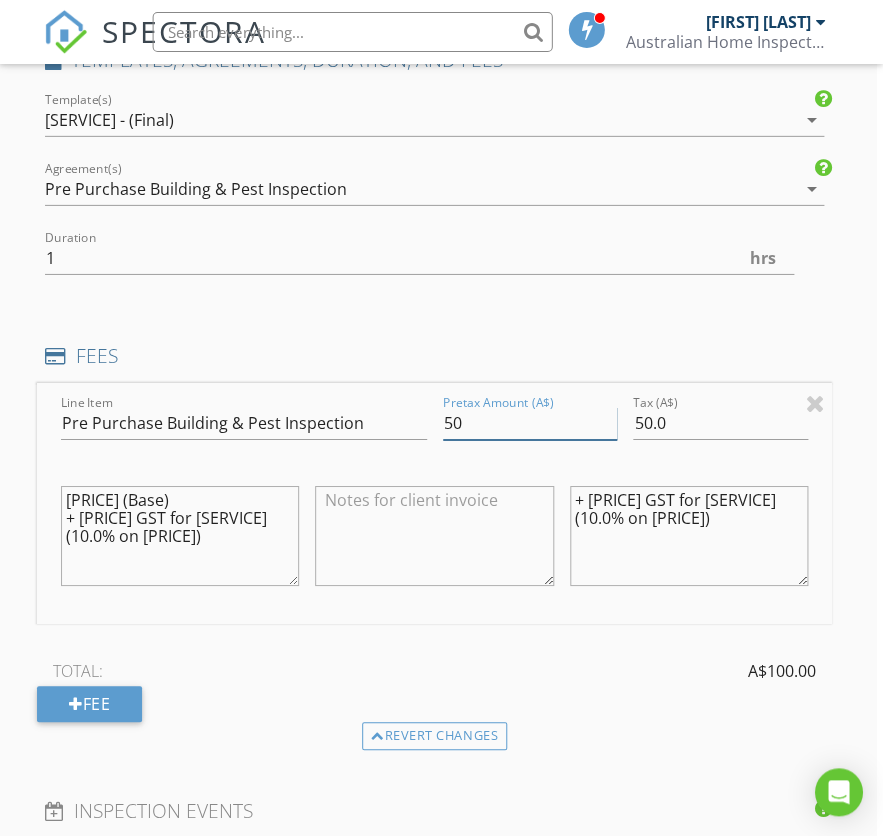 type on "5" 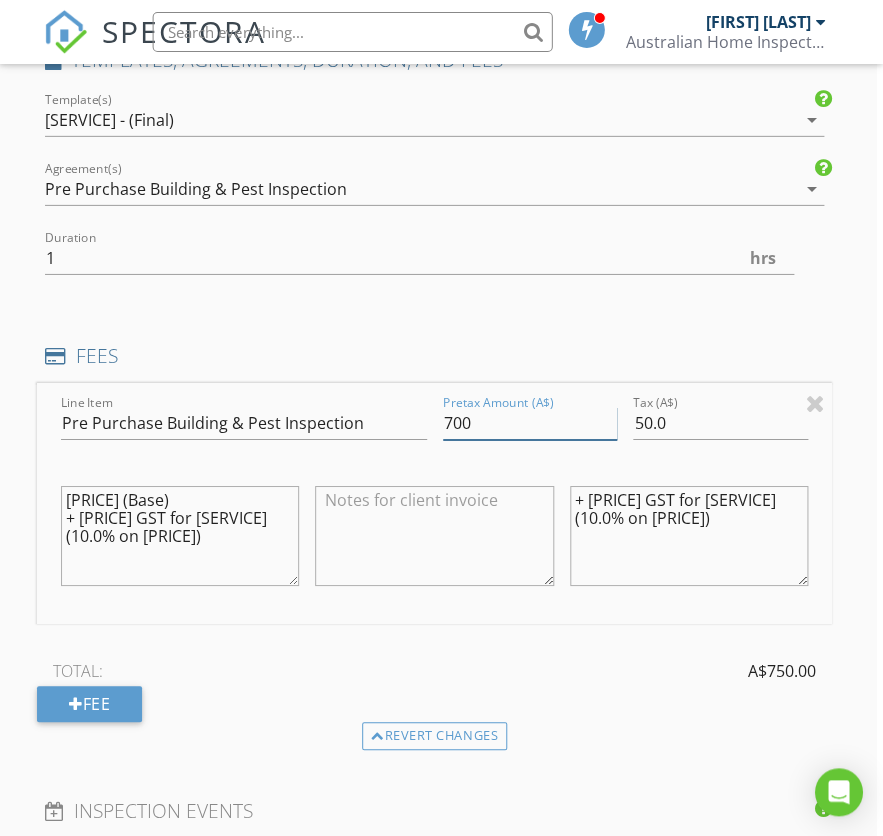 type on "700" 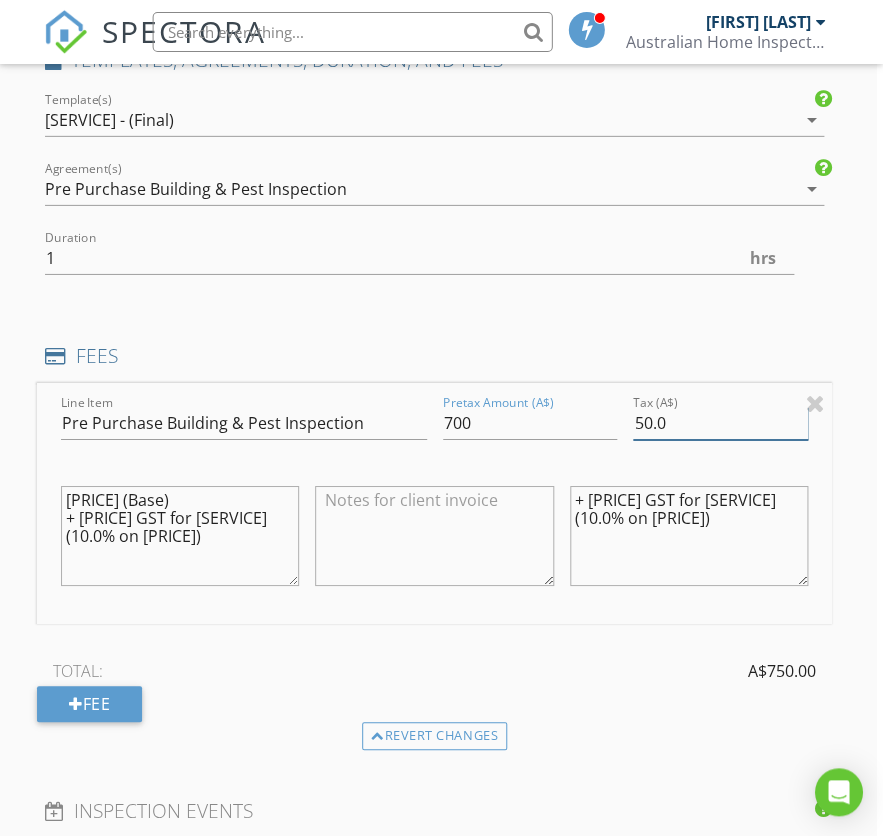 click on "50.0" at bounding box center [720, 423] 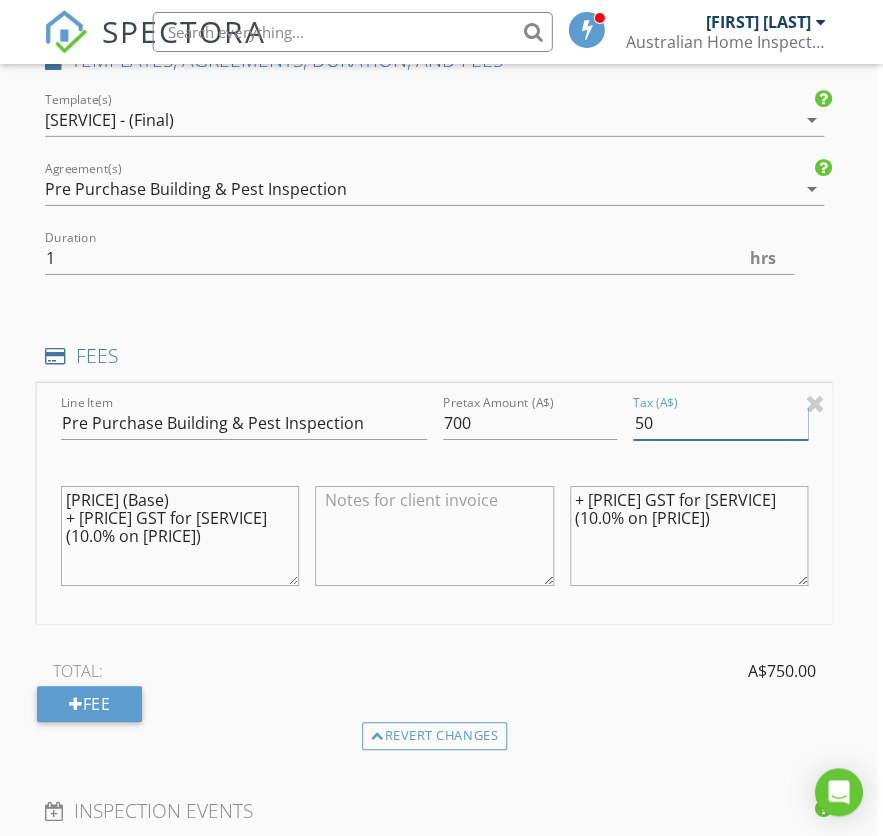 type on "5" 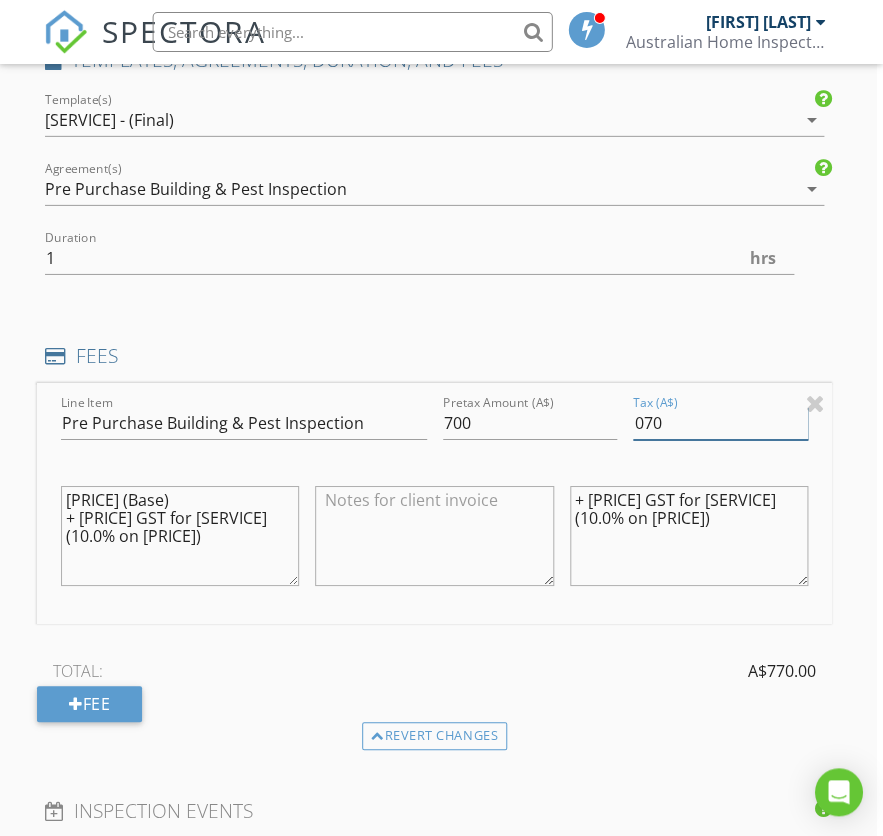 type on "070" 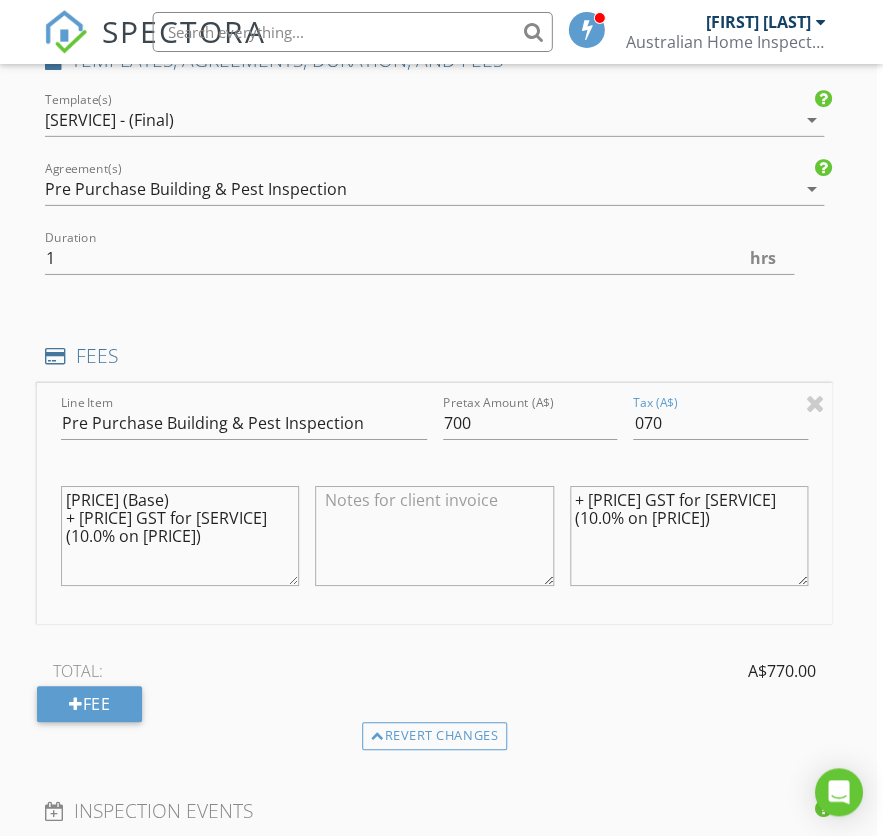 click on "+ A$50.00 GST for Pre Purchase Building & Pest Inspection (10.0% on A$500.00)" at bounding box center [689, 536] 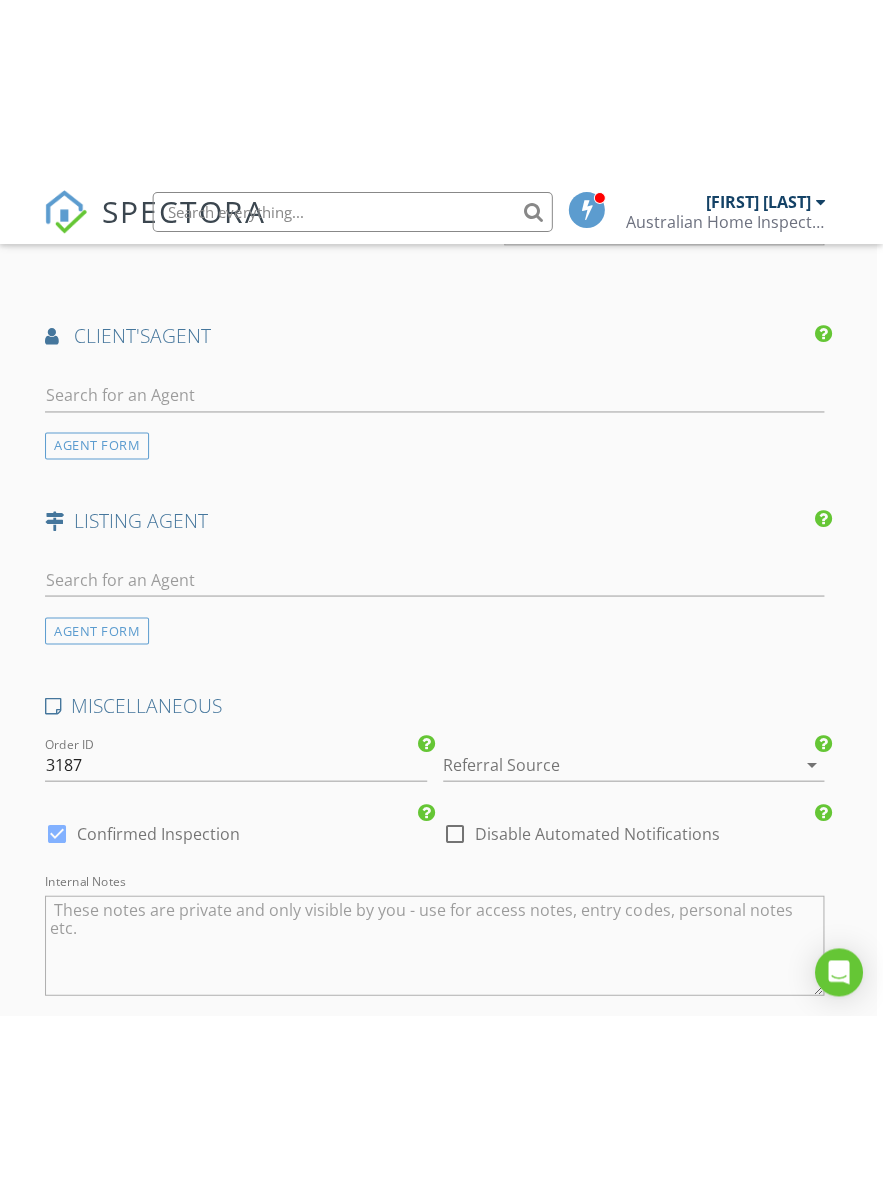 scroll, scrollTop: 2486, scrollLeft: 8, axis: both 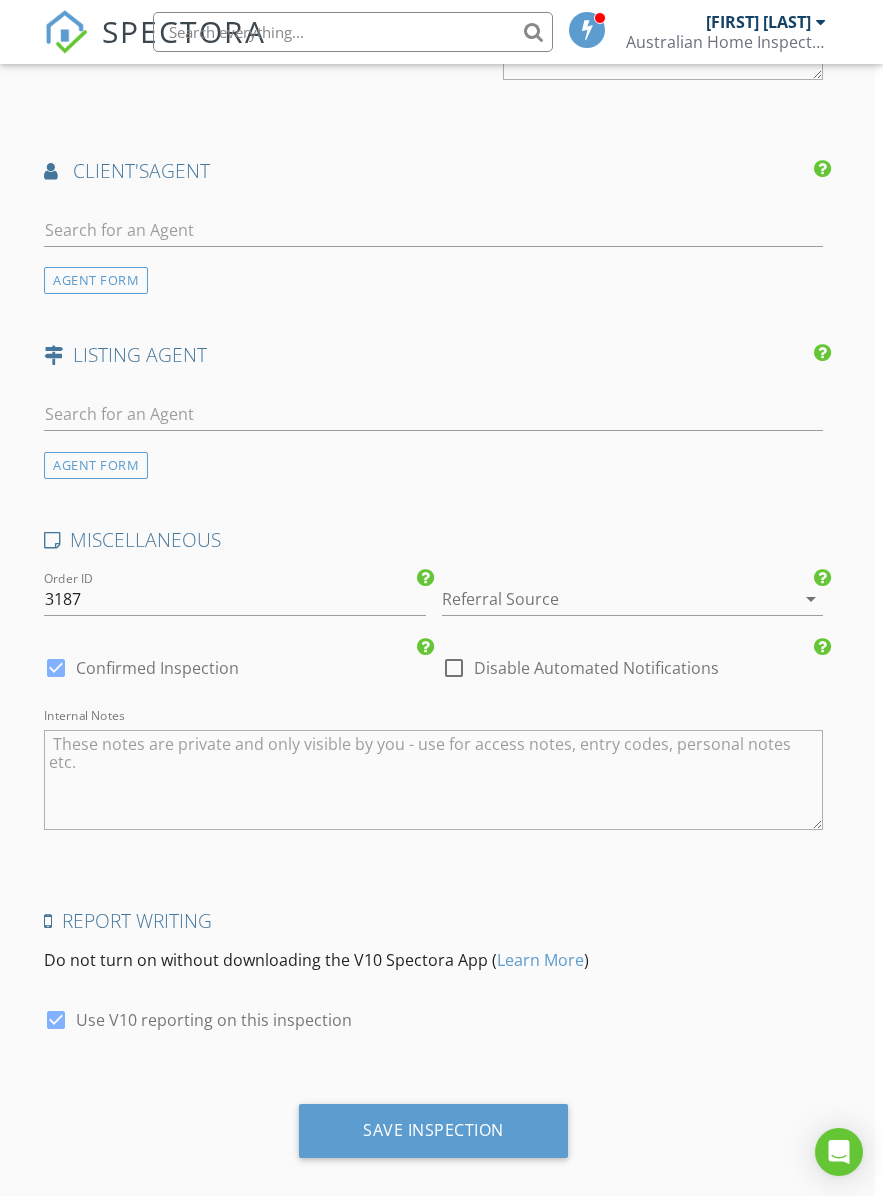 type 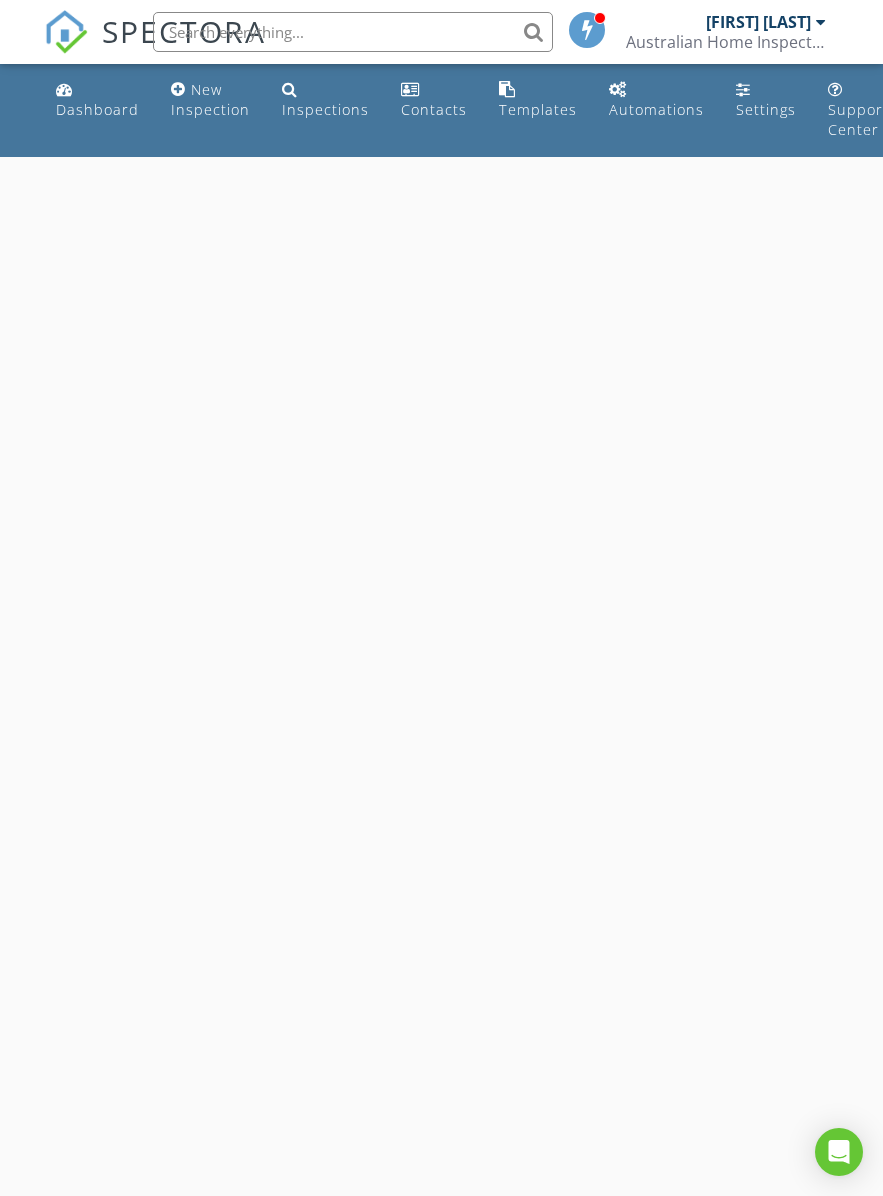 scroll, scrollTop: 0, scrollLeft: 0, axis: both 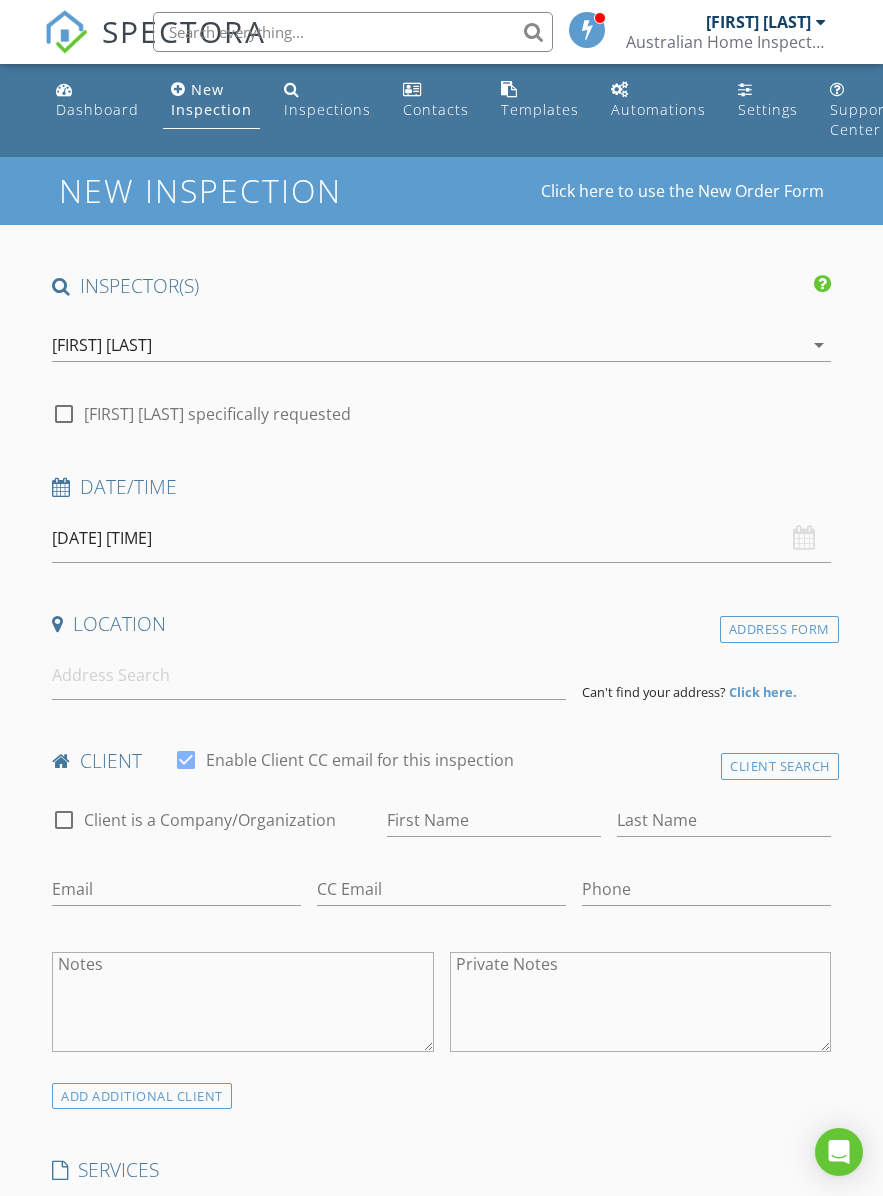 click on "SPECTORA
[FIRST] [LAST]
Australian Home Inspection Services Pty Ltd
Role:
Inspector
Change Role
Dashboard
New Inspection
Inspections
Calendar
Template Editor
Contacts
Automations
Team
Metrics
Payments
Data Exports
Billing
Reporting
Advanced
Settings
What's New
Sign Out
Change Active Role
Your account has more than one possible role. Please choose how you'd like to view the site:
Company/Agency
City
Role
Dashboard
New Inspection
Inspections
Contacts
Templates
Automations
Settings
Support Center
Real Estate Agent Internet Search Relocation Company Past Customer Other             No data available" at bounding box center (441, 1559) 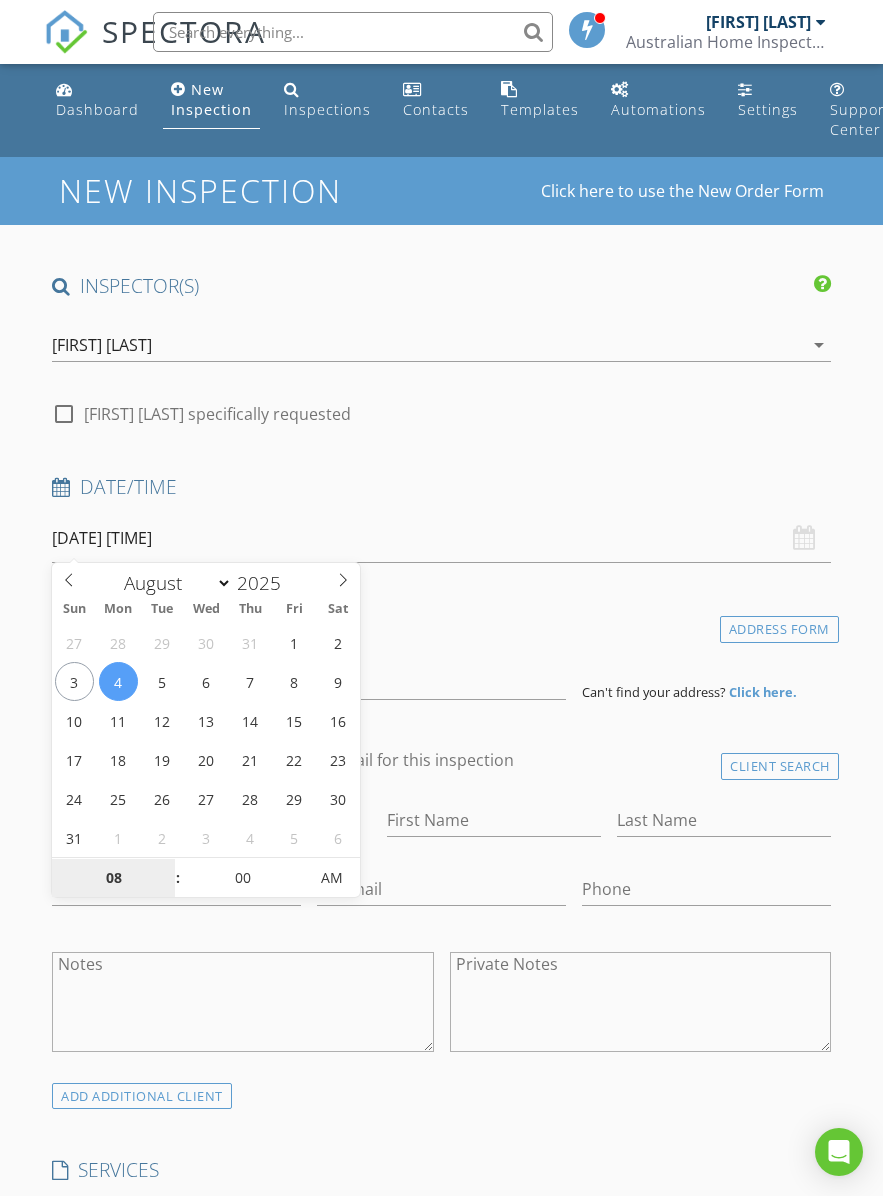 click on "08" at bounding box center [113, 879] 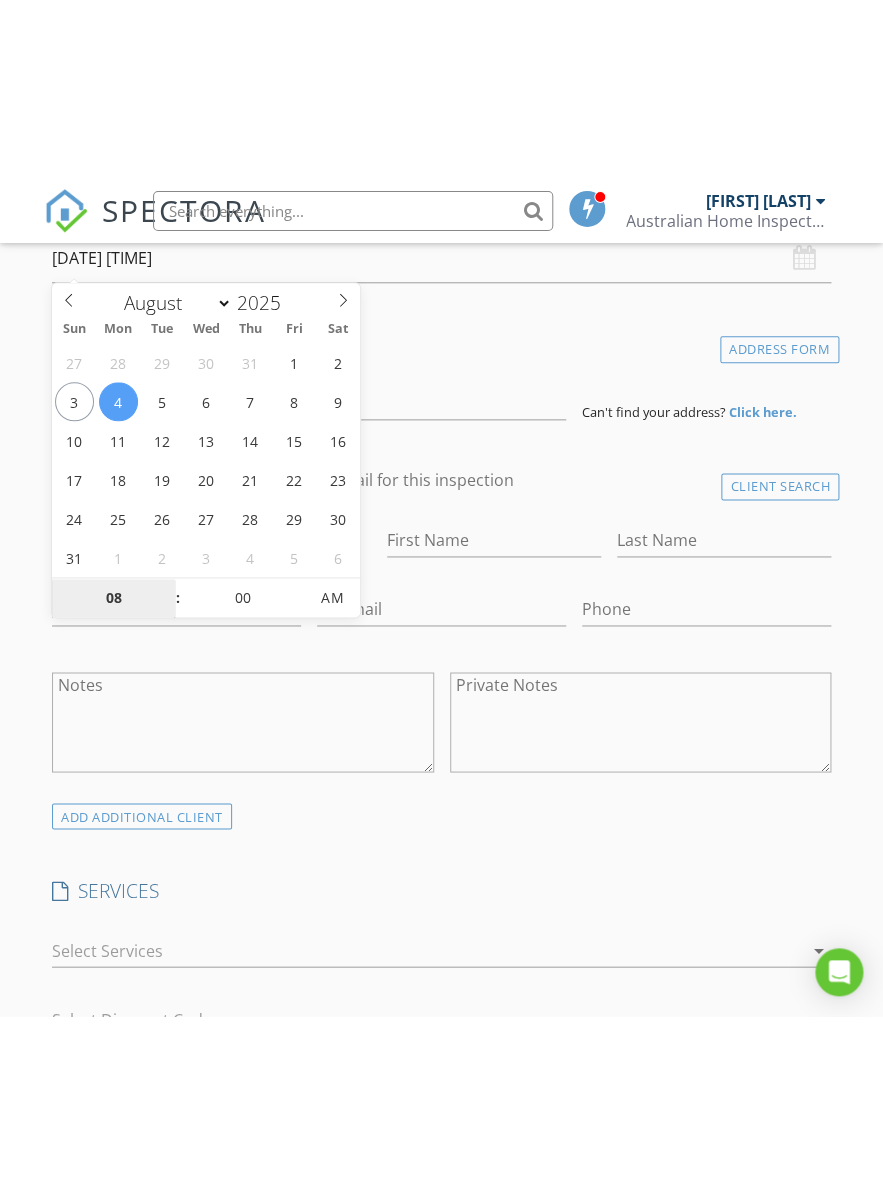 scroll, scrollTop: 460, scrollLeft: 0, axis: vertical 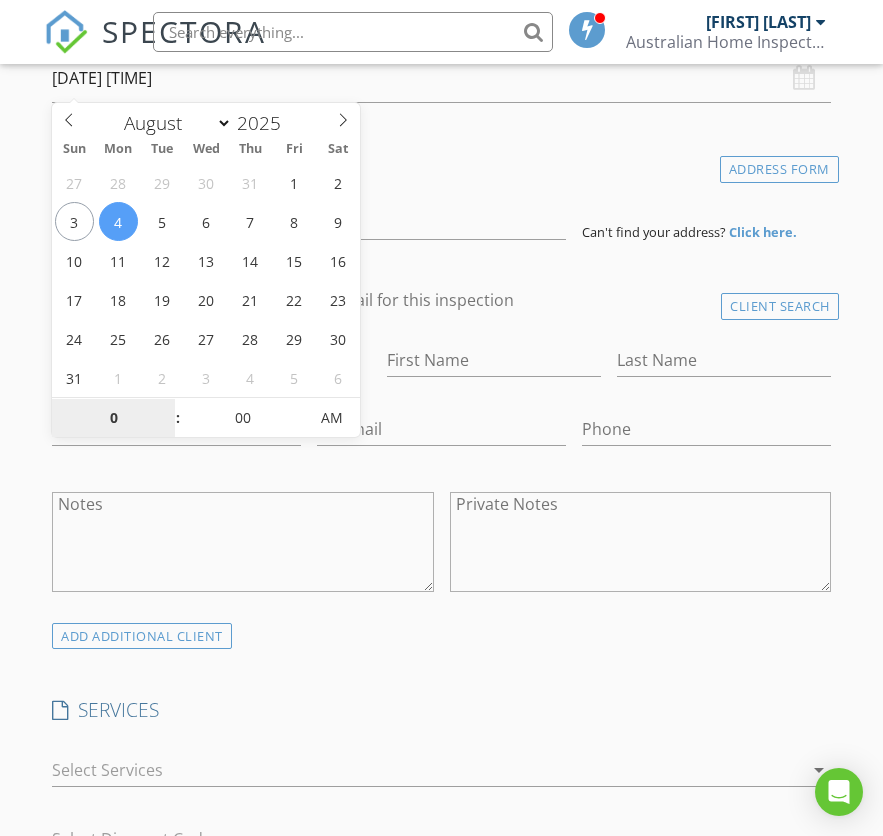 type on "01" 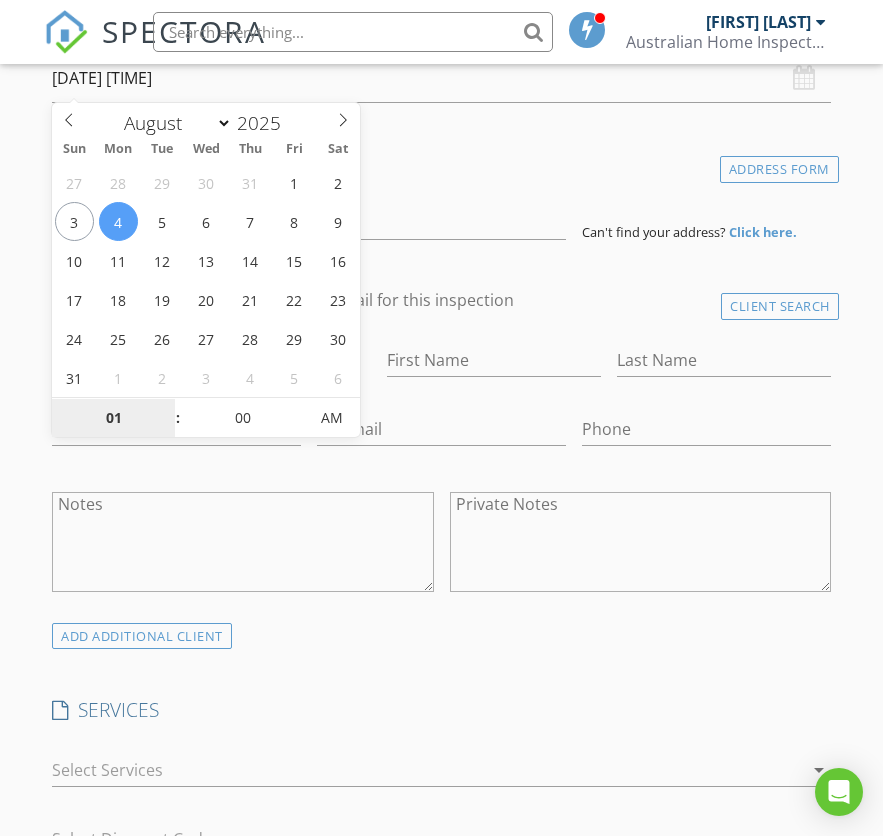 type on "[DATE] [TIME]" 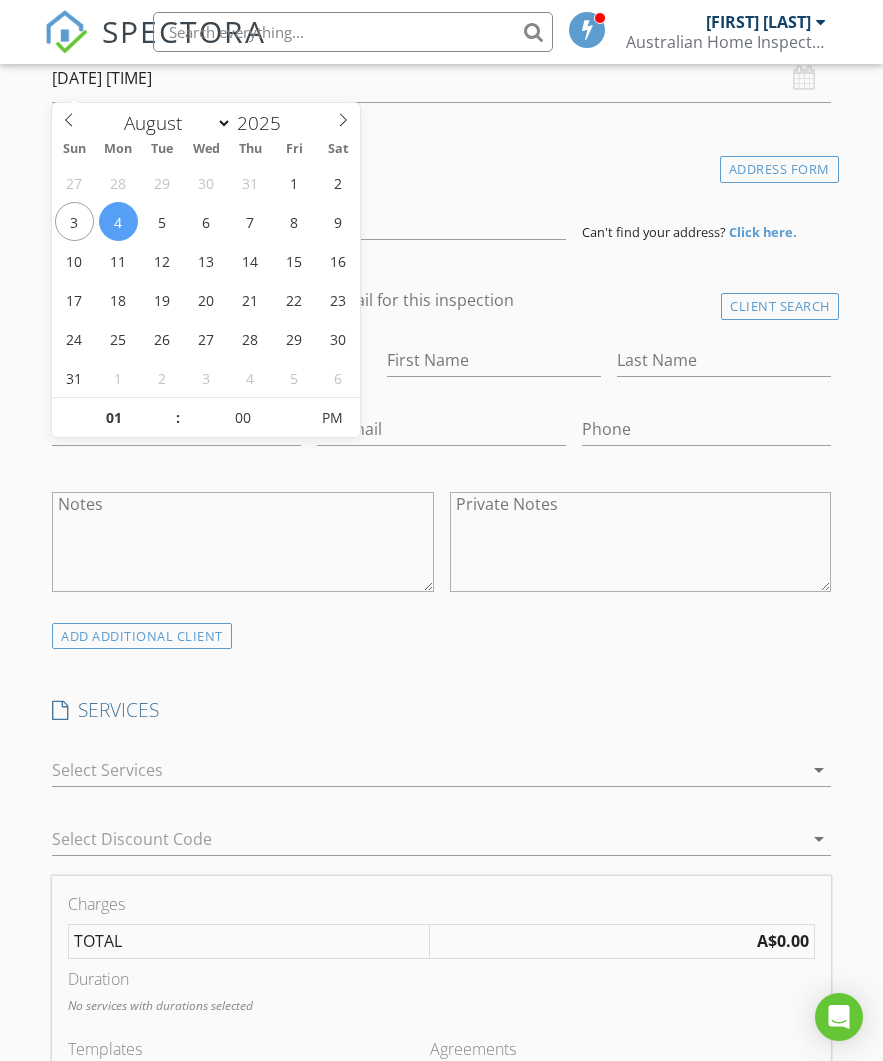click on "INSPECTOR(S)
check_box   Flynn Fang   PRIMARY   Flynn Fang arrow_drop_down   check_box_outline_blank Flynn Fang specifically requested
Date/Time
04/08/2025 1:00 PM
Location
Address Form       Can't find your address?   Click here.
client
check_box Enable Client CC email for this inspection   Client Search     check_box_outline_blank Client is a Company/Organization     First Name   Last Name   Email   CC Email   Phone           Notes   Private Notes
ADD ADDITIONAL client
SERVICES
check_box_outline_blank   Pre Purchase Building & Pest Inspection   check_box_outline_blank   Pre Sale Building & Pest Inspection   check_box_outline_blank   Pre Purchase Building Inspection    check_box_outline_blank   Pre Sale Building Inspection   check_box_outline_blank   Practical Completion Inspection" at bounding box center [441, 1153] 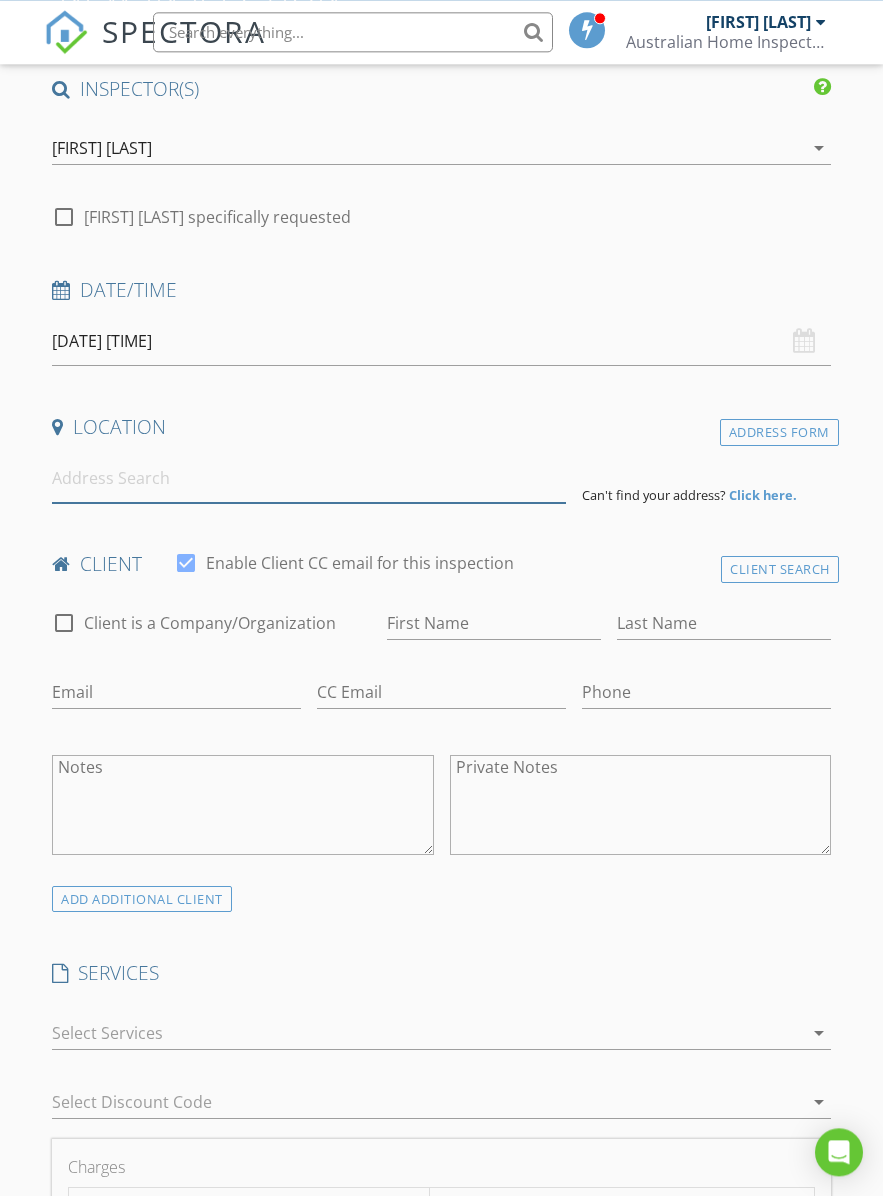 click at bounding box center (309, 478) 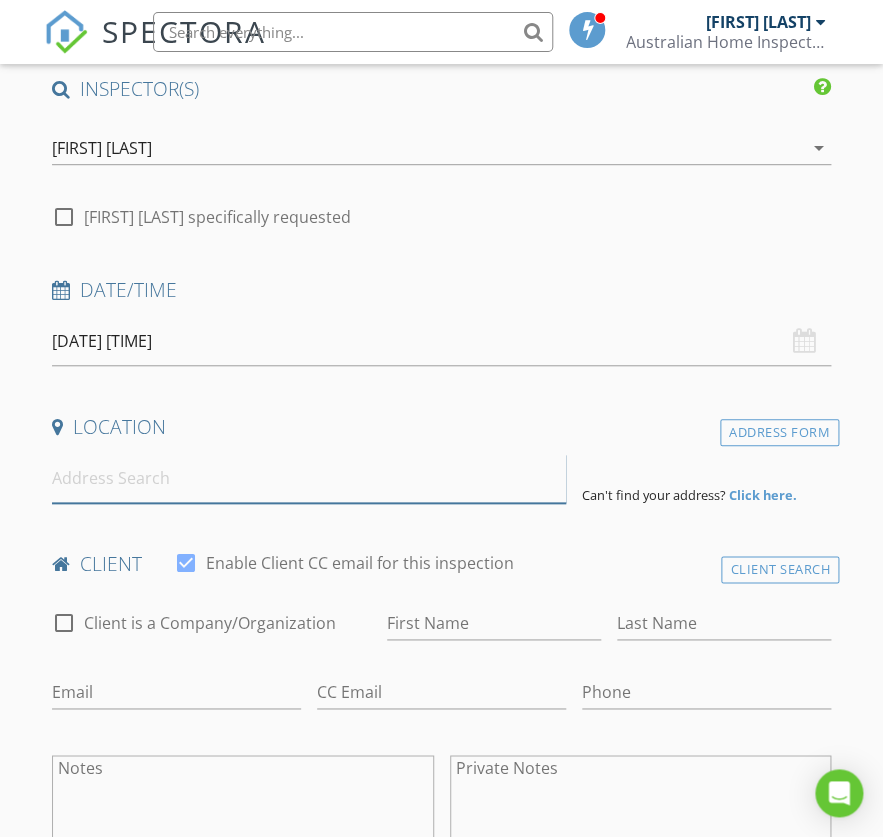 click at bounding box center (309, 478) 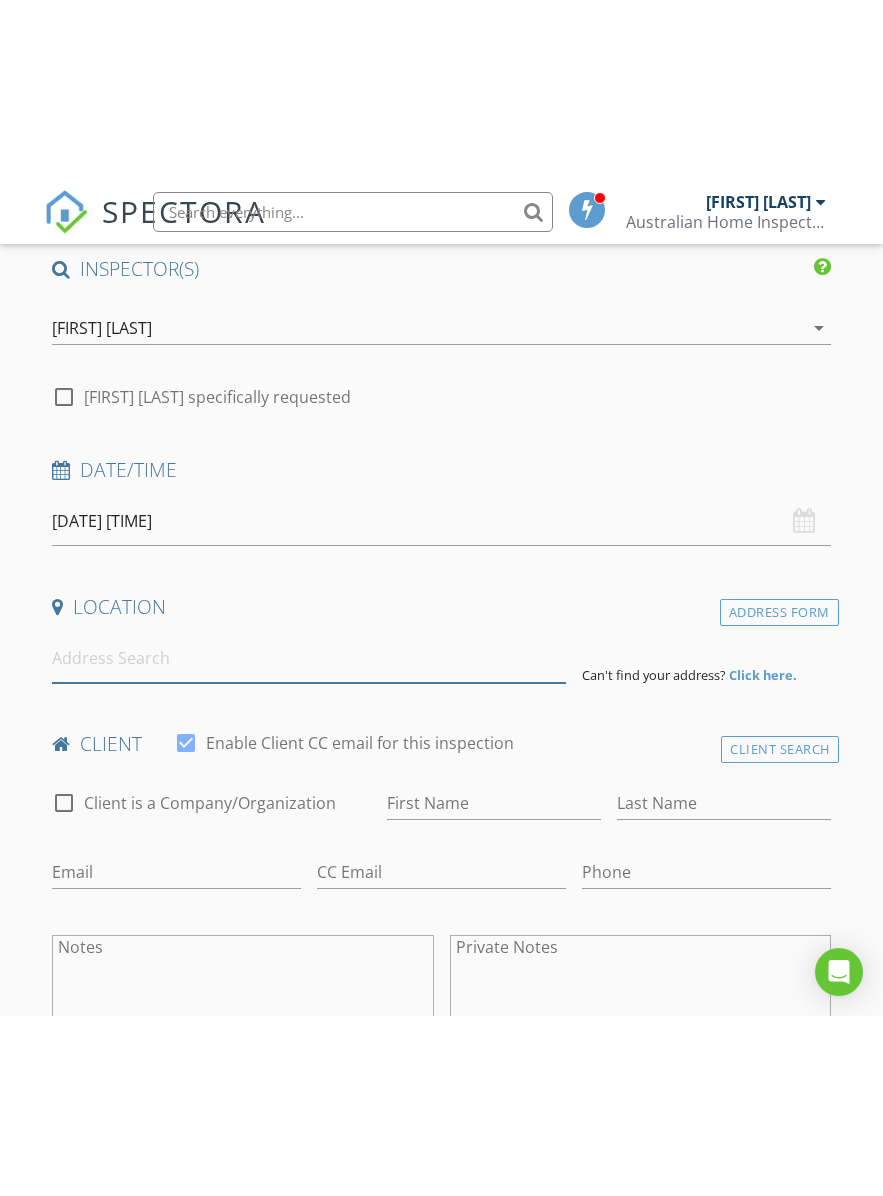 scroll, scrollTop: 197, scrollLeft: 0, axis: vertical 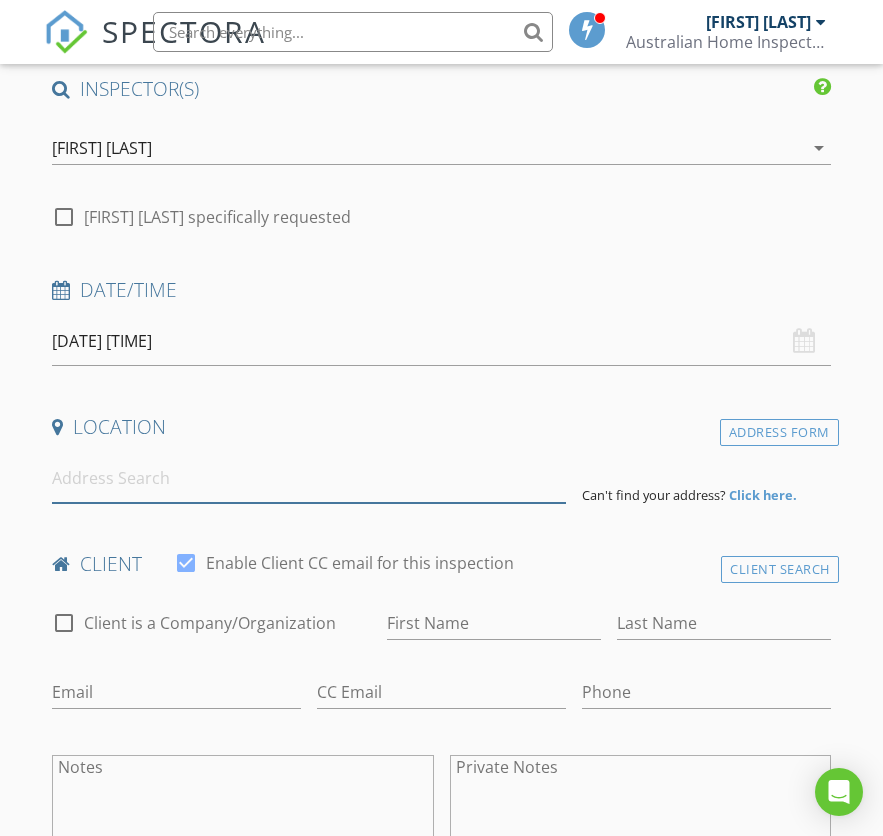 click at bounding box center (309, 478) 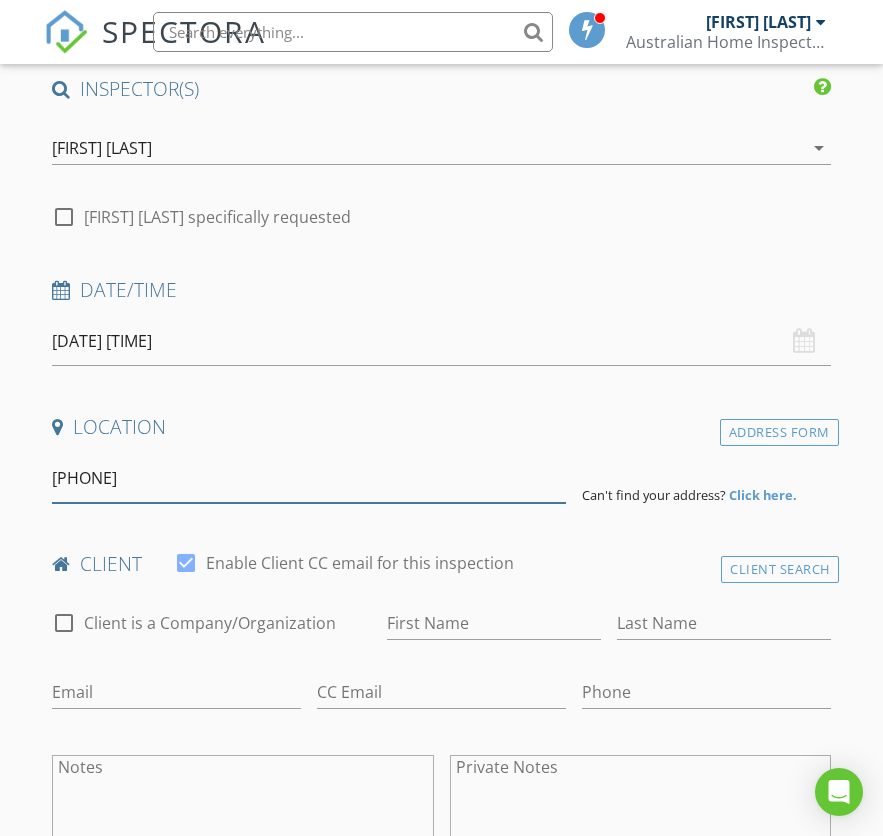 click on "0416 445 678" at bounding box center (309, 478) 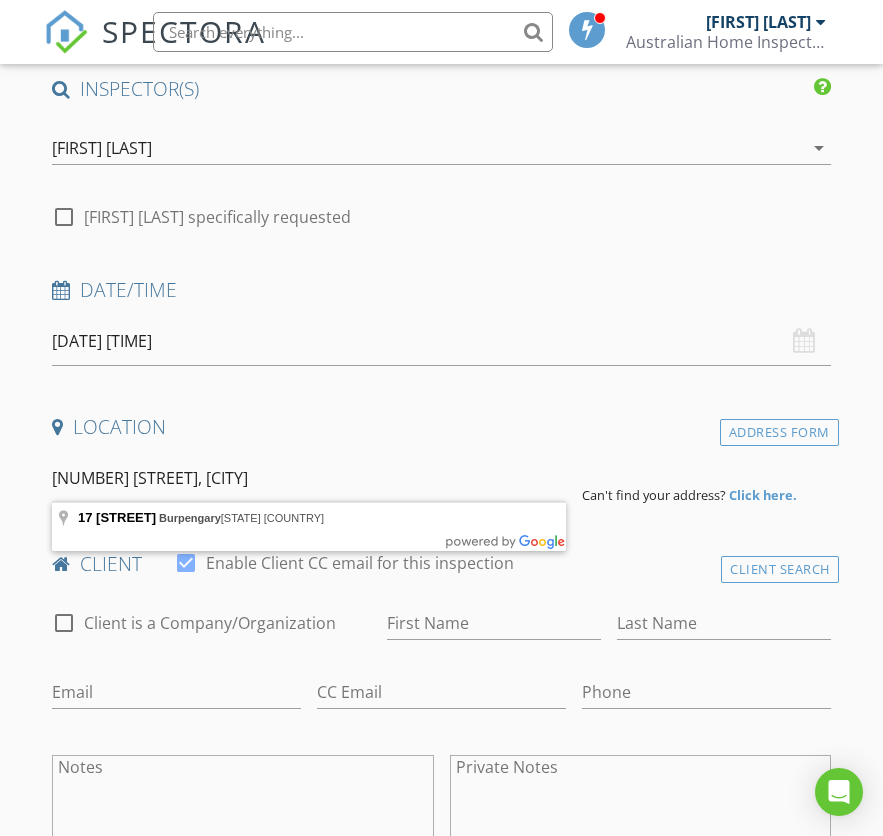 type on "17 Rossini Street, Burpengary 昆士兰州澳大利亚" 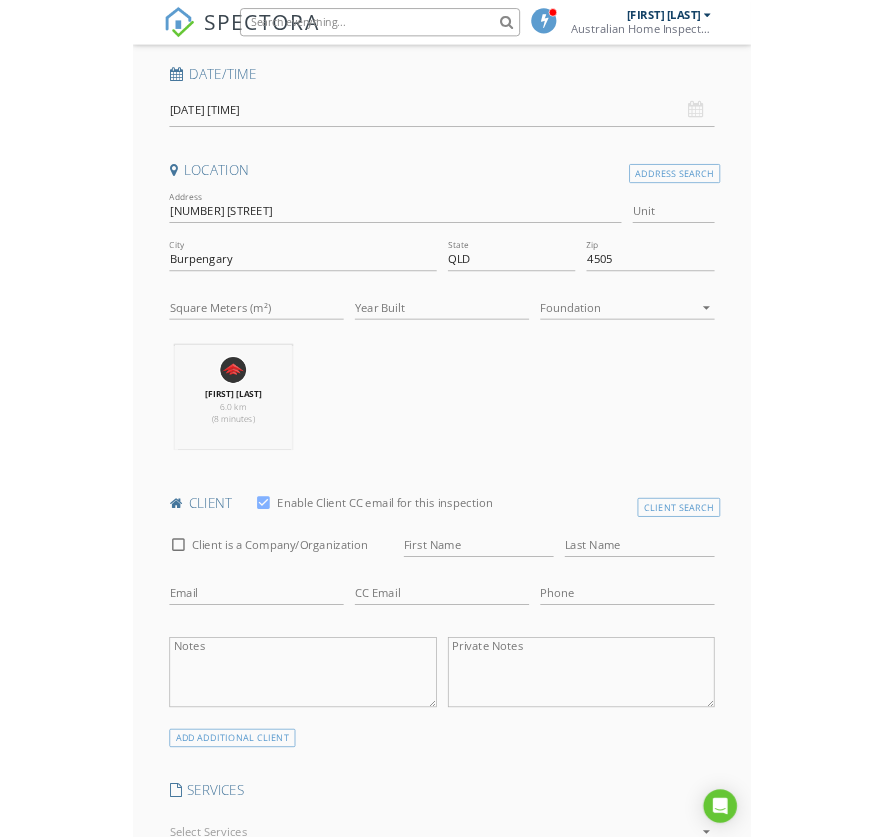scroll, scrollTop: 385, scrollLeft: 0, axis: vertical 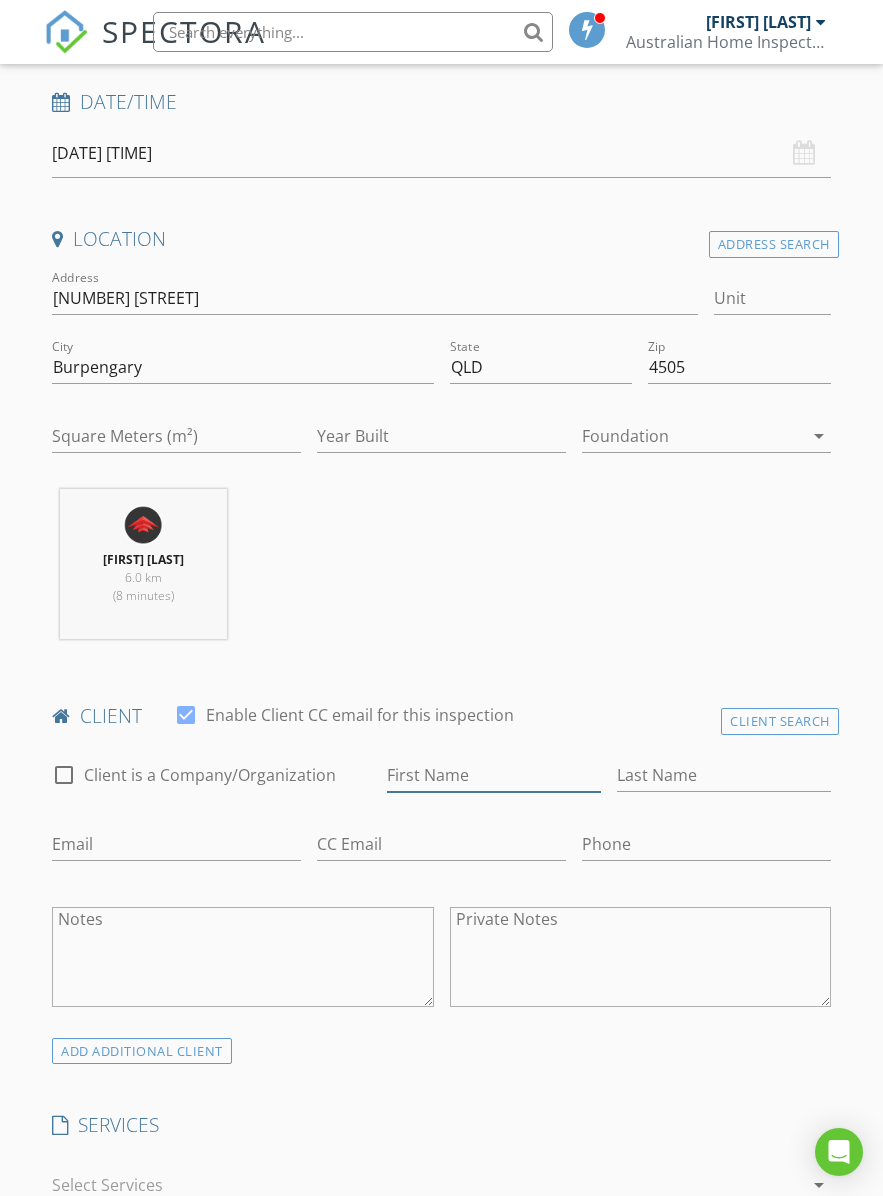 click on "First Name" at bounding box center (494, 775) 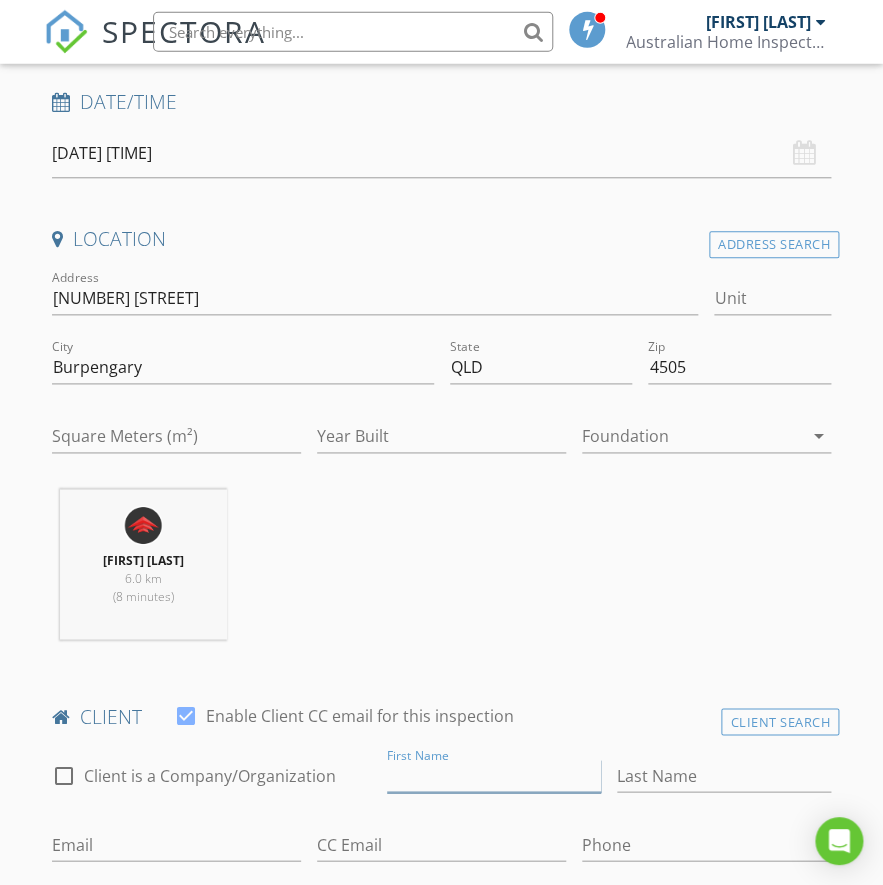 click on "First Name" at bounding box center [494, 775] 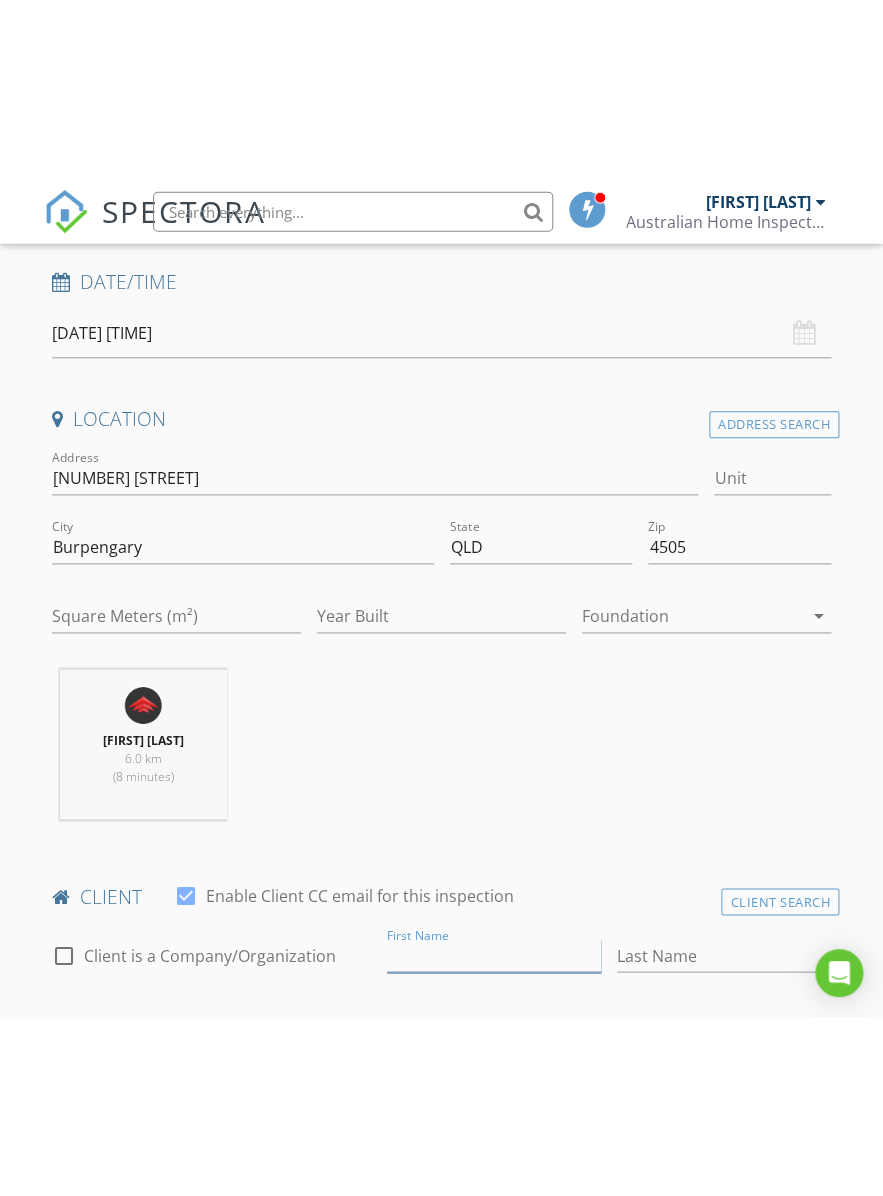 scroll, scrollTop: 386, scrollLeft: 0, axis: vertical 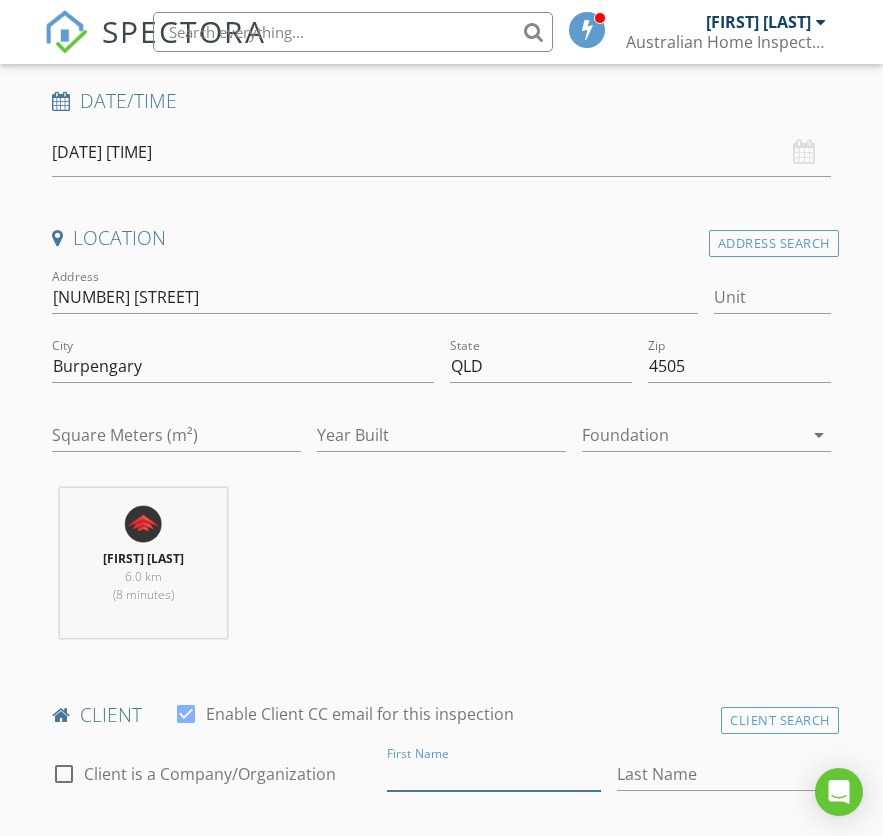 paste on "Cher Xue Er Zhang" 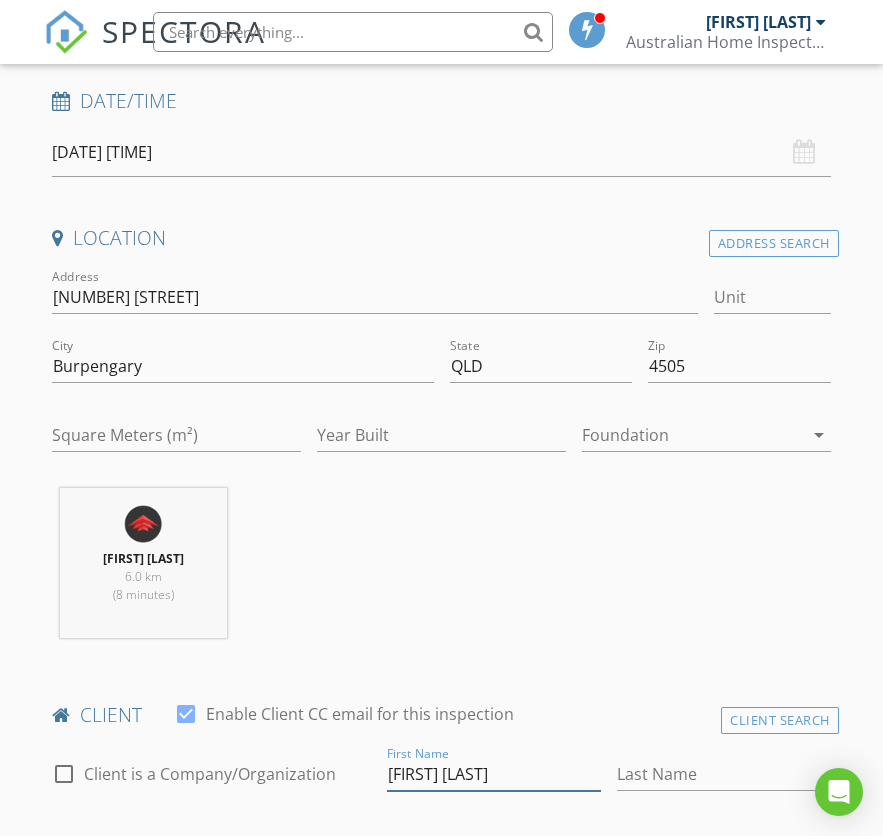 click on "Cher Xue Er Zhang" at bounding box center (494, 774) 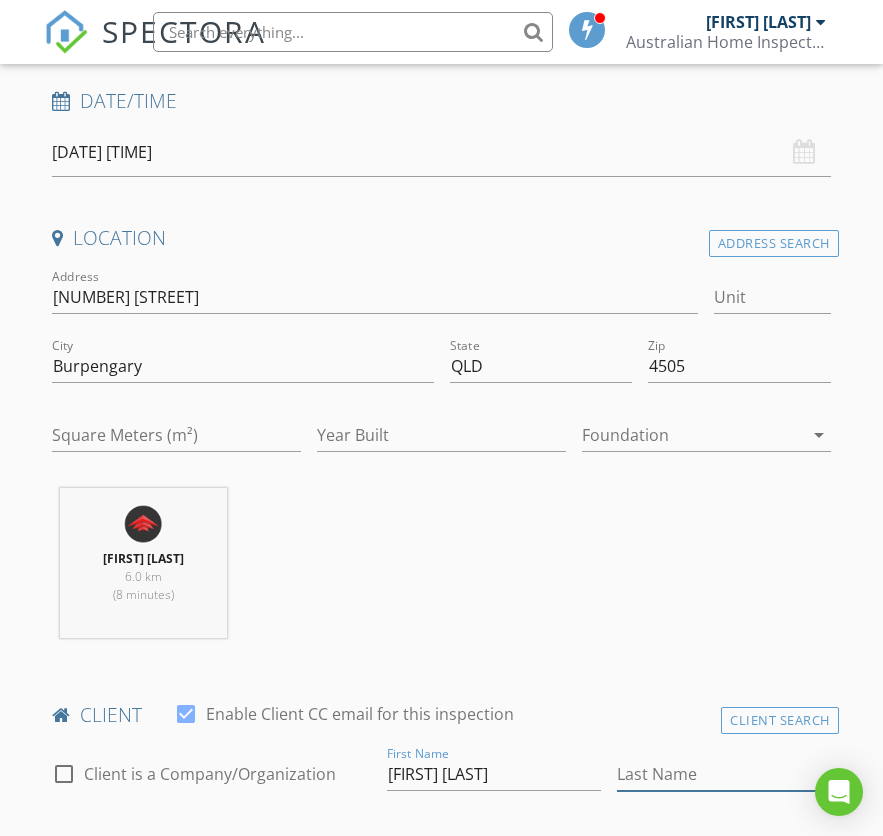 click on "Last Name" at bounding box center (724, 774) 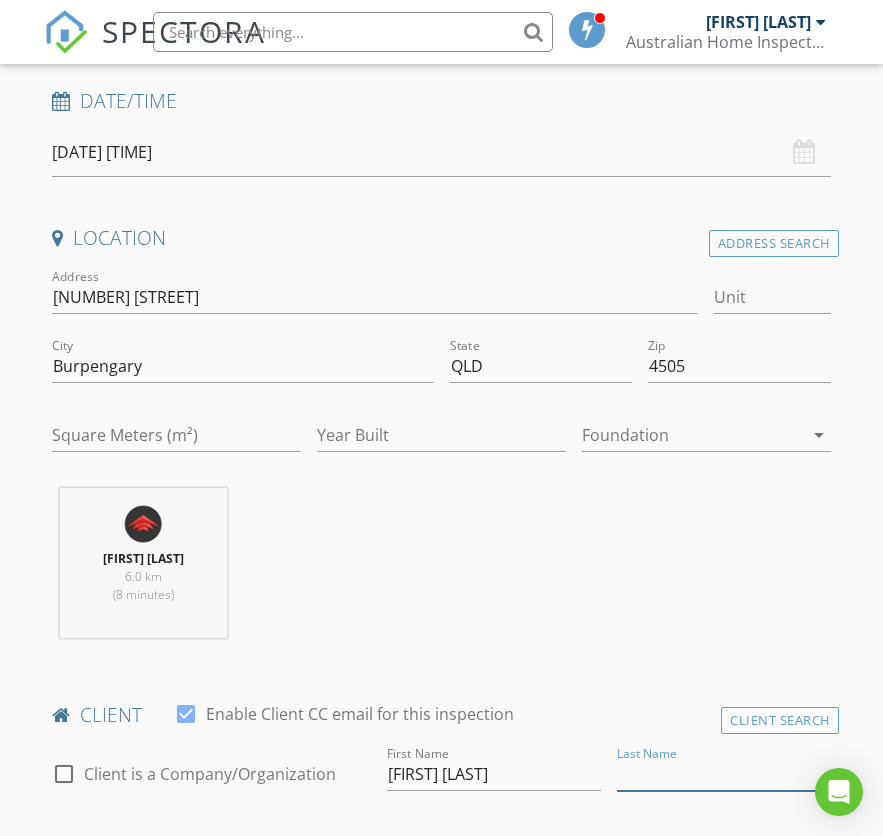 click on "Last Name" at bounding box center [724, 774] 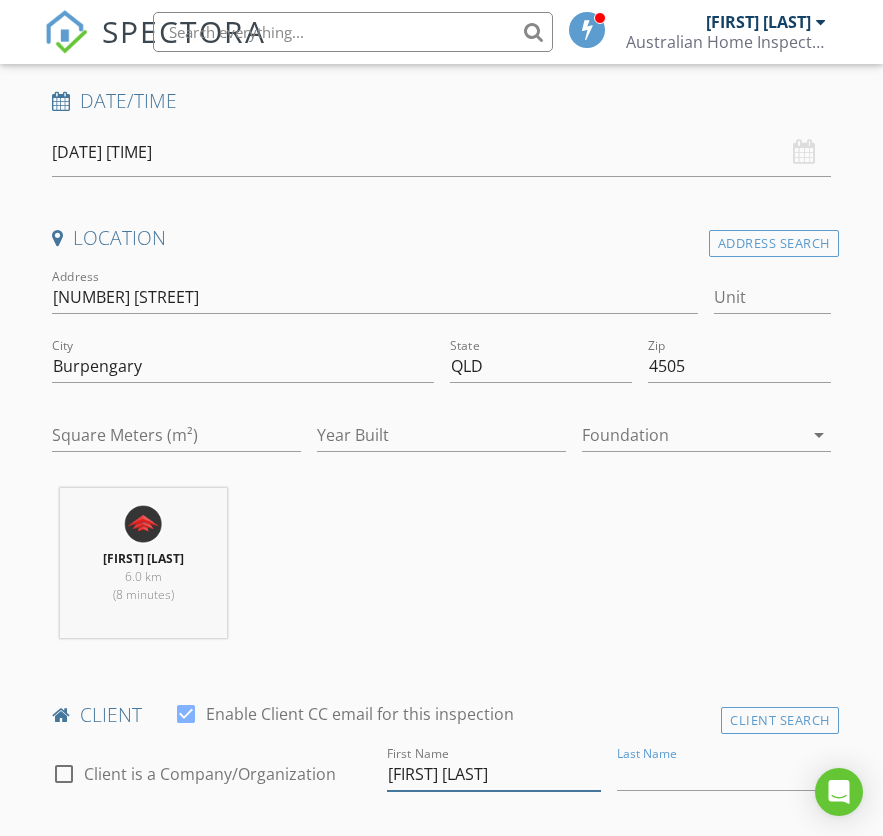 click on "Cher Xue Er Zhang" at bounding box center (494, 774) 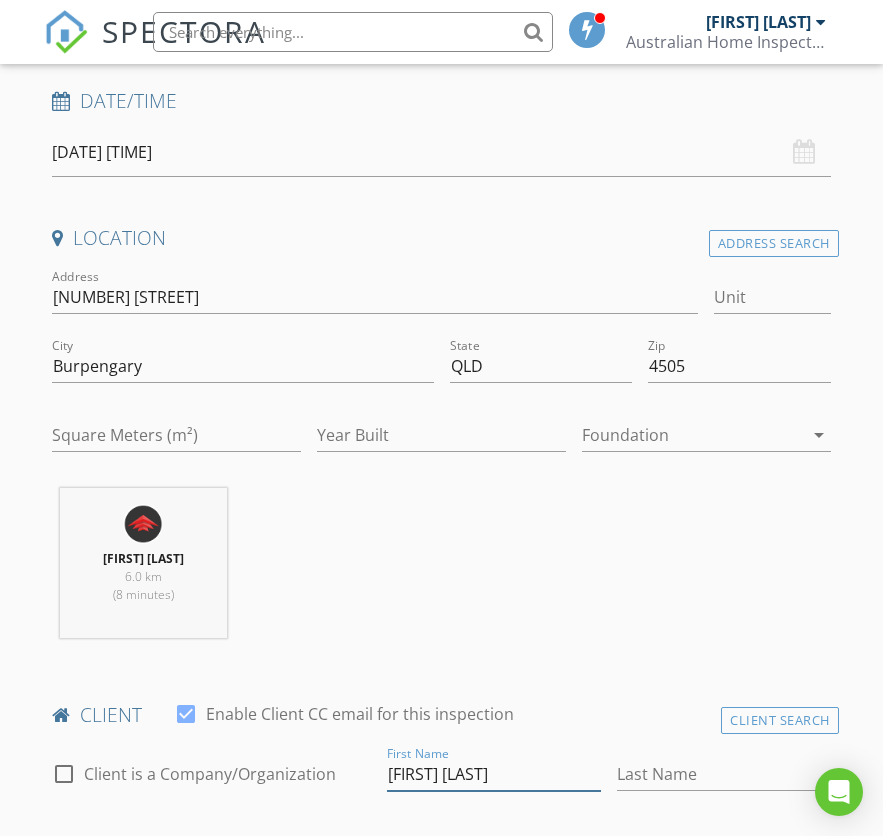 click on "Cher Xue Er Zhang" at bounding box center [494, 774] 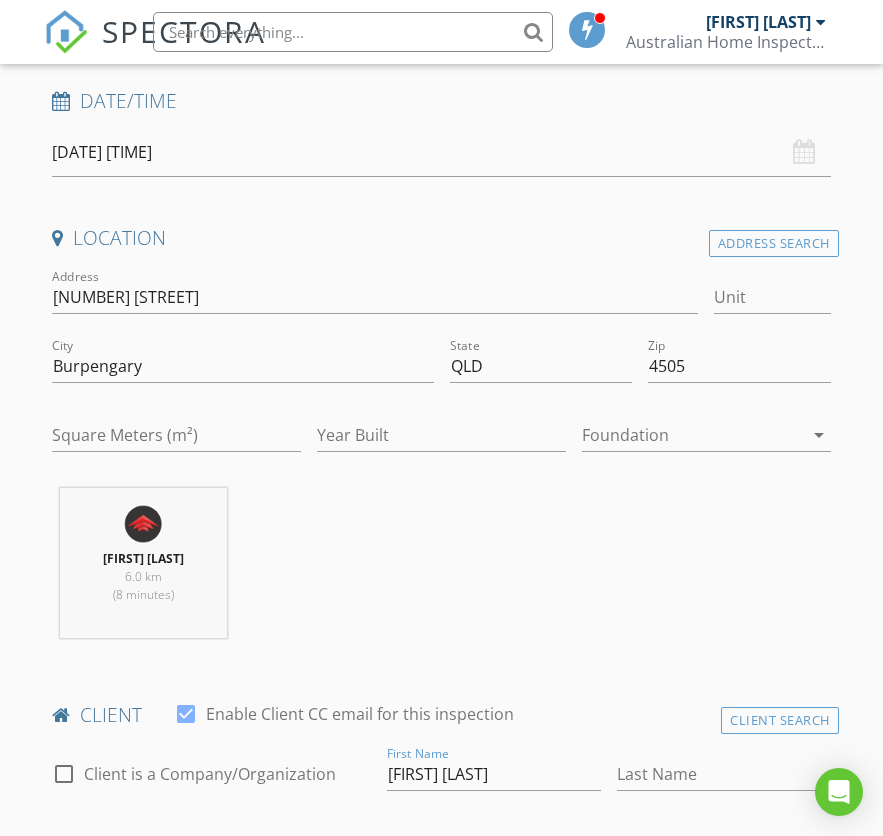 click on "client
check_box Enable Client CC email for this inspection" at bounding box center [441, 722] 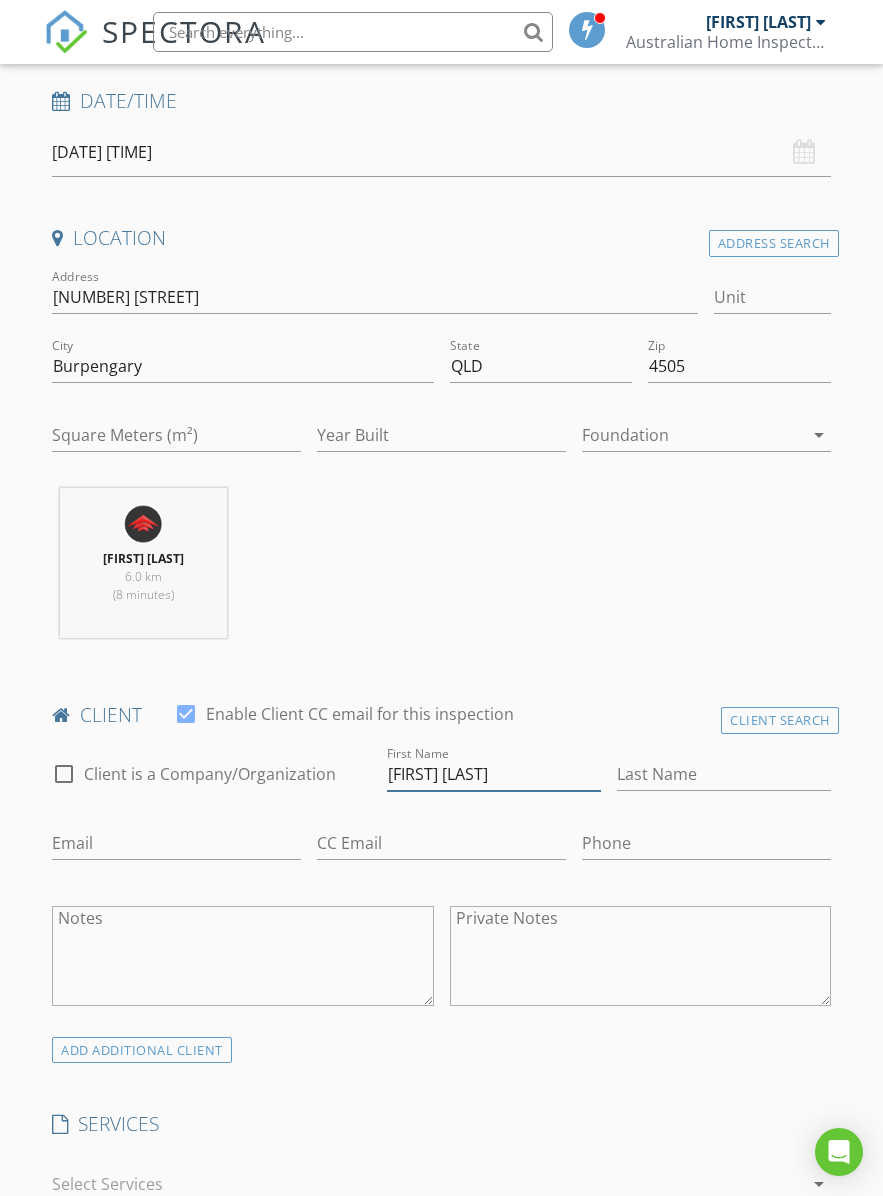 click on "Cher Xue Er Zhang" at bounding box center (494, 774) 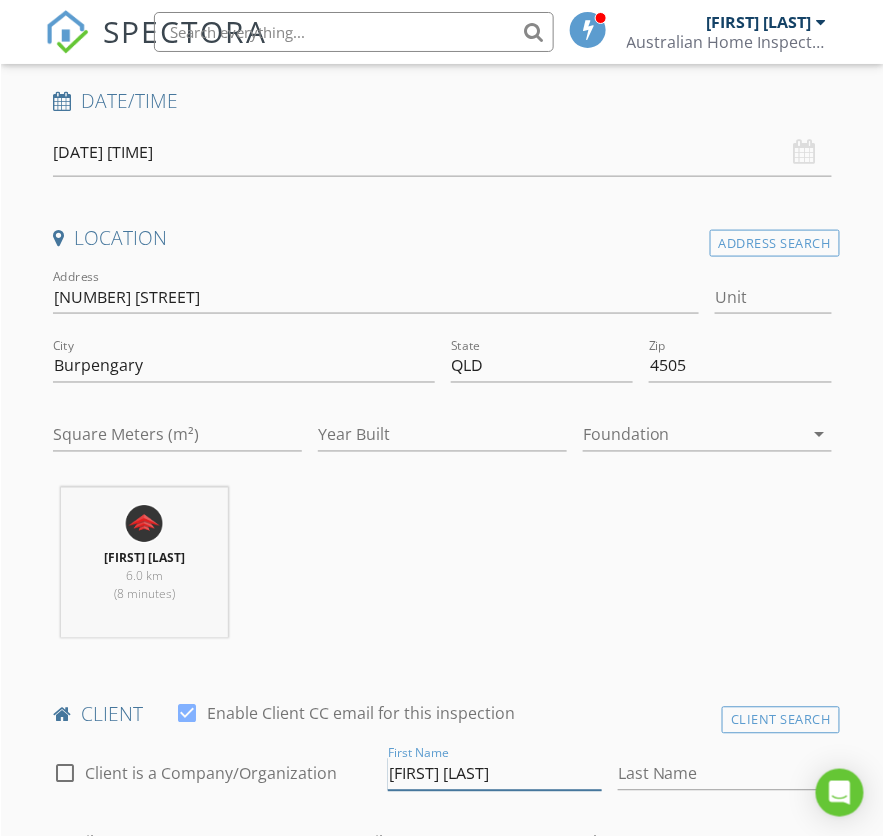 scroll, scrollTop: 386, scrollLeft: 0, axis: vertical 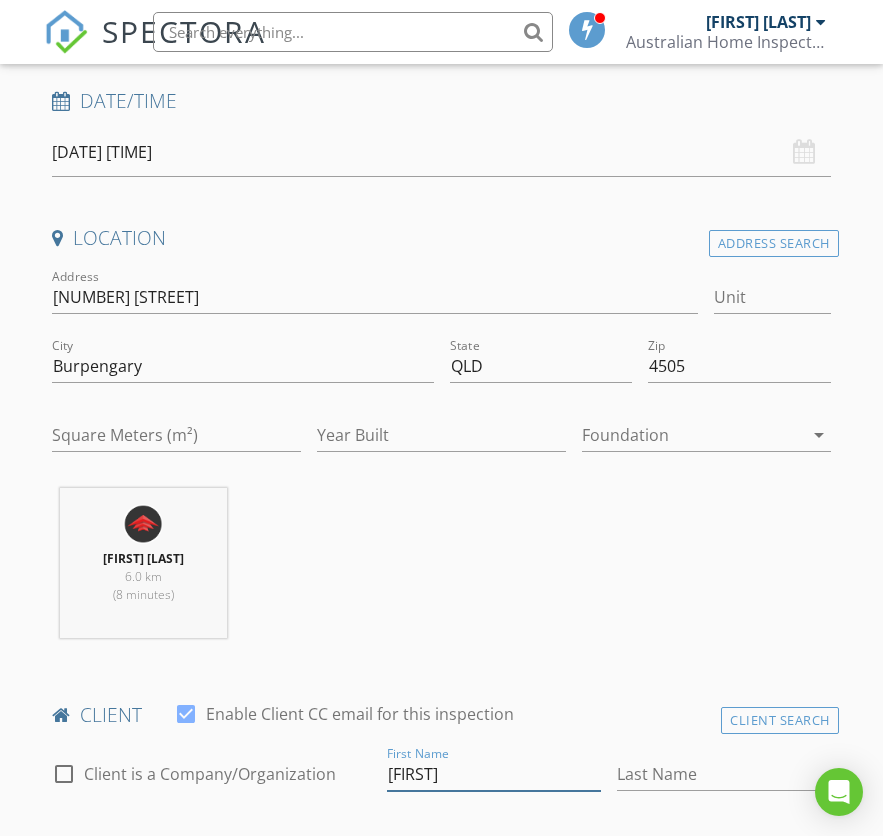type on "Cher Xue Er" 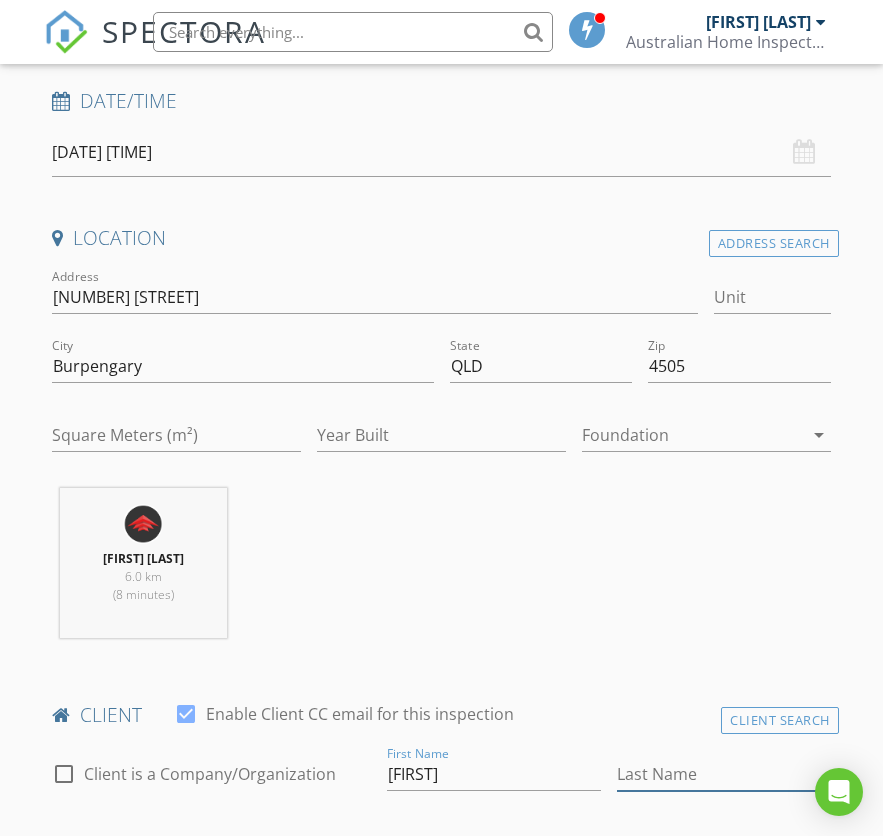 click on "Last Name" at bounding box center [724, 774] 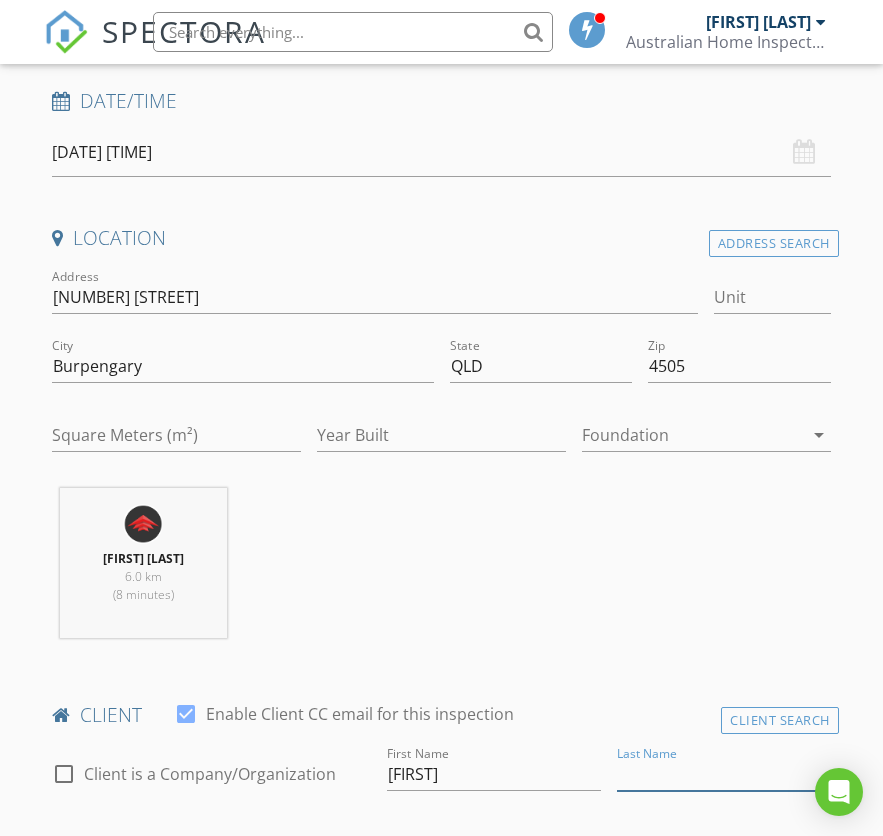 click on "Last Name" at bounding box center [724, 774] 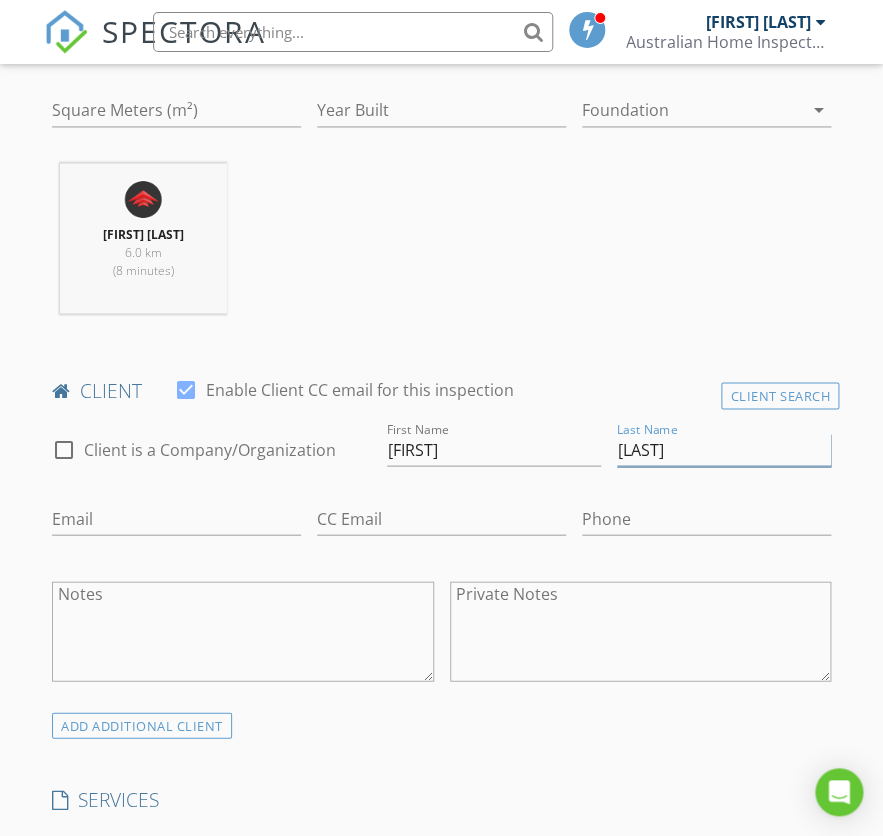 scroll, scrollTop: 712, scrollLeft: 0, axis: vertical 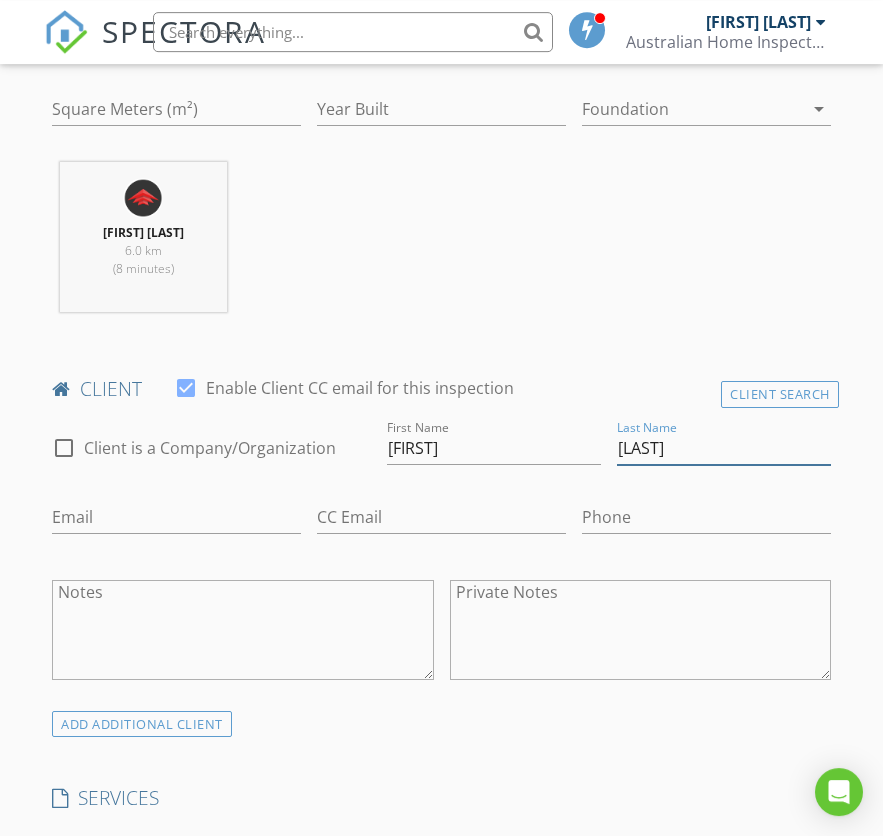 type on "Zhang" 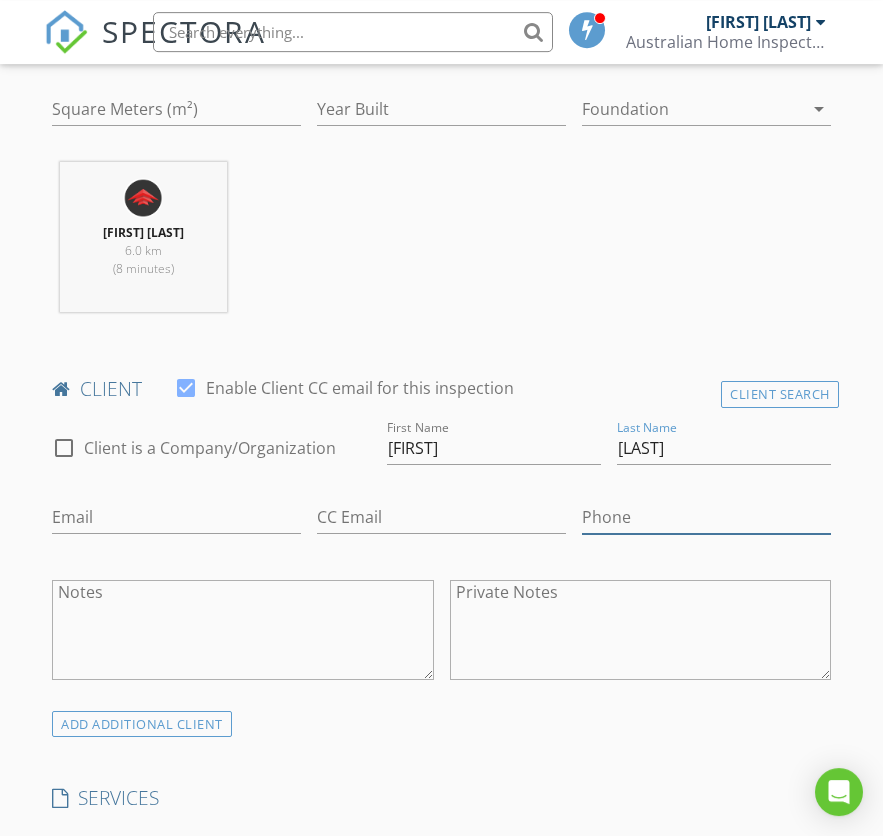 click on "Phone" at bounding box center [706, 517] 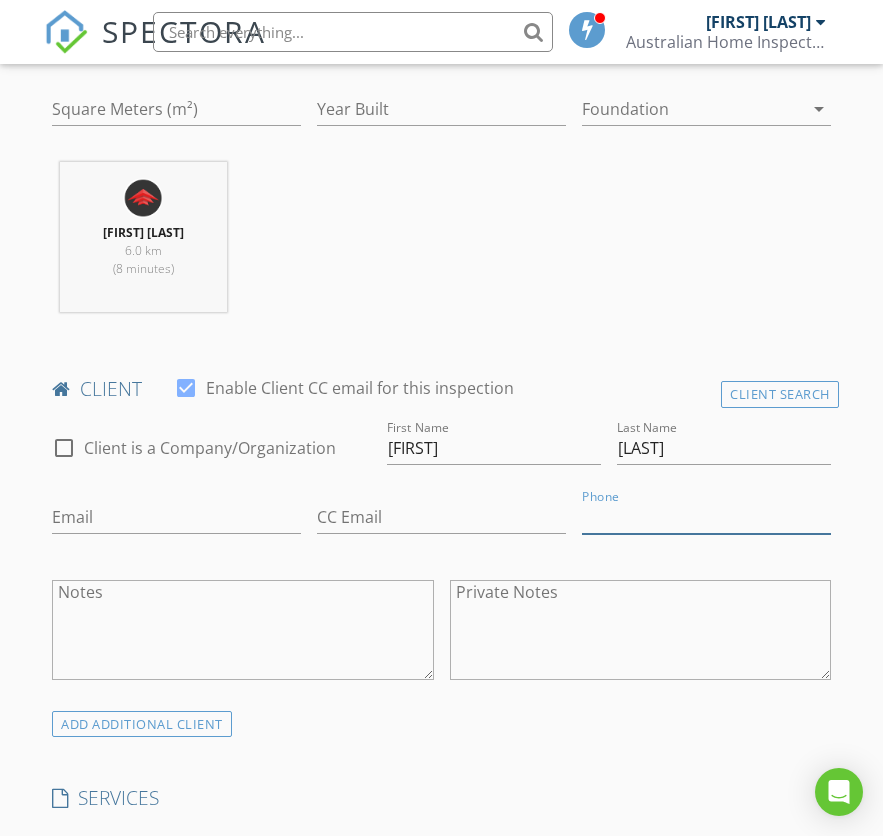 click on "Phone" at bounding box center [706, 517] 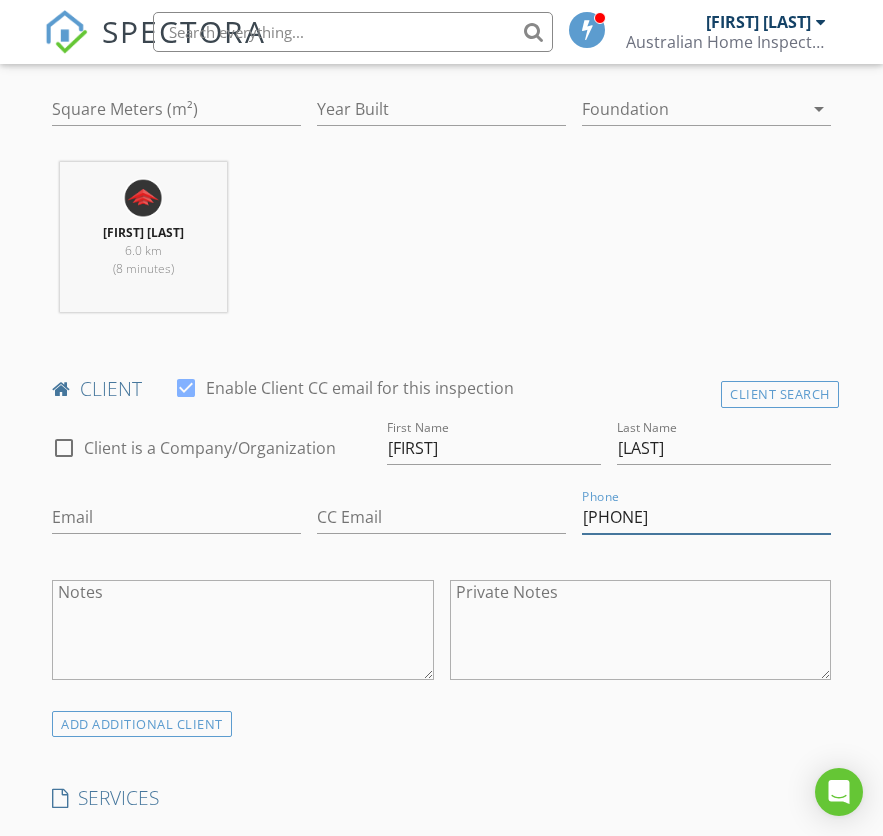type on "0451028280" 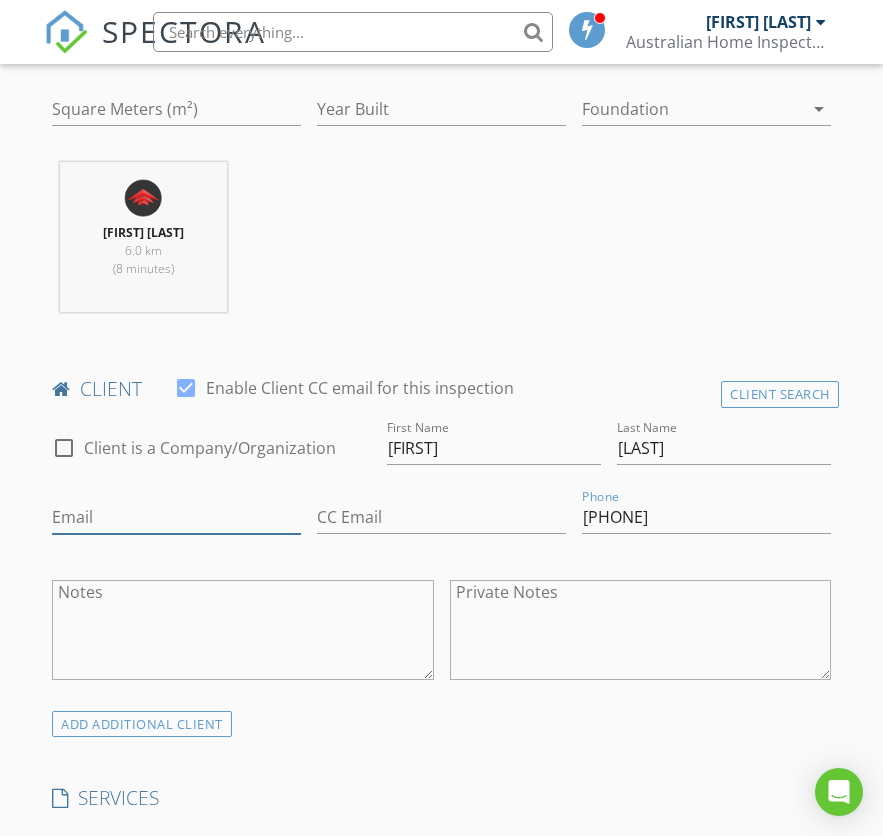 click on "Email" at bounding box center [176, 517] 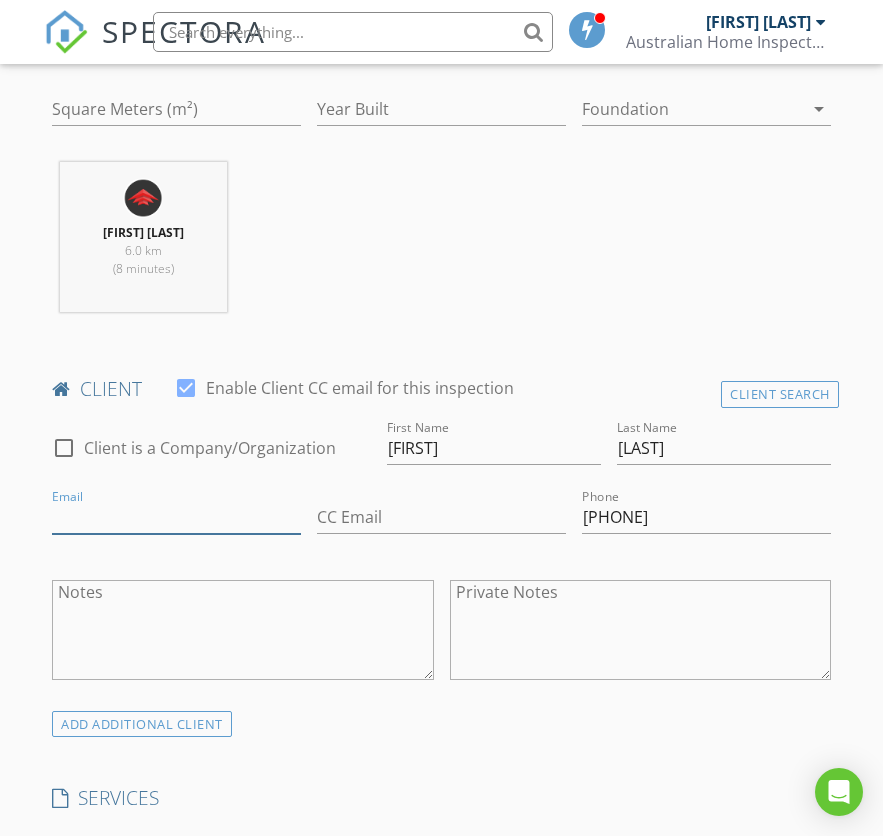 click on "Email" at bounding box center (176, 517) 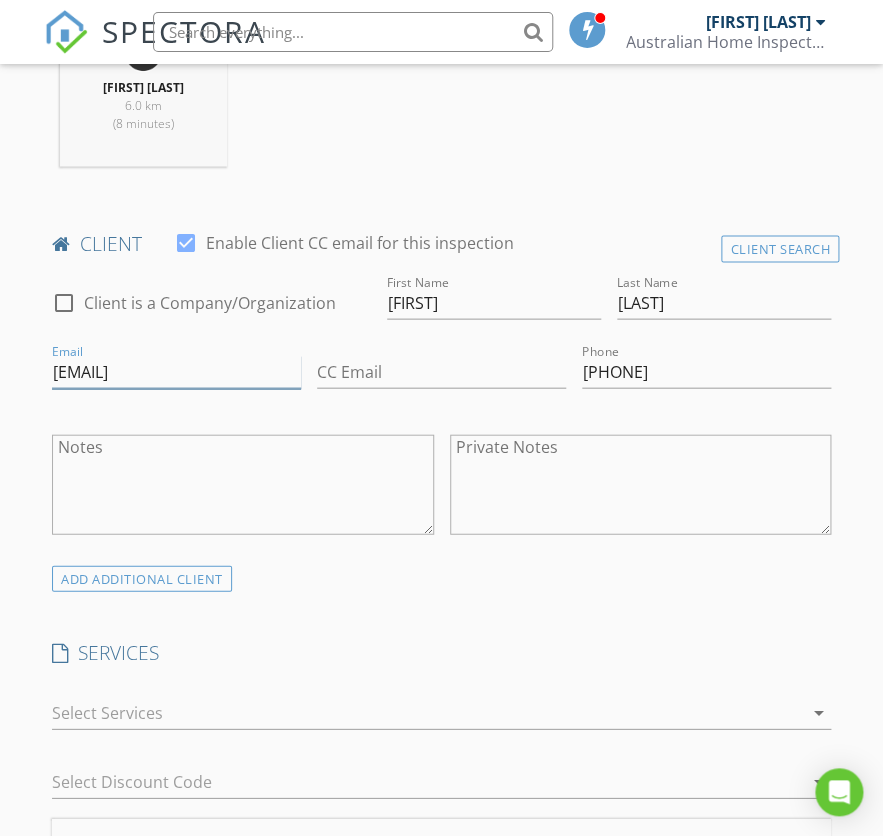 scroll, scrollTop: 871, scrollLeft: 0, axis: vertical 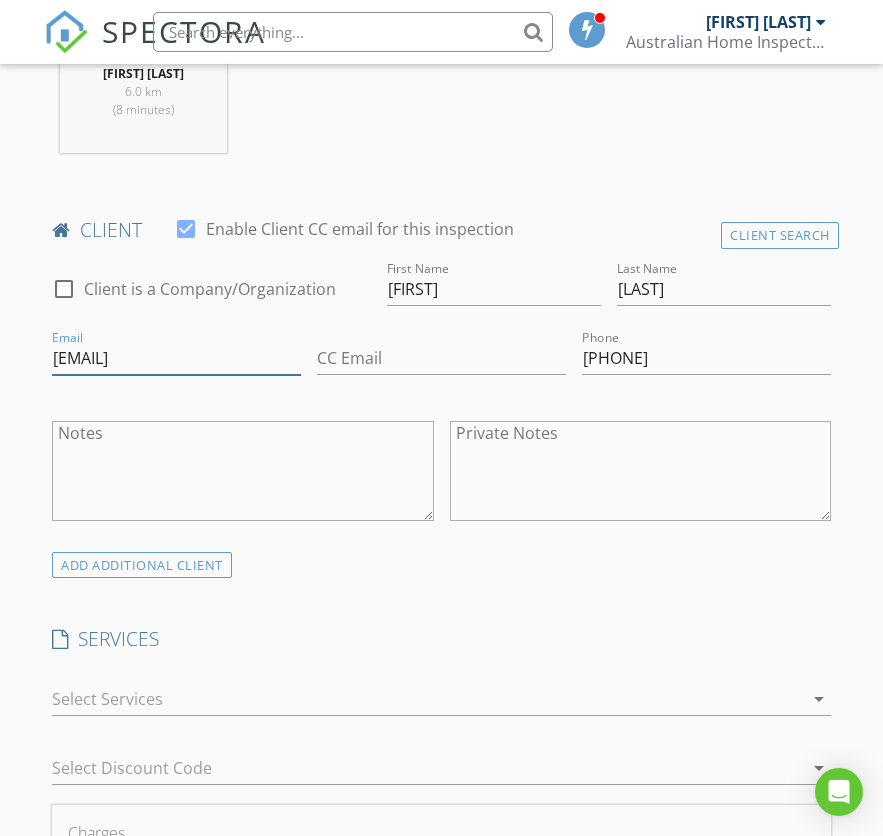type on "mytigerzhang@hotmail.com" 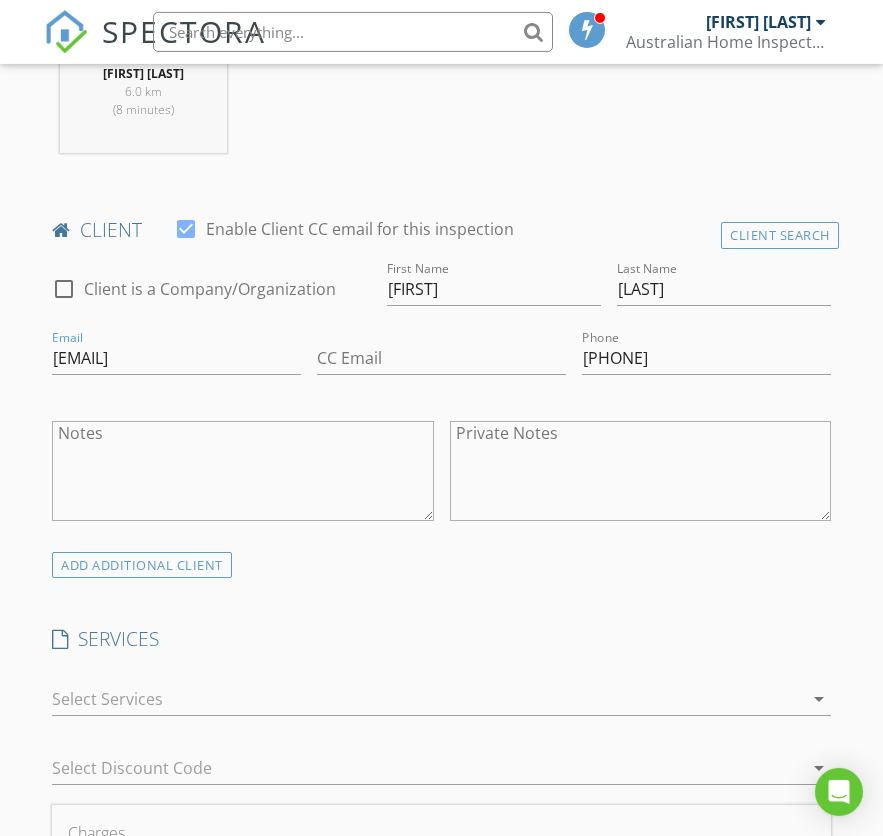 click at bounding box center (427, 699) 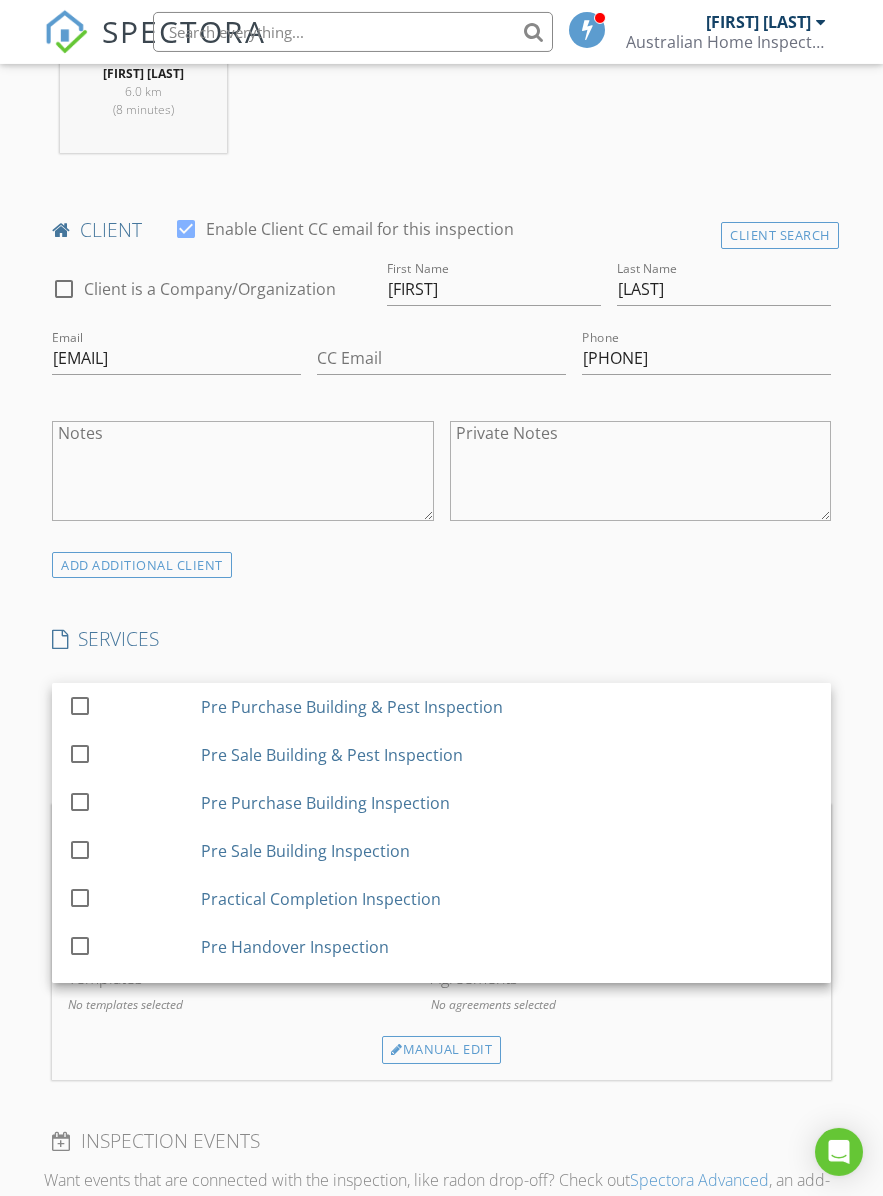 scroll, scrollTop: 872, scrollLeft: 0, axis: vertical 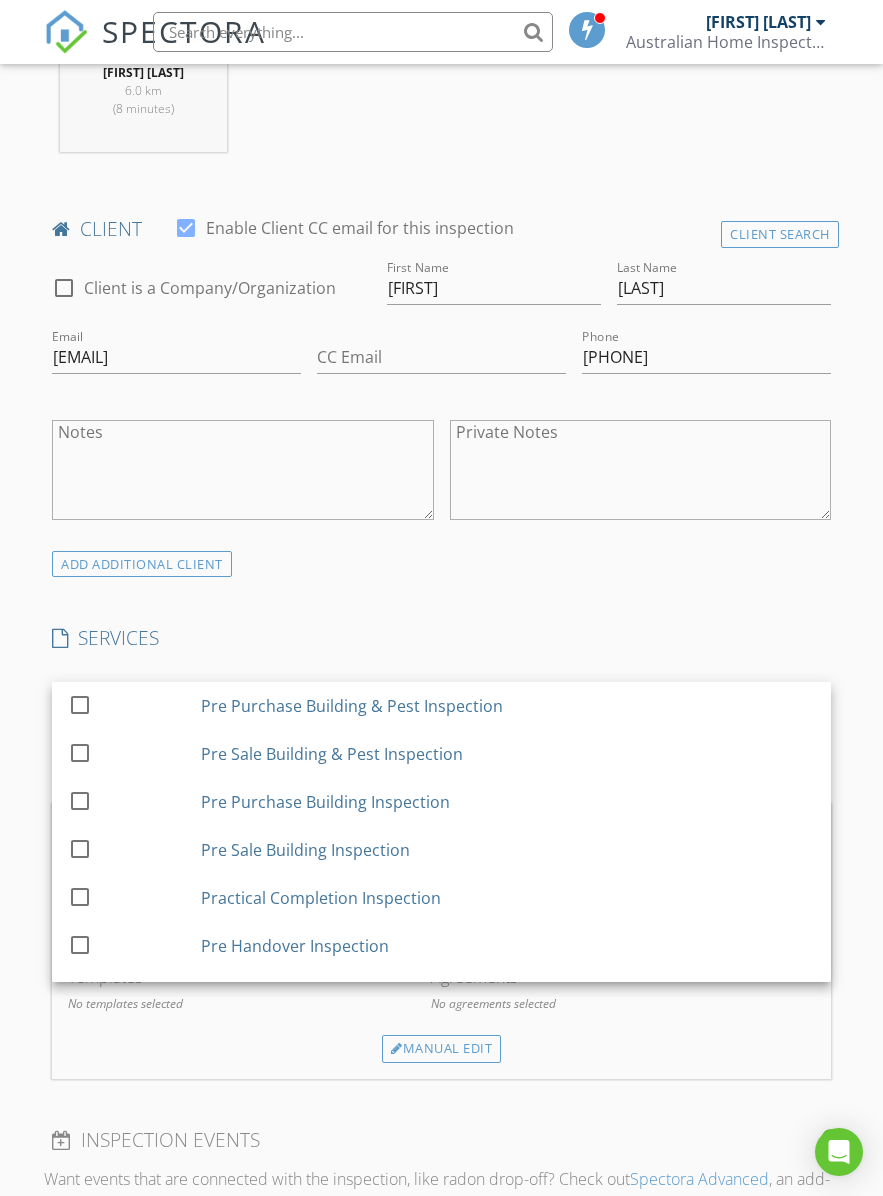 click on "Pre Purchase Building & Pest Inspection" at bounding box center [508, 706] 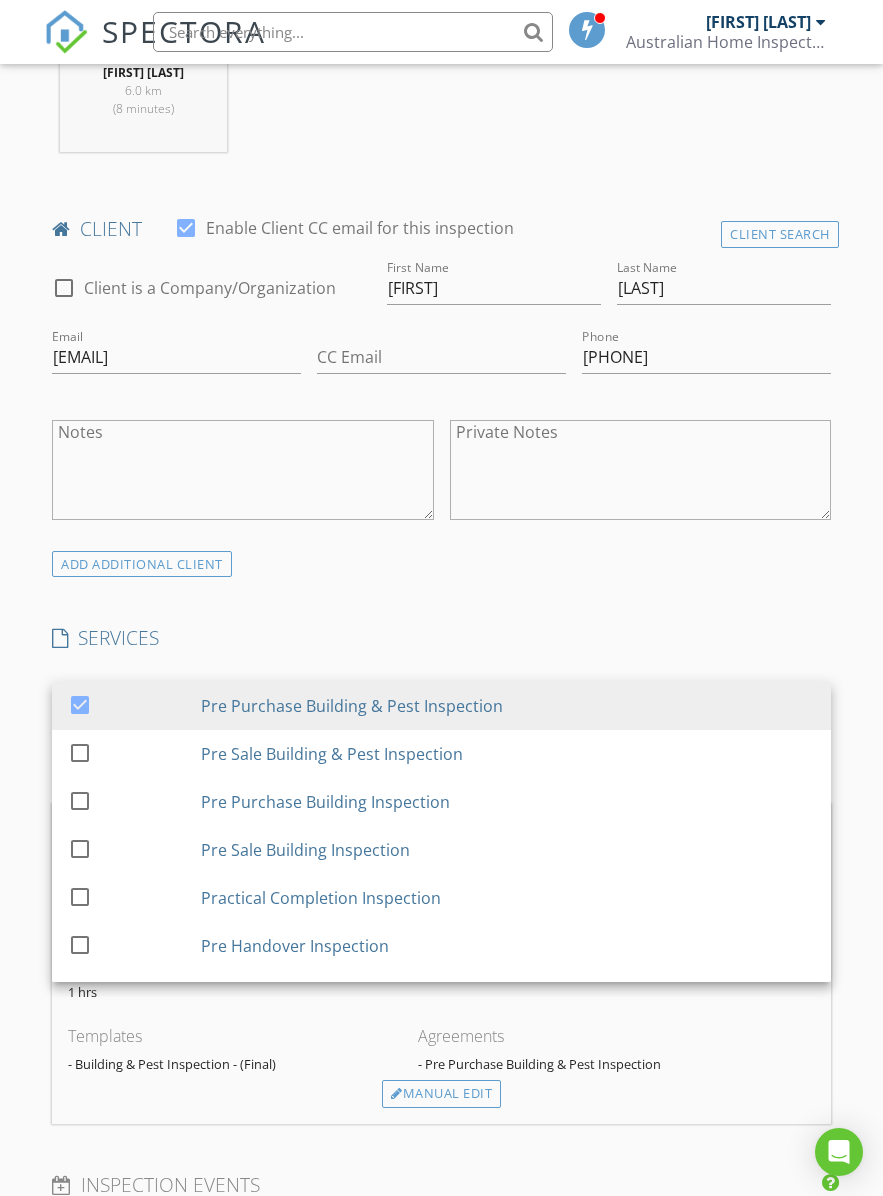 click on "INSPECTOR(S)
check_box   Flynn Fang   PRIMARY   Flynn Fang arrow_drop_down   check_box_outline_blank Flynn Fang specifically requested
Date/Time
04/08/2025 1:00 PM
Location
Address Search       Address 17 Rossini St   Unit   City Burpengary   State QLD   Zip 4505     Square Meters (m²)   Year Built   Foundation arrow_drop_down     Flynn Fang     6.0 km     (8 minutes)
client
check_box Enable Client CC email for this inspection   Client Search     check_box_outline_blank Client is a Company/Organization     First Name Cher Xue Er   Last Name Zhang   Email mytigerzhang@hotmail.com   CC Email   Phone 0451028280           Notes   Private Notes
ADD ADDITIONAL client
SERVICES
check_box   Pre Purchase Building & Pest Inspection   check_box_outline_blank     check_box_outline_blank" at bounding box center [441, 933] 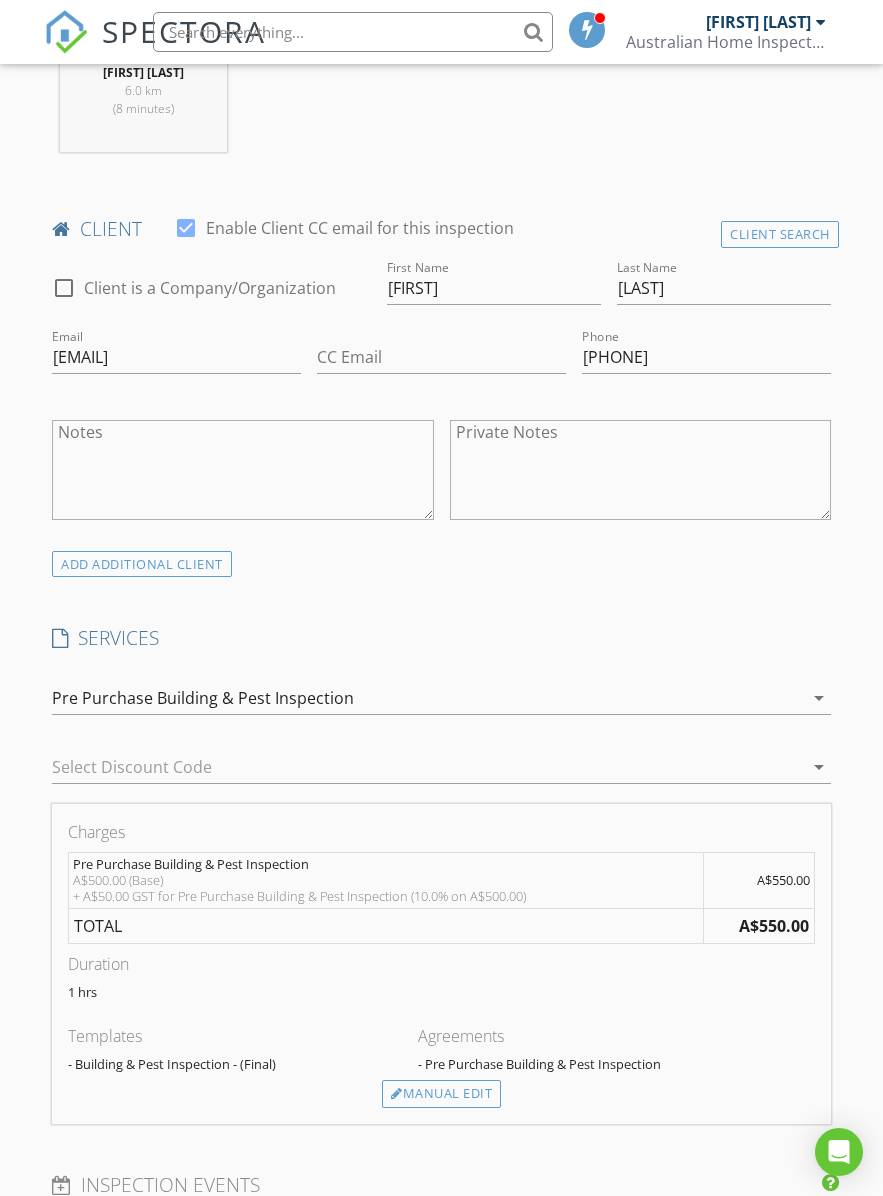 click on "Manual Edit" at bounding box center (441, 1094) 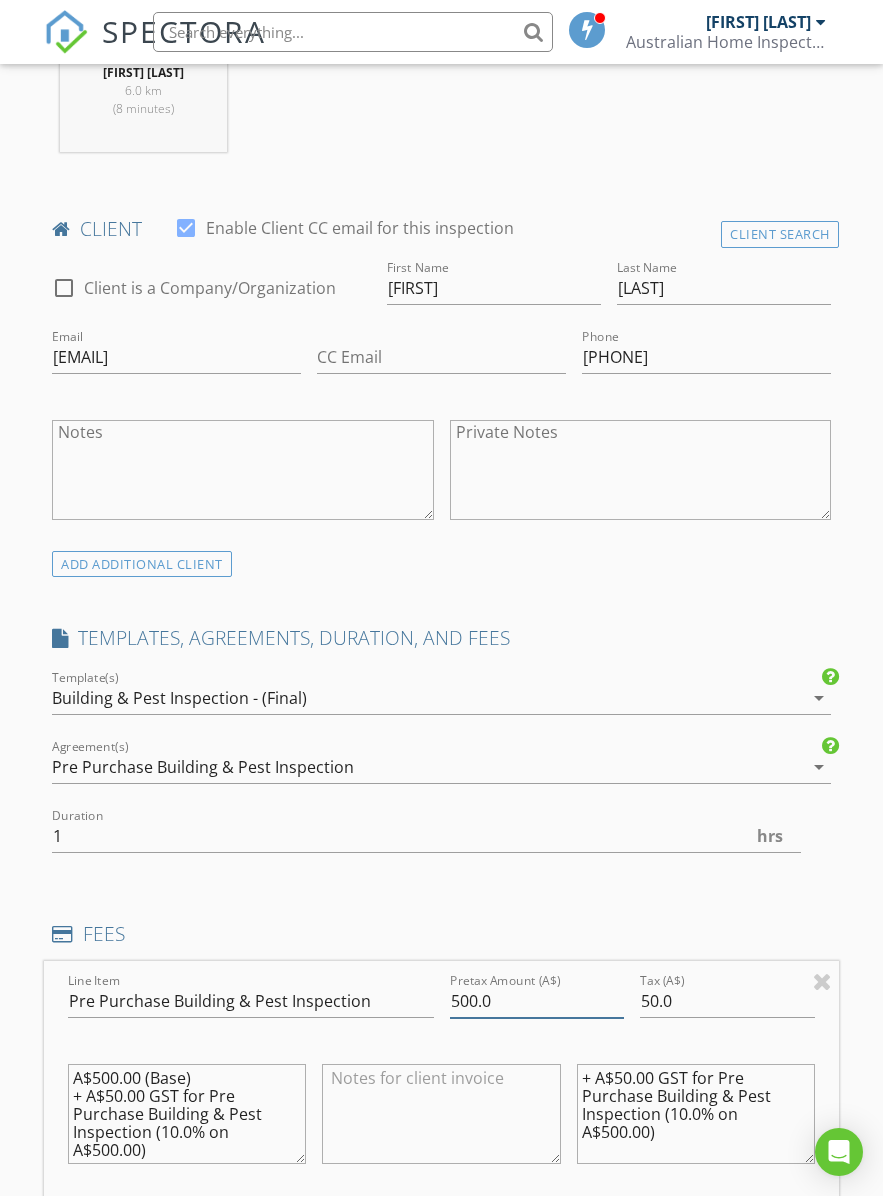 click on "500.0" at bounding box center [537, 1001] 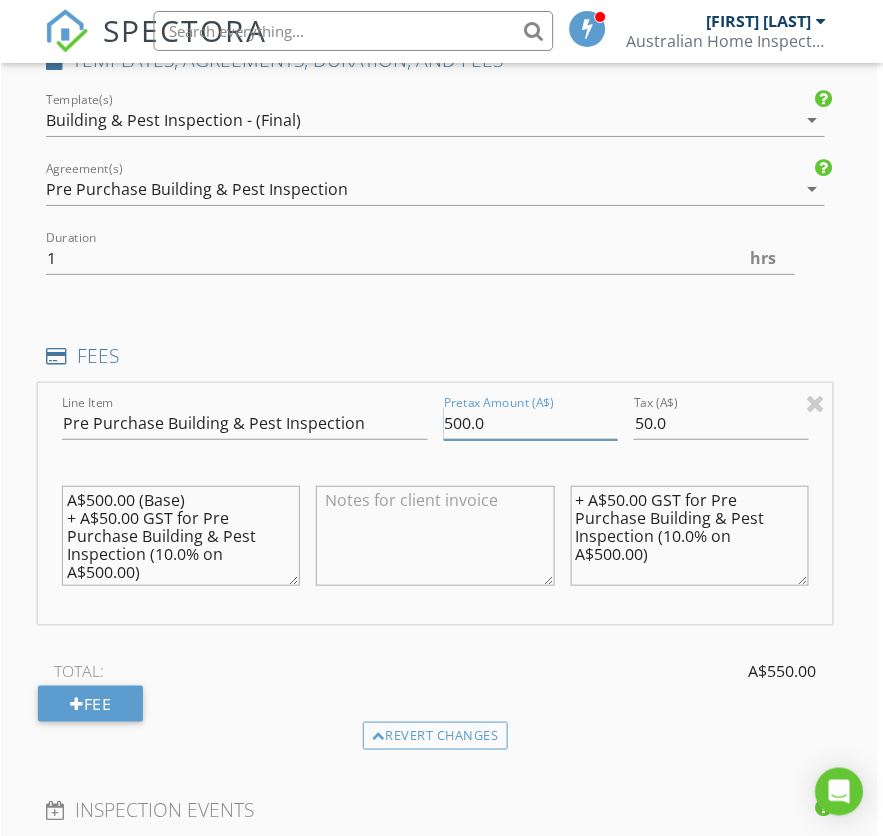 scroll, scrollTop: 1450, scrollLeft: 7, axis: both 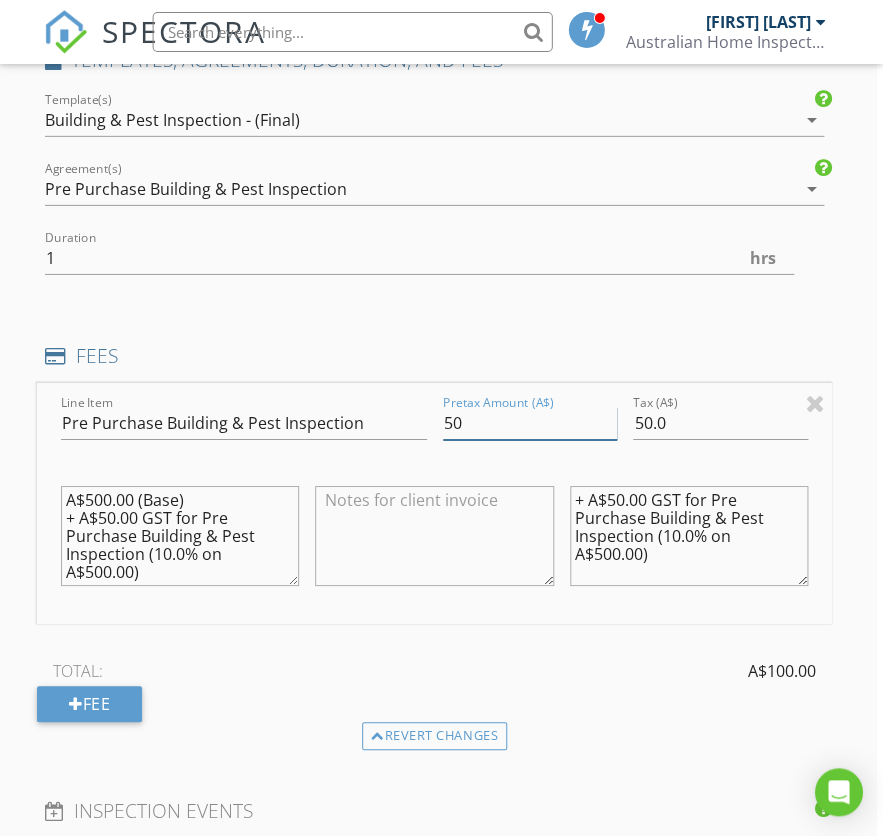 type on "5" 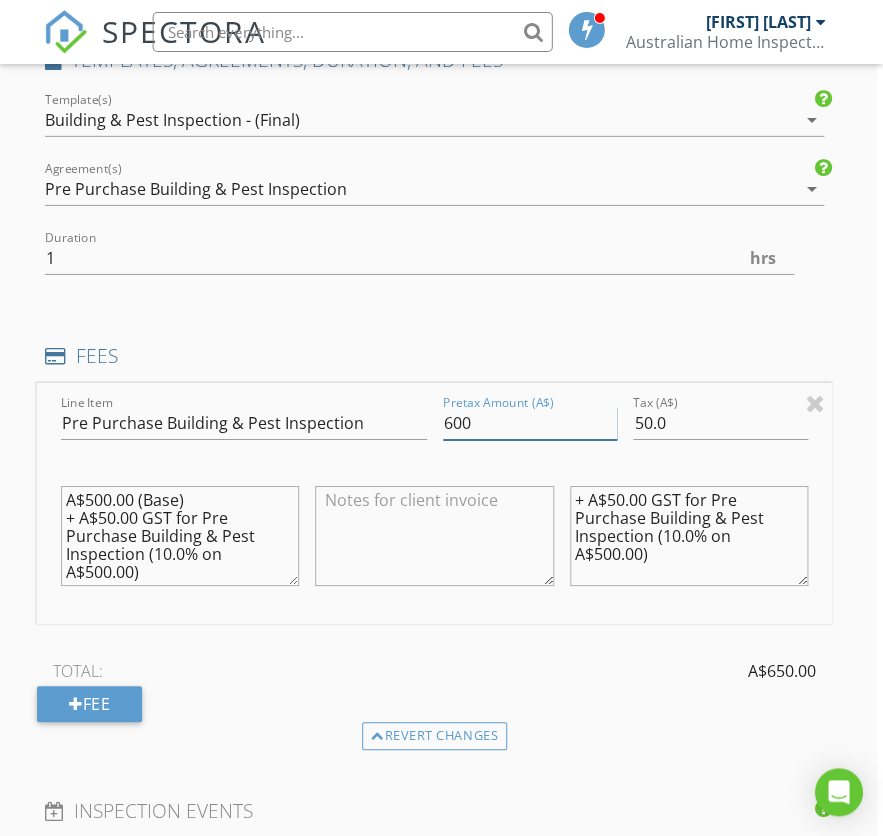type on "600" 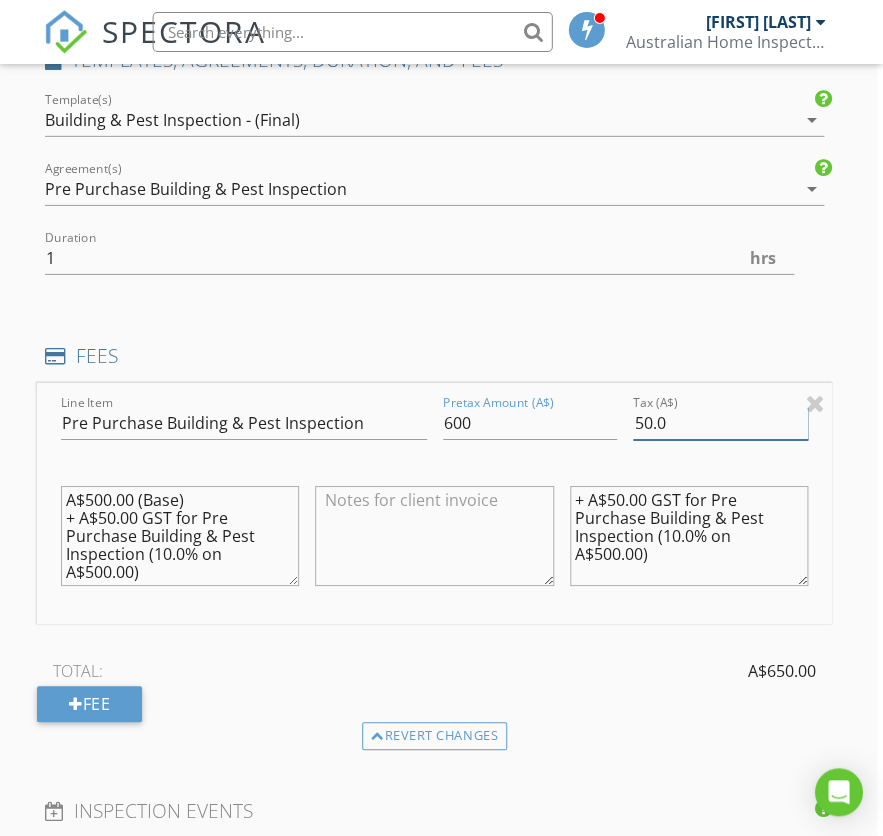 click on "50.0" at bounding box center (720, 423) 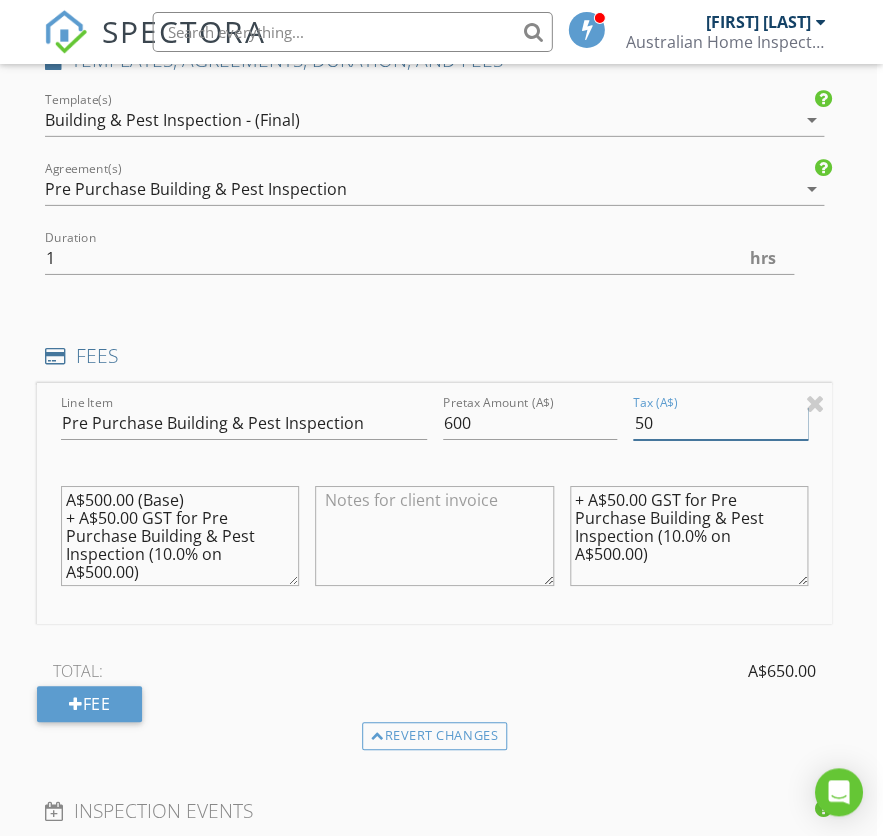 type on "5" 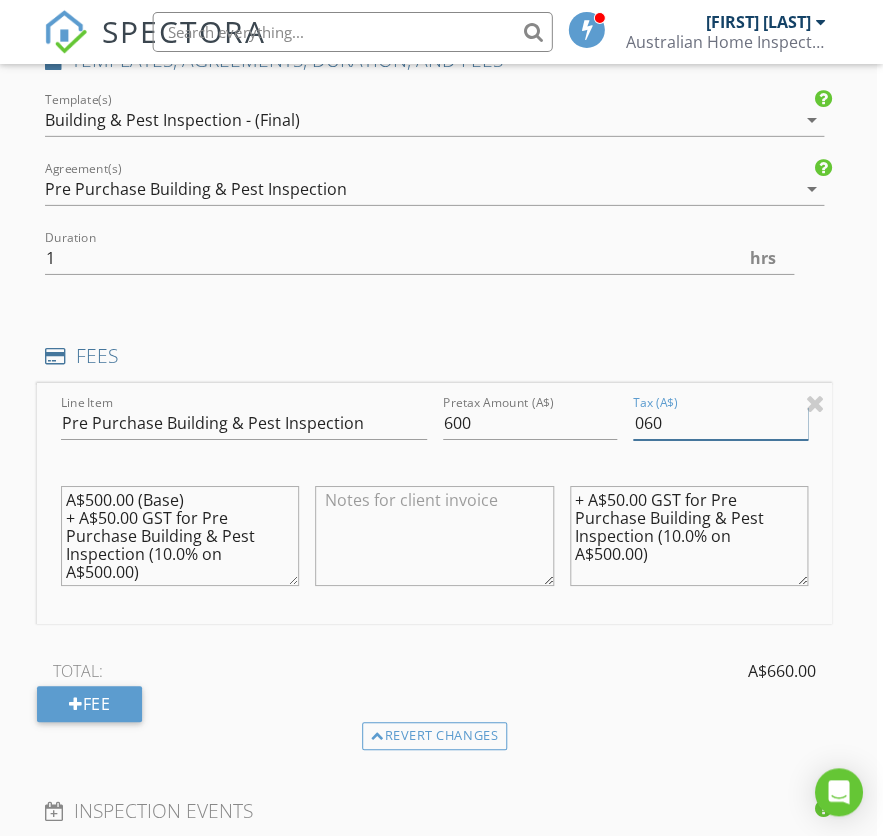 type on "060" 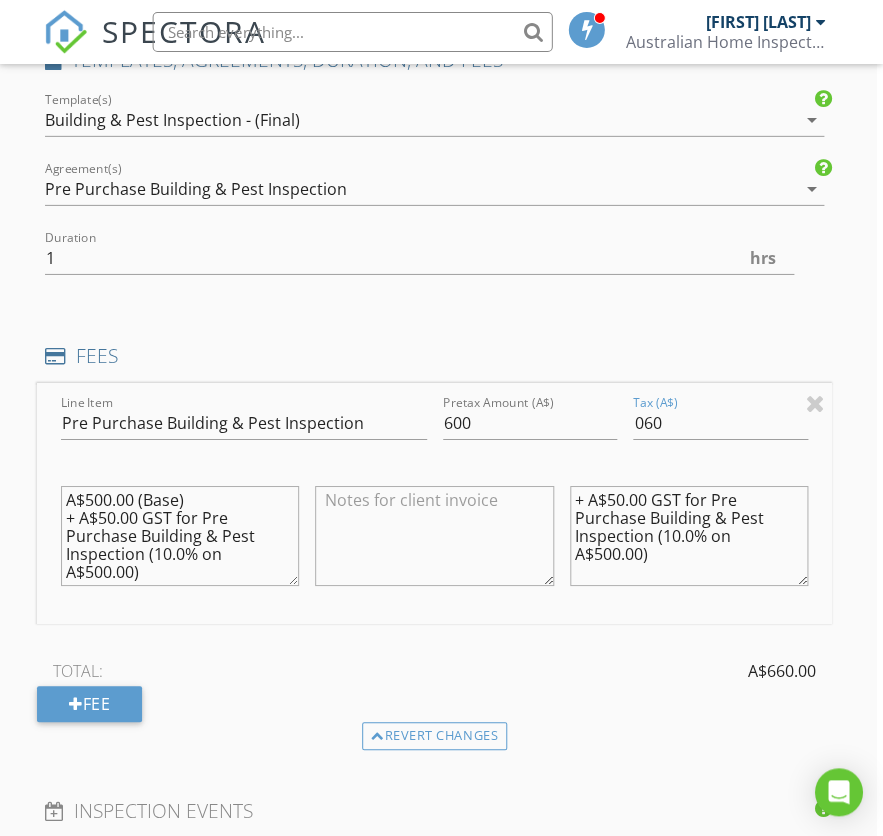 click on "+ A$50.00 GST for Pre Purchase Building & Pest Inspection (10.0% on A$500.00)" at bounding box center [689, 536] 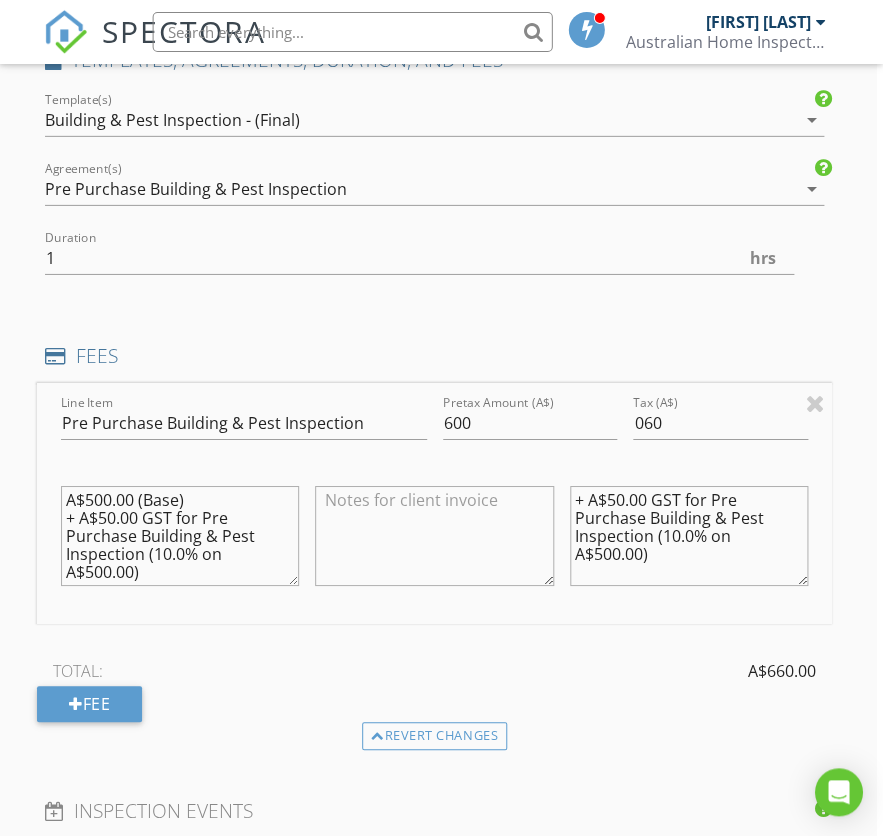 click on "+ A$50.00 GST for Pre Purchase Building & Pest Inspection (10.0% on A$500.00)" at bounding box center [689, 536] 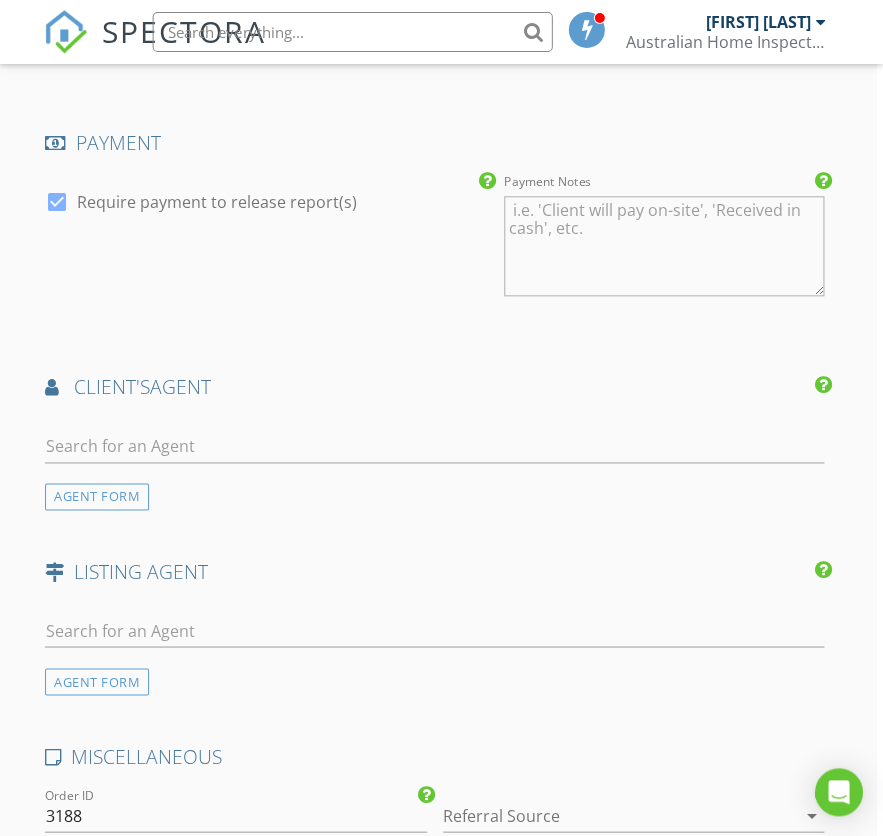 scroll, scrollTop: 2284, scrollLeft: 7, axis: both 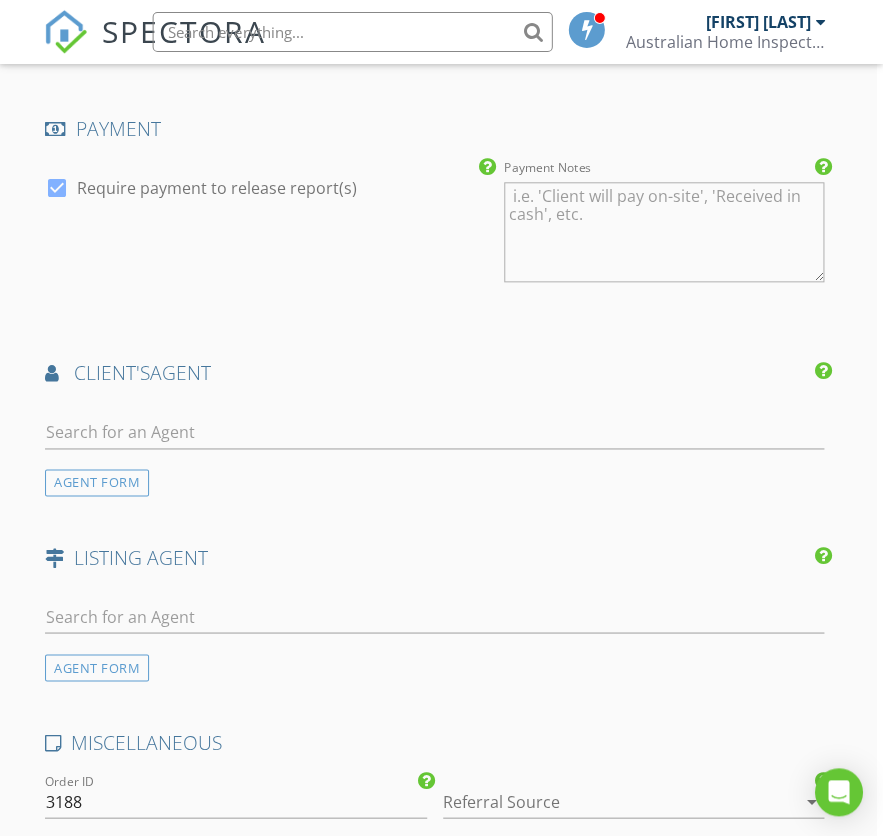type 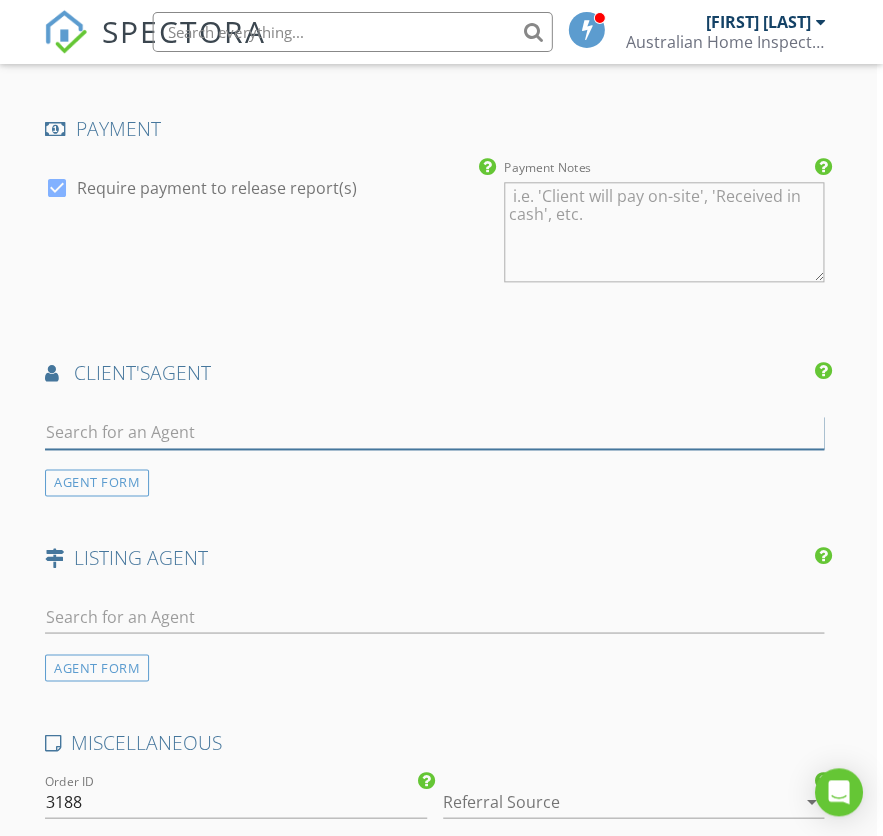 click at bounding box center [434, 432] 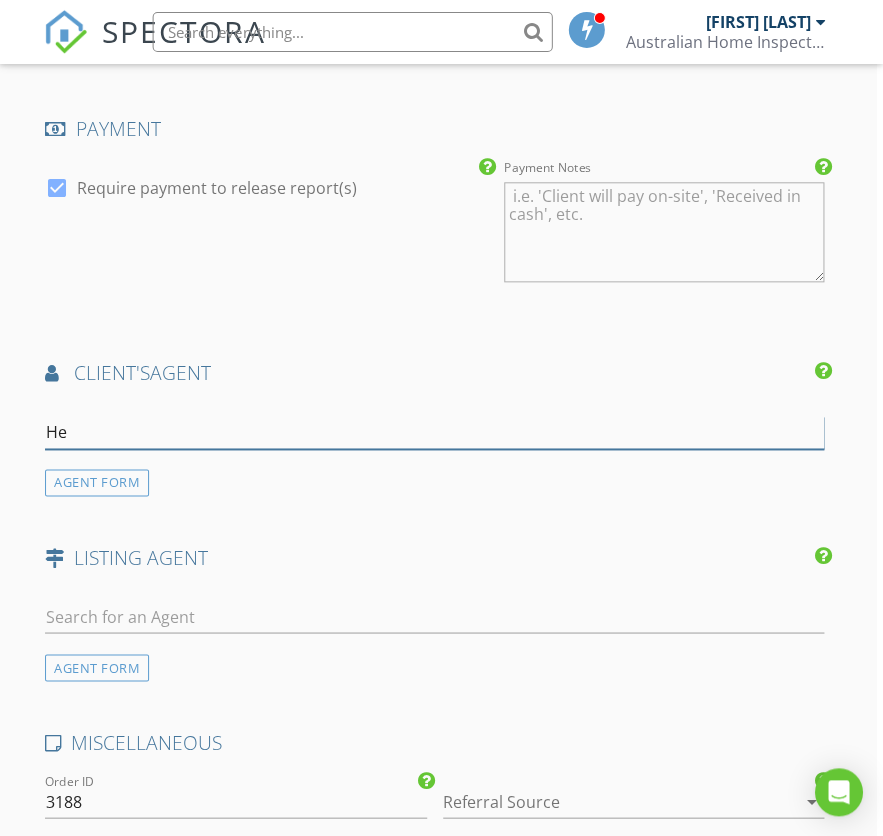 type on "Hel" 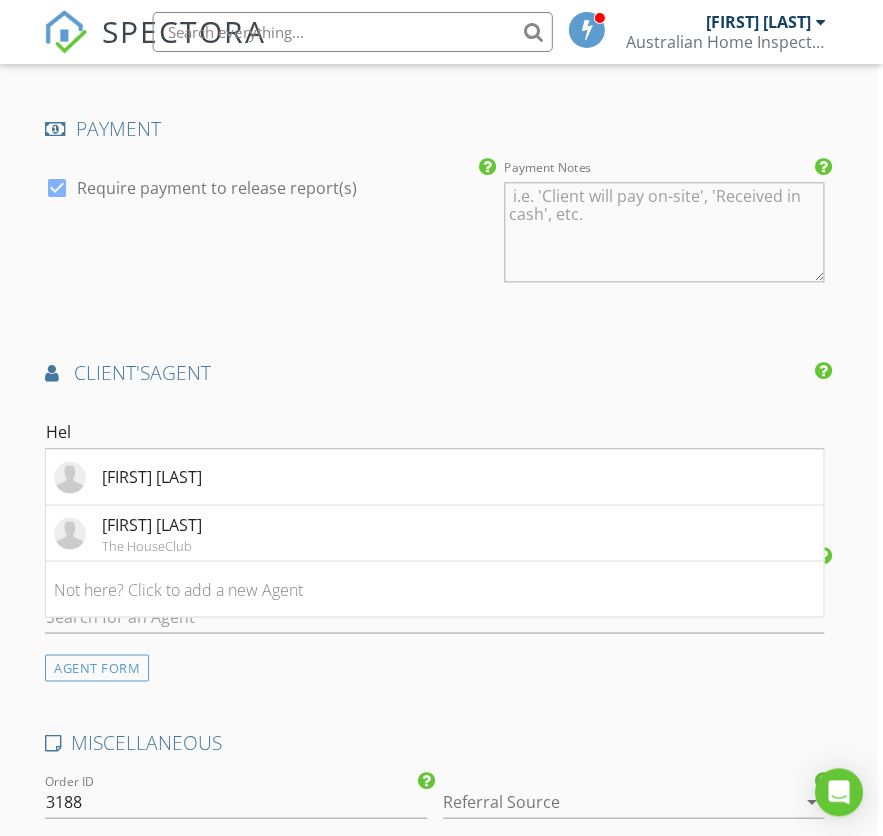 click on "Helen Chen" at bounding box center (434, 477) 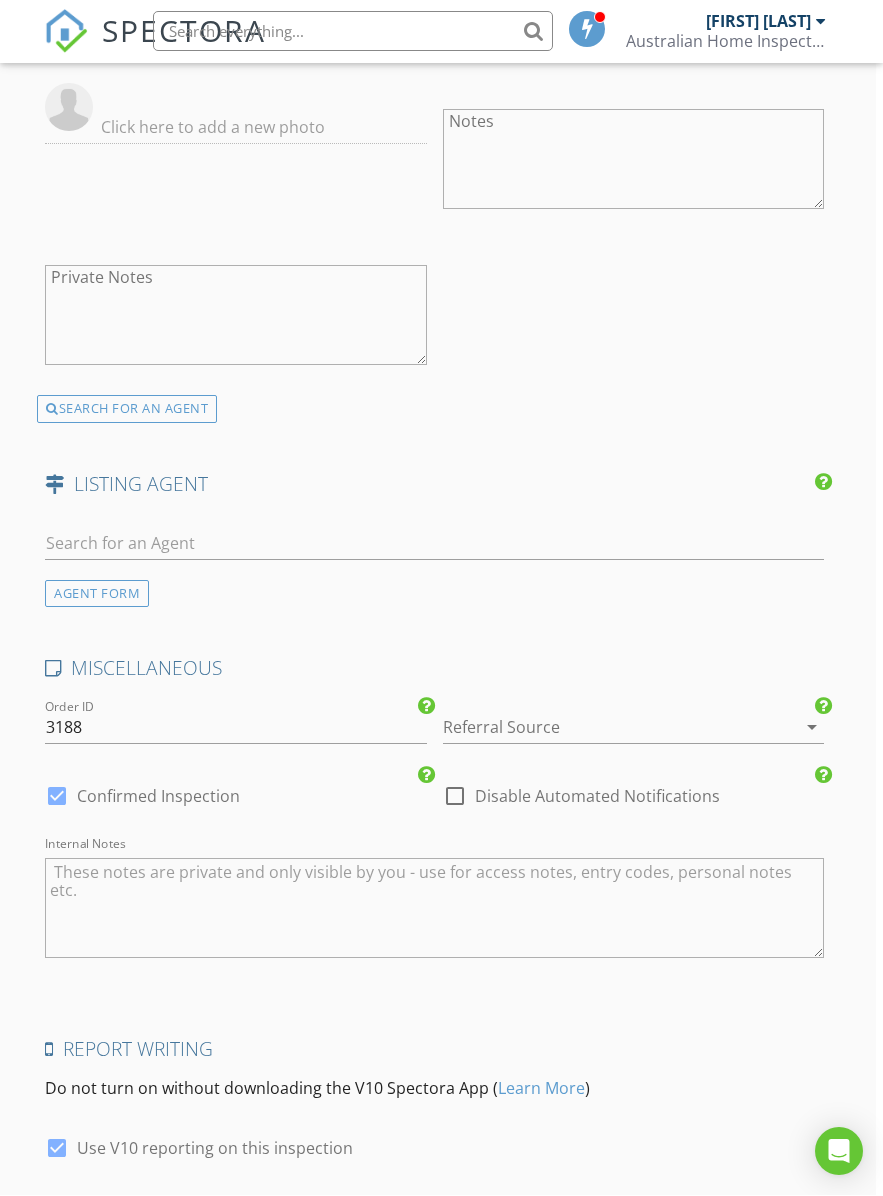 scroll, scrollTop: 2743, scrollLeft: 8, axis: both 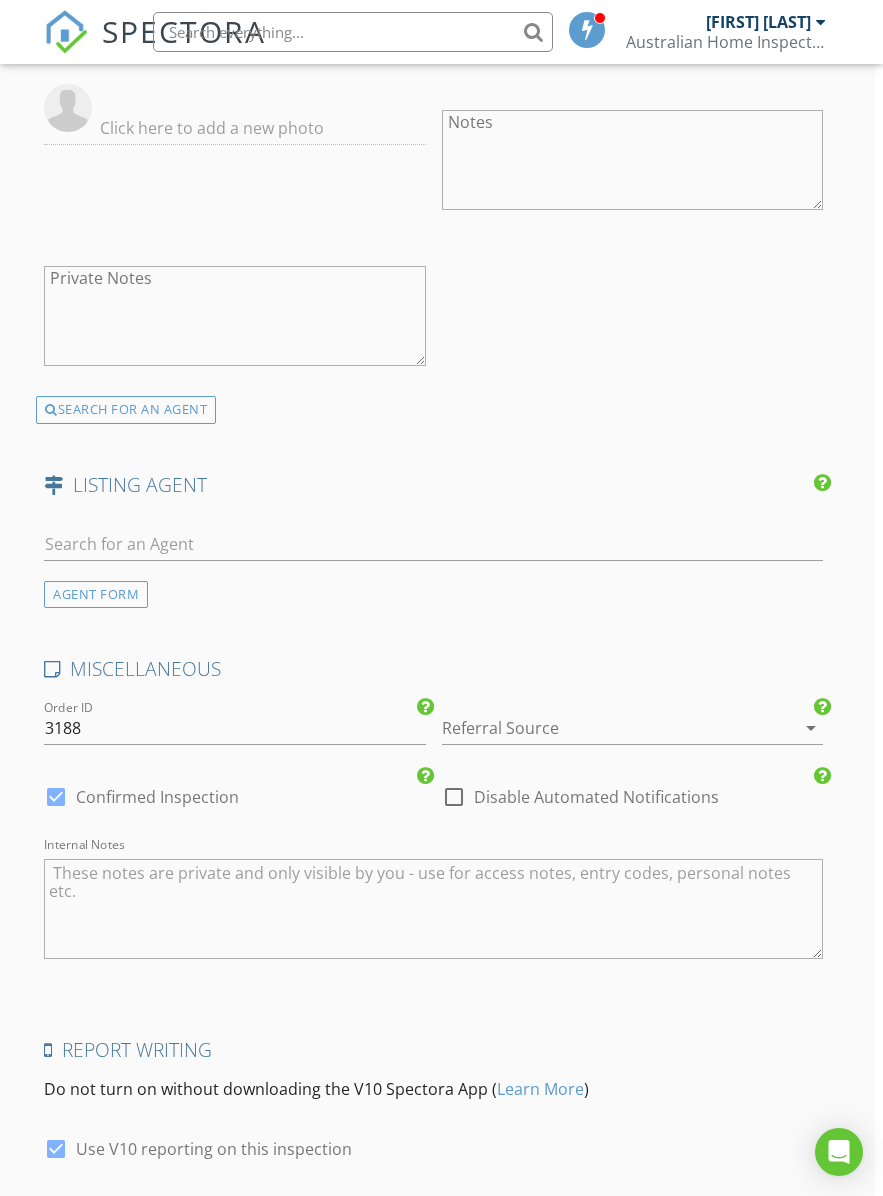 click on "Save Inspection" at bounding box center [433, 1259] 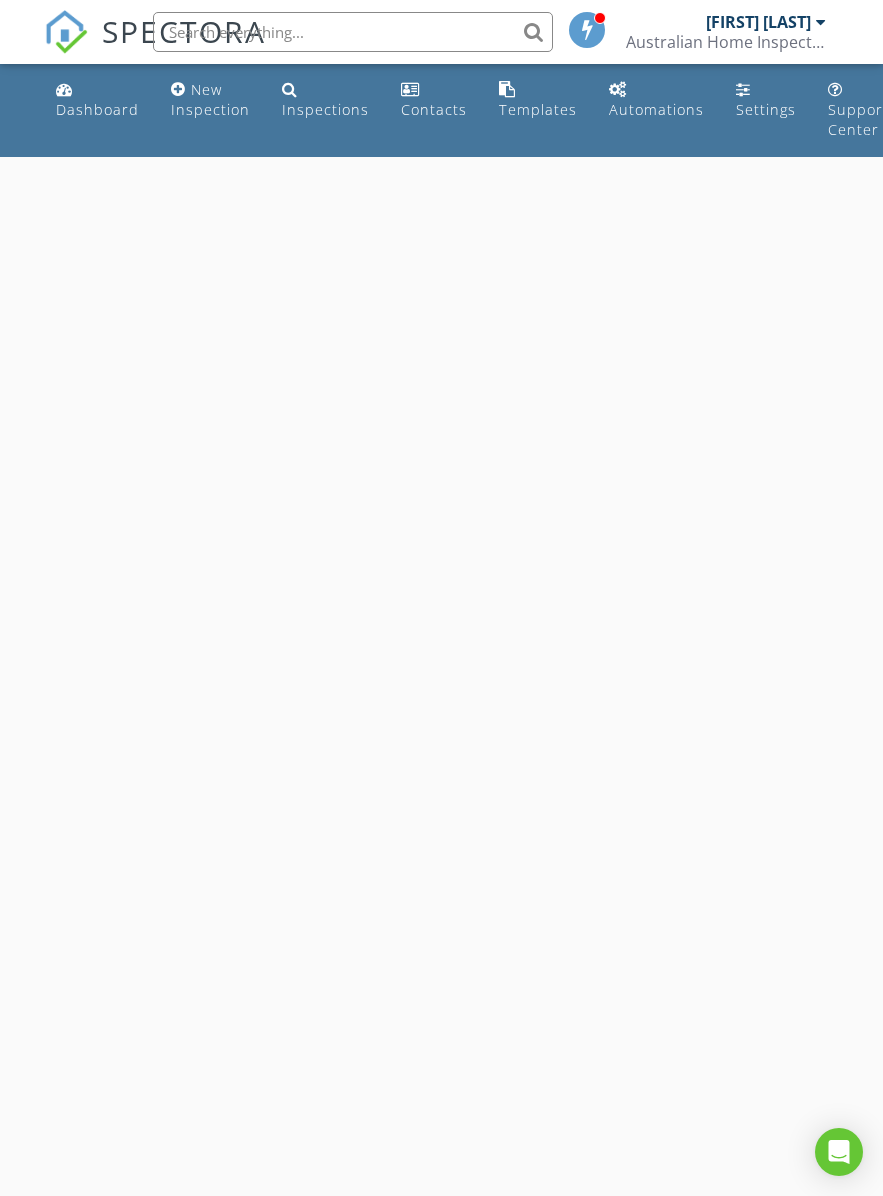 scroll, scrollTop: 0, scrollLeft: 0, axis: both 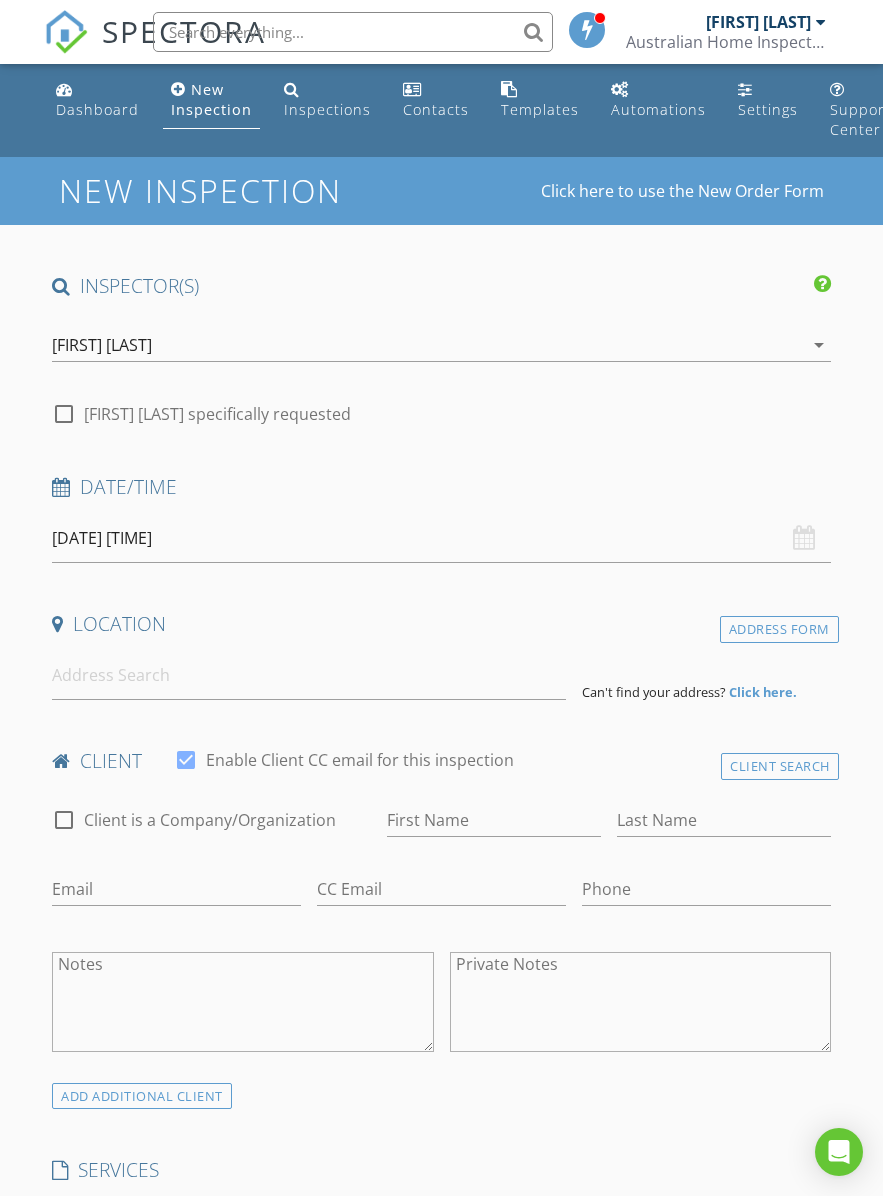 click on "[DATE] [TIME]" at bounding box center [441, 538] 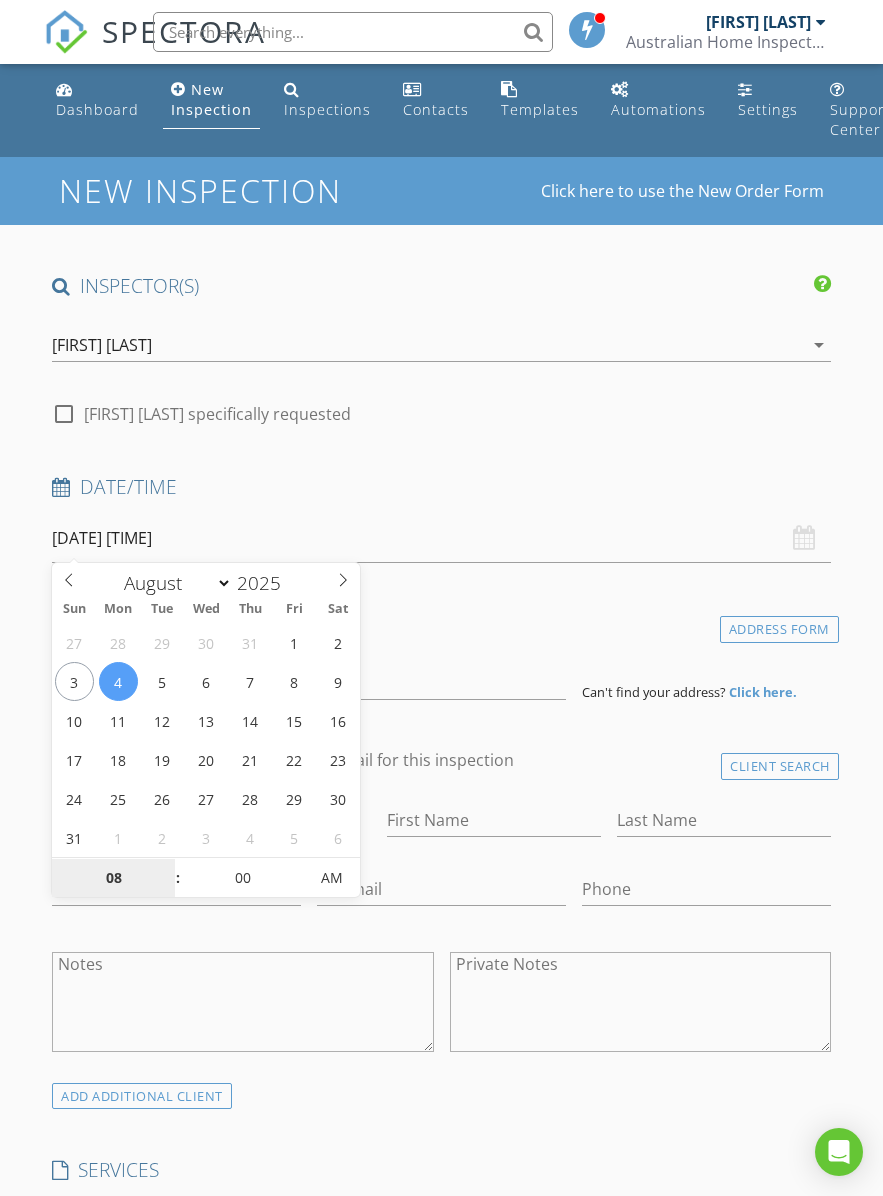click on "08" at bounding box center [113, 879] 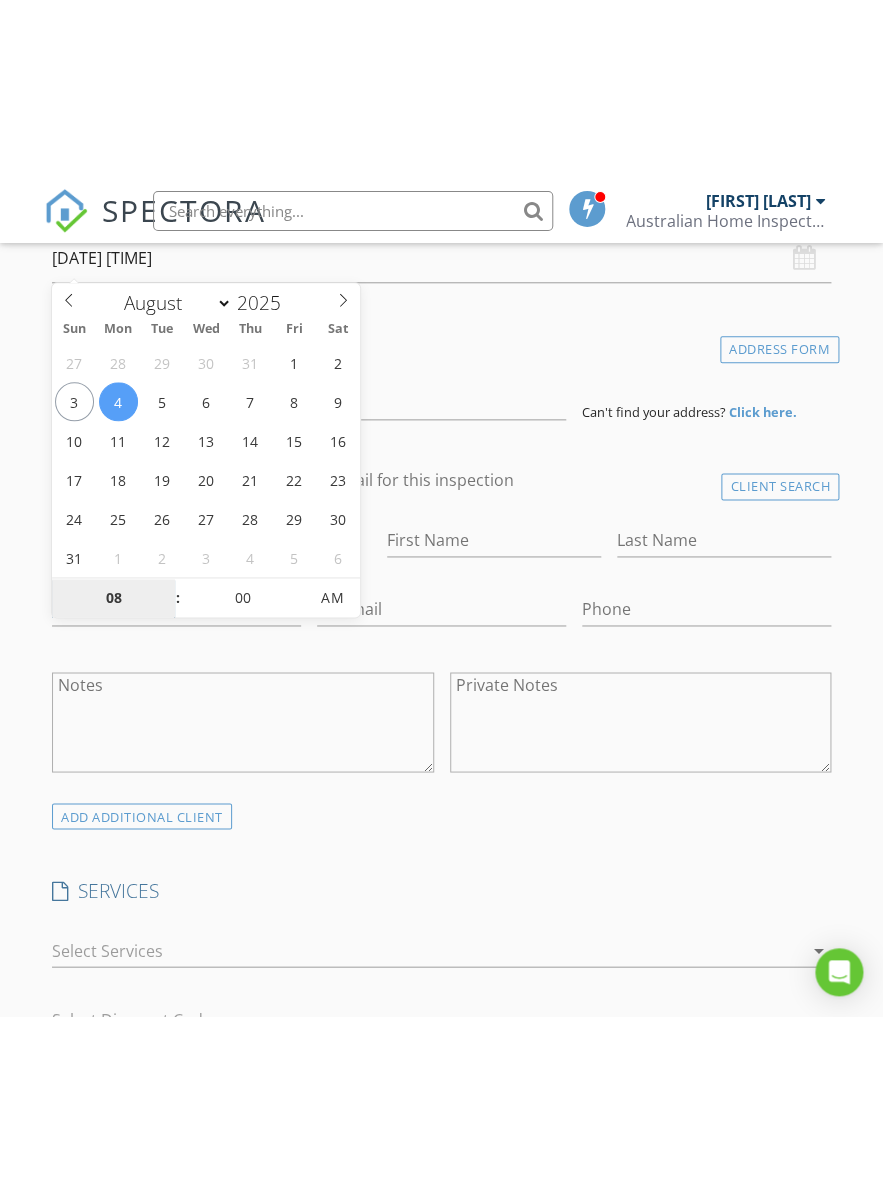 scroll, scrollTop: 460, scrollLeft: 0, axis: vertical 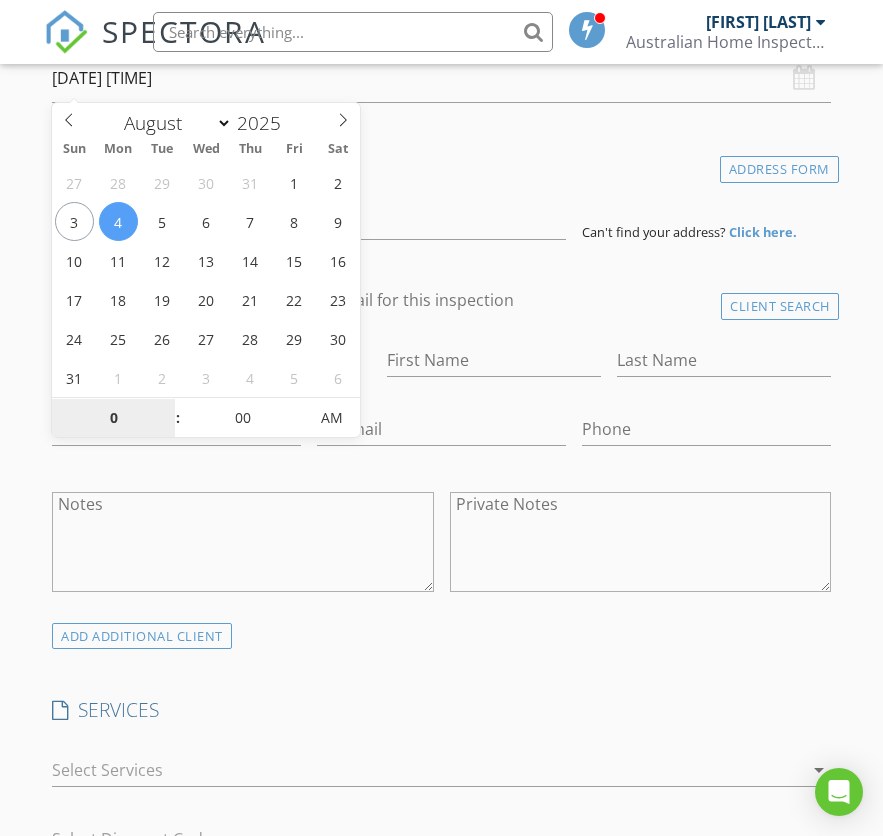 type on "03" 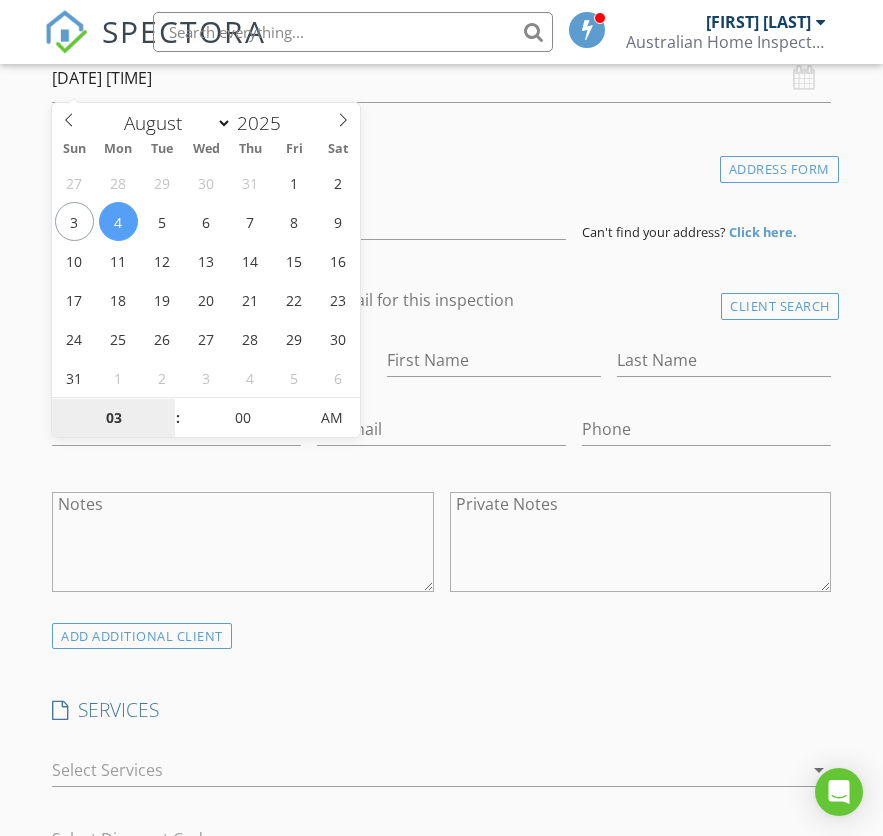 type on "[DATE] [TIME]" 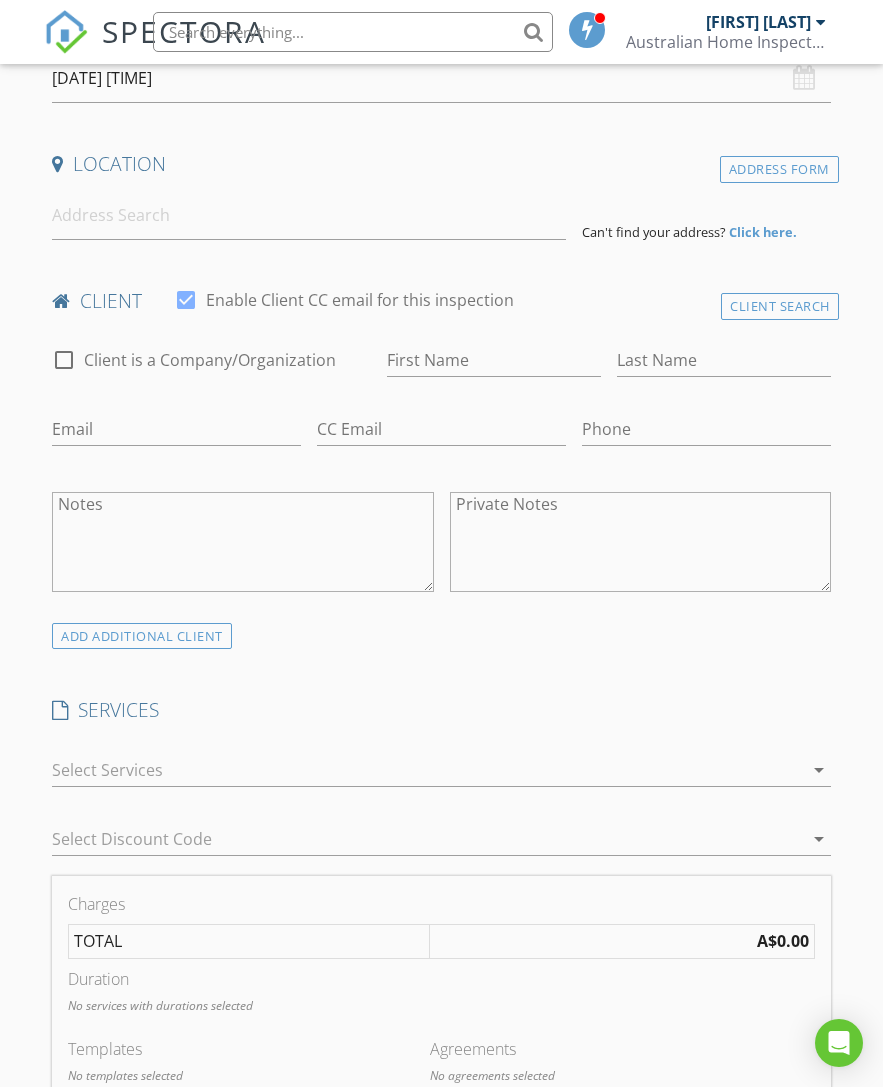 click on "SERVICES" at bounding box center (441, 710) 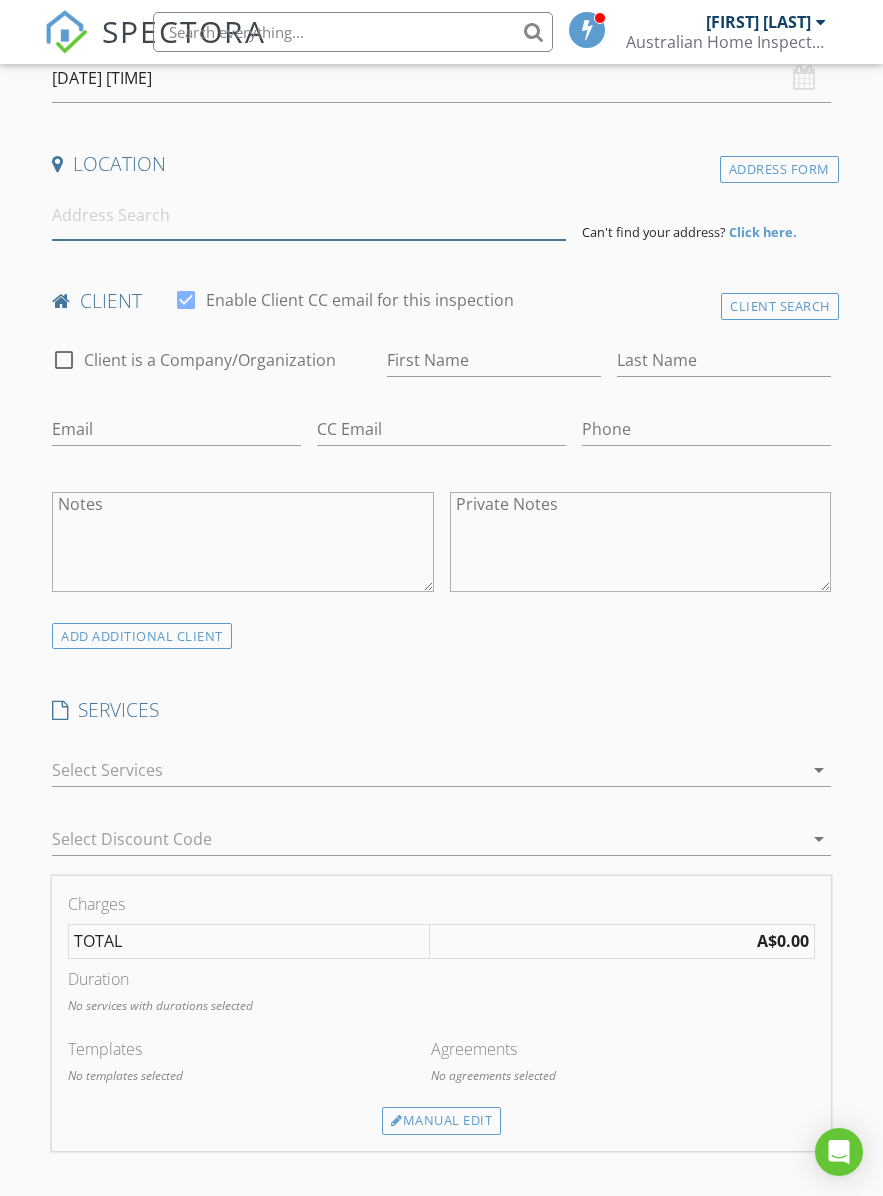 click at bounding box center [309, 215] 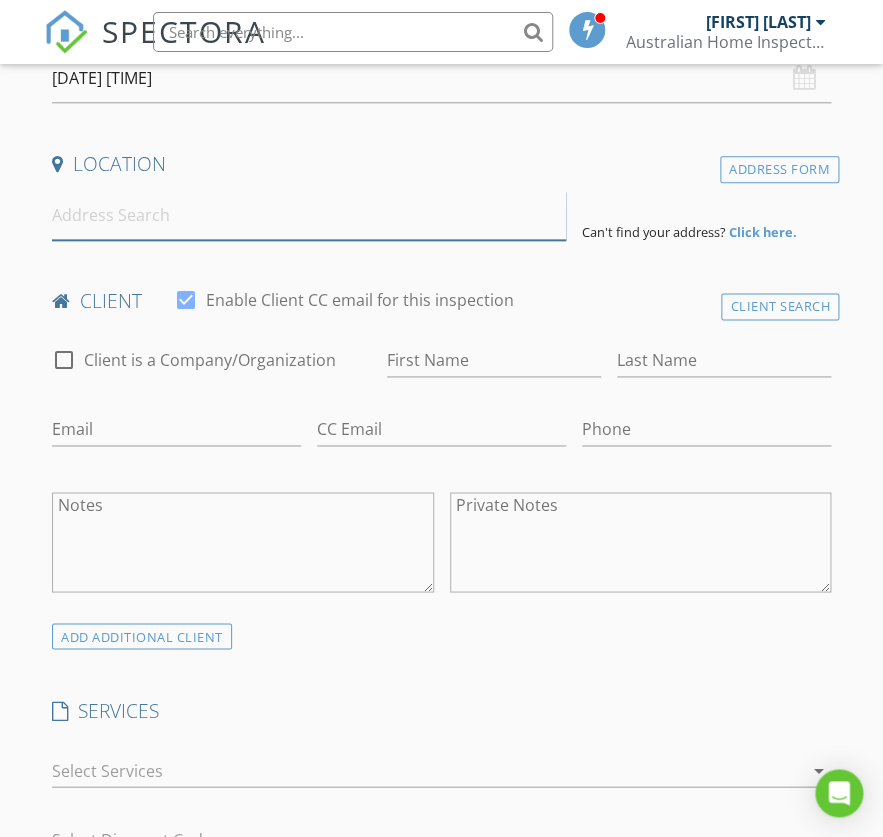 click at bounding box center (309, 215) 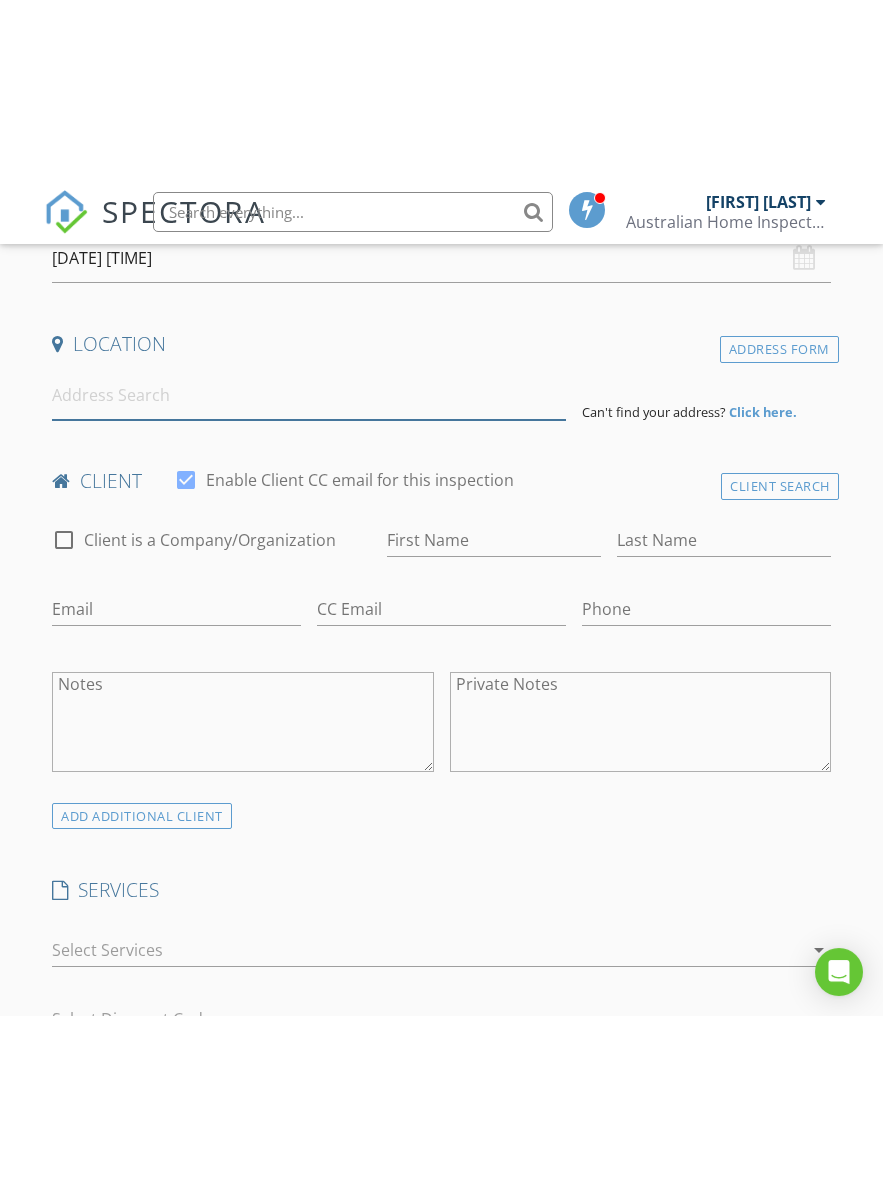 scroll, scrollTop: 460, scrollLeft: 0, axis: vertical 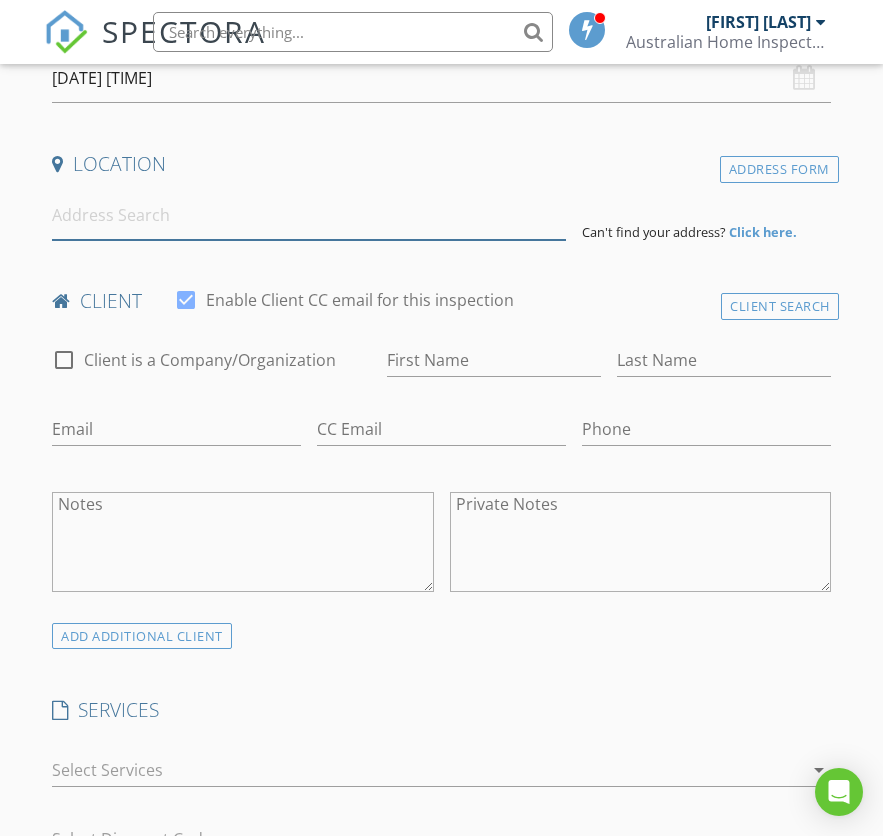 paste on "[NUMBER] [STREET], [CITY]" 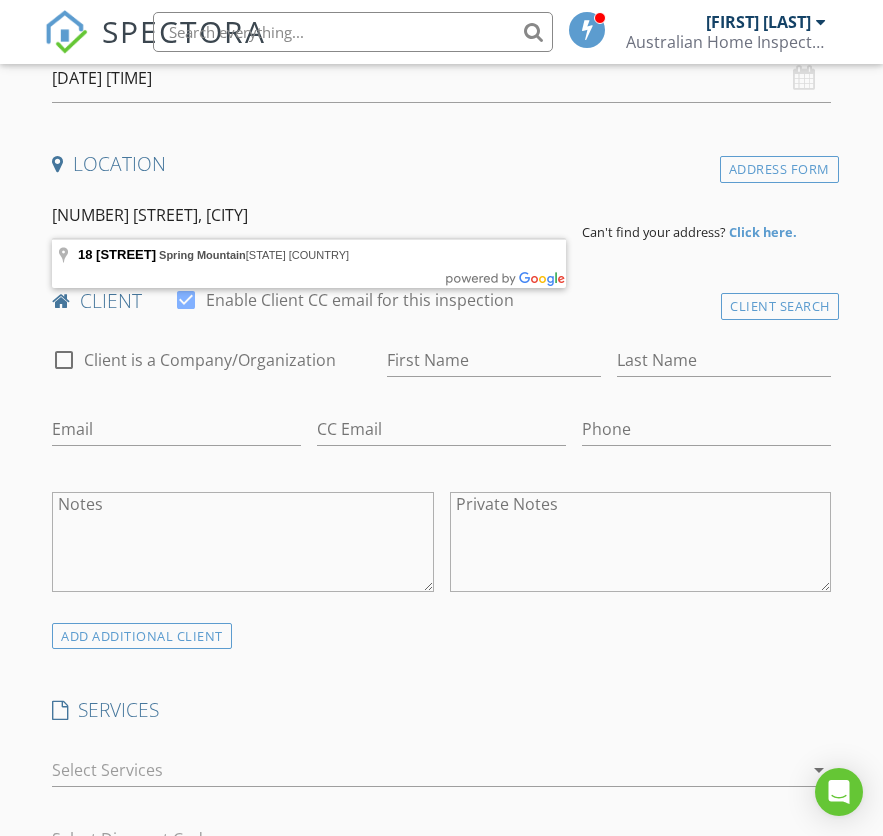 type on "[NUMBER] [STREET], [CITY] [STATE] [COUNTRY]" 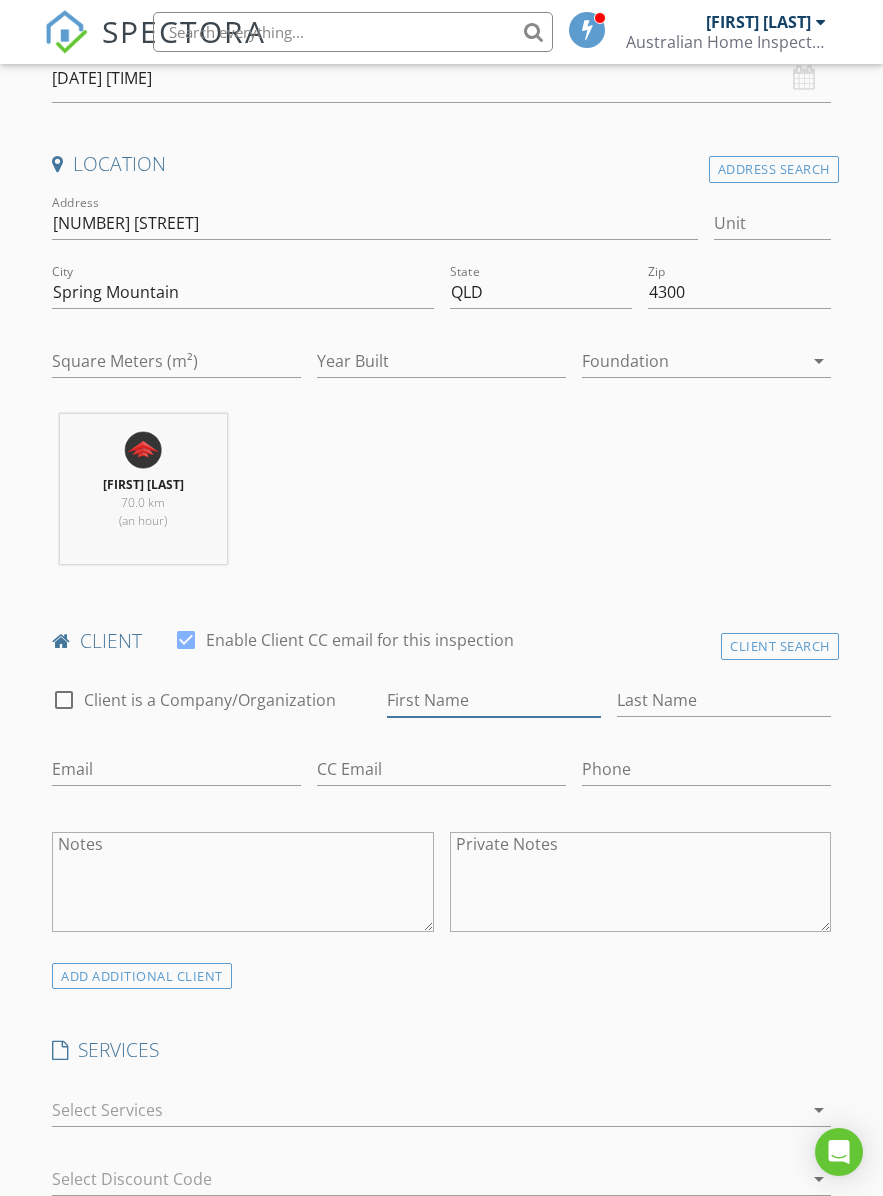 click on "First Name" at bounding box center (494, 700) 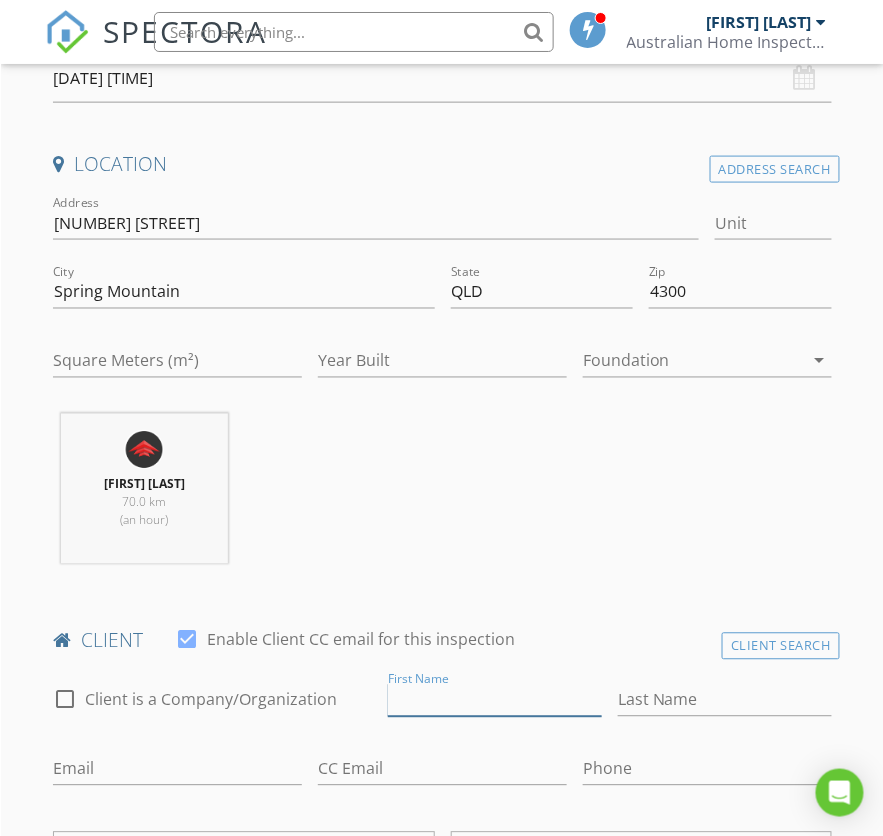 scroll, scrollTop: 460, scrollLeft: 0, axis: vertical 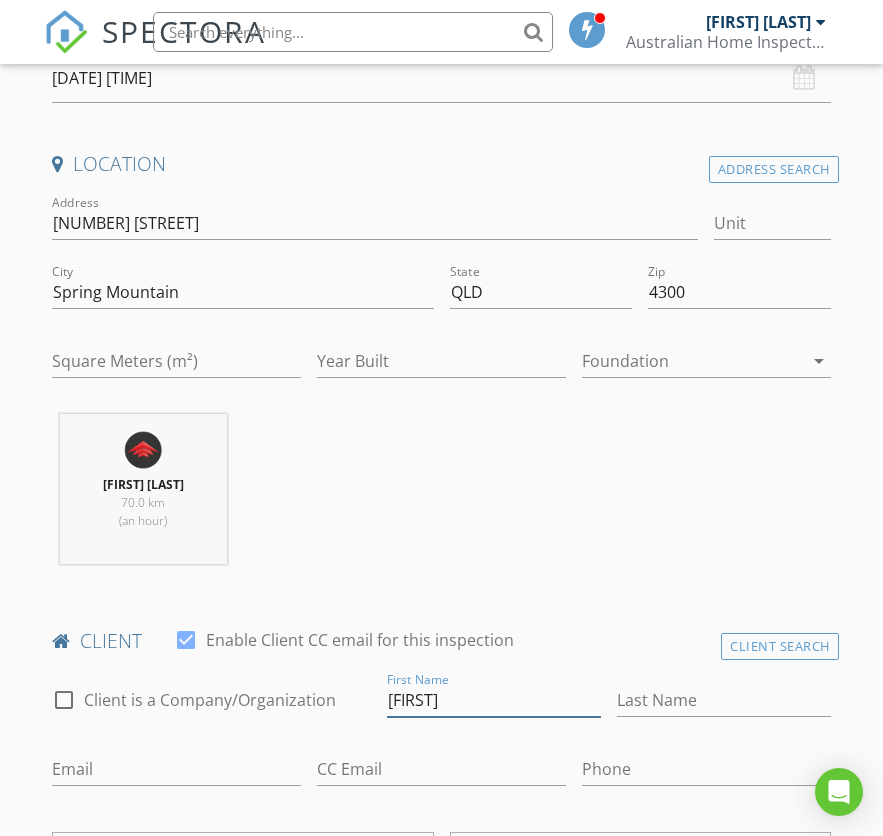 type on "[FIRST]" 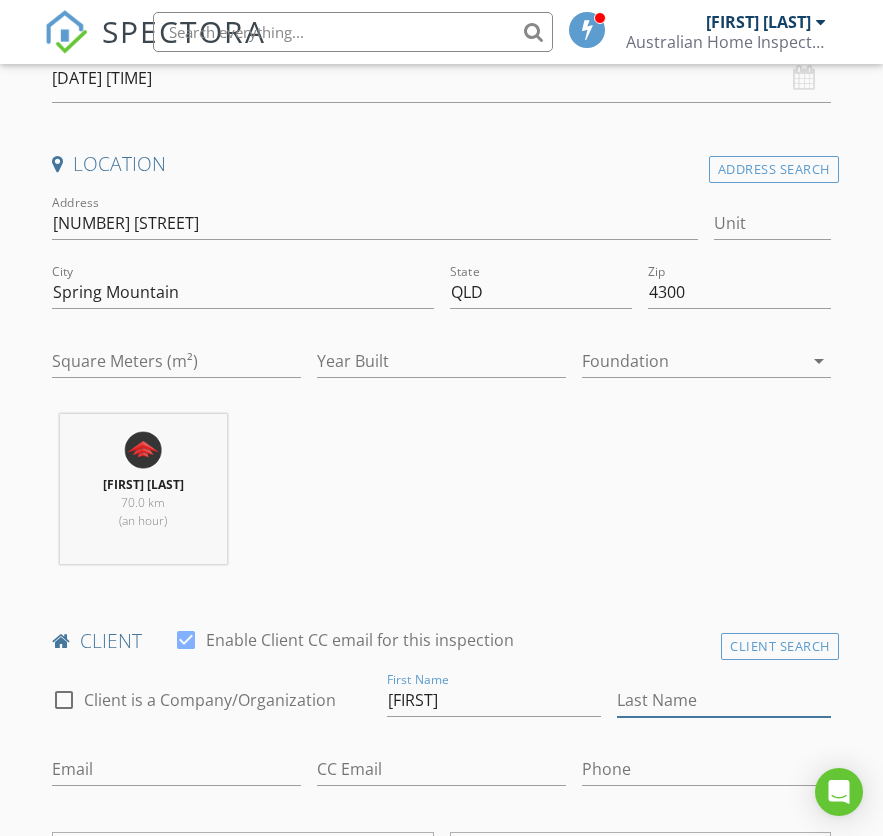click on "Last Name" at bounding box center (724, 700) 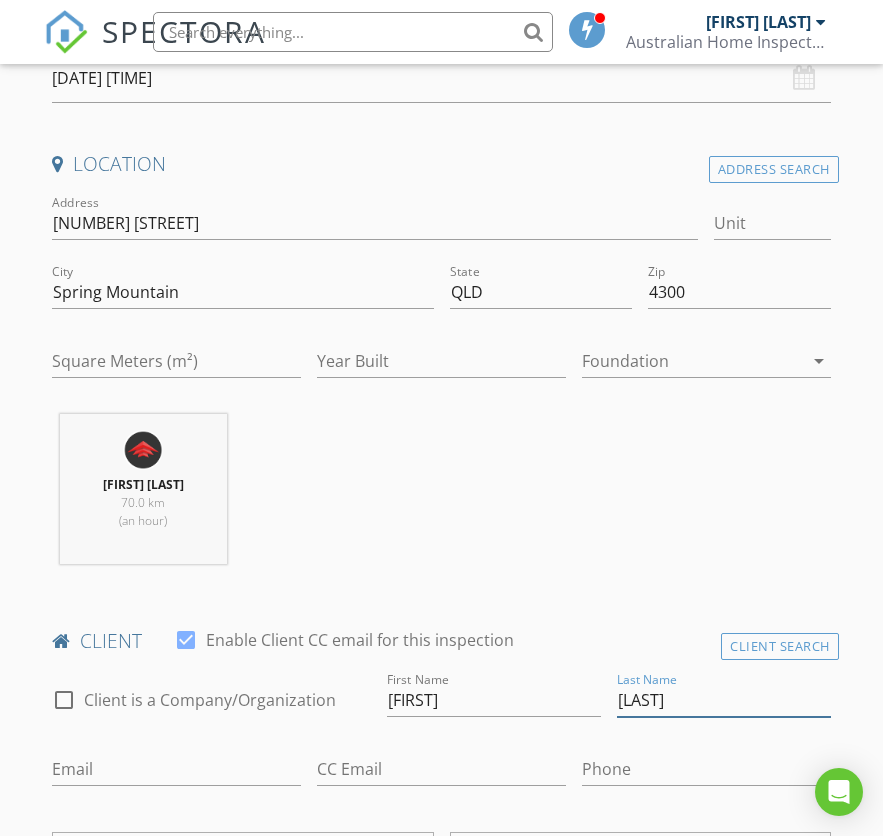 type on "[LAST]" 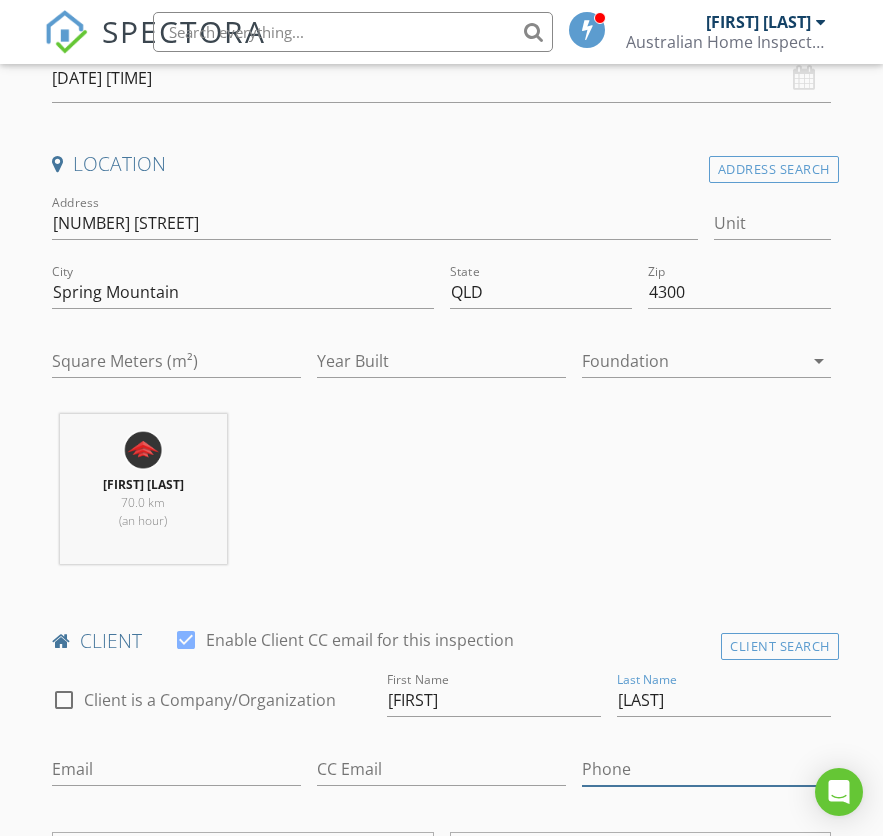 click on "Phone" at bounding box center (706, 769) 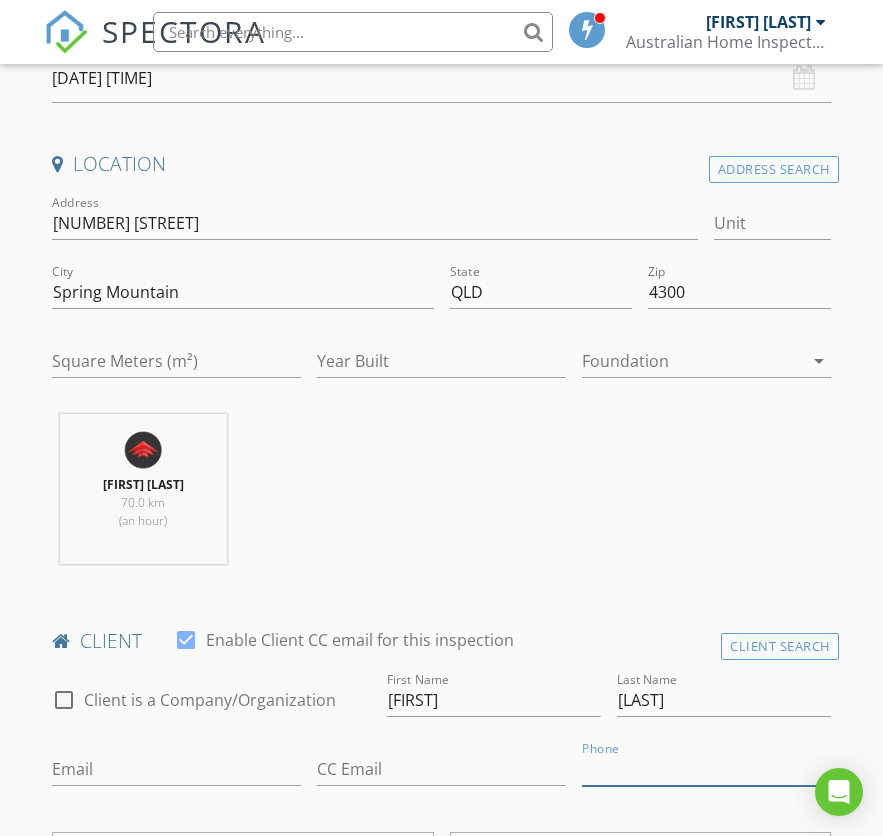 click on "Phone" at bounding box center (706, 769) 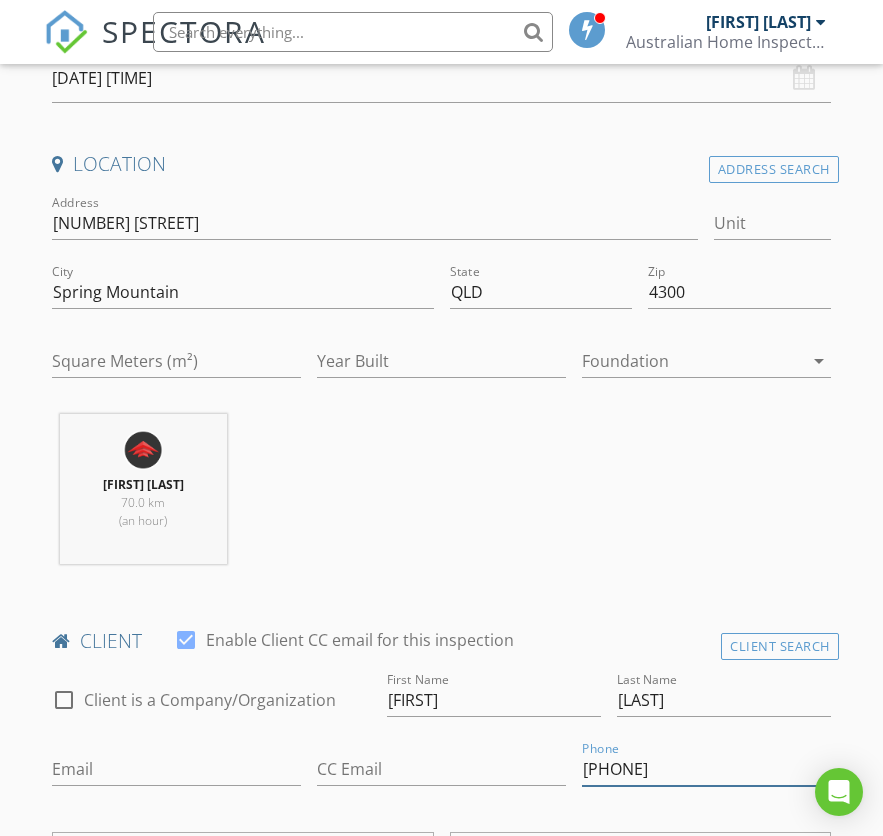 click on "[PHONE]" at bounding box center (706, 769) 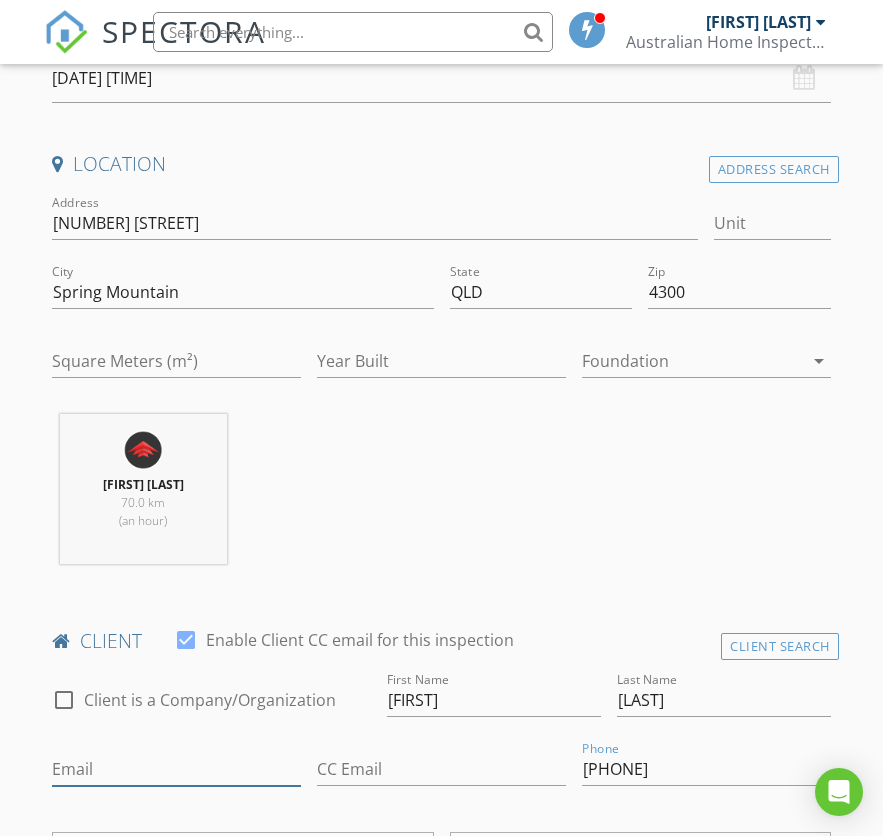 click on "Email" at bounding box center (176, 769) 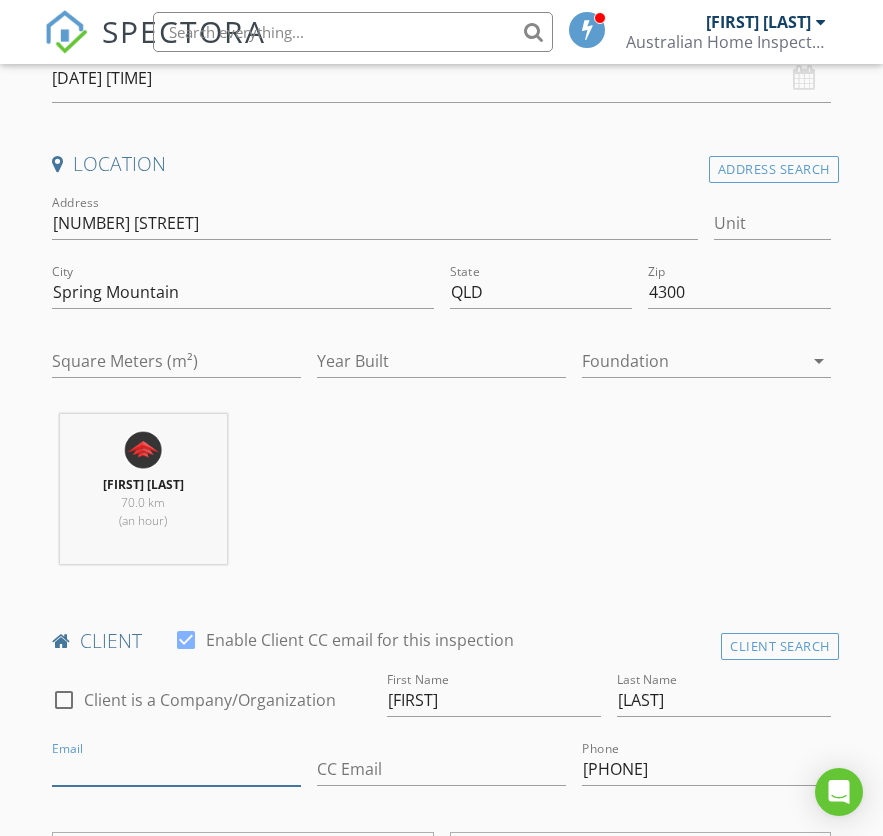 click on "Email" at bounding box center [176, 769] 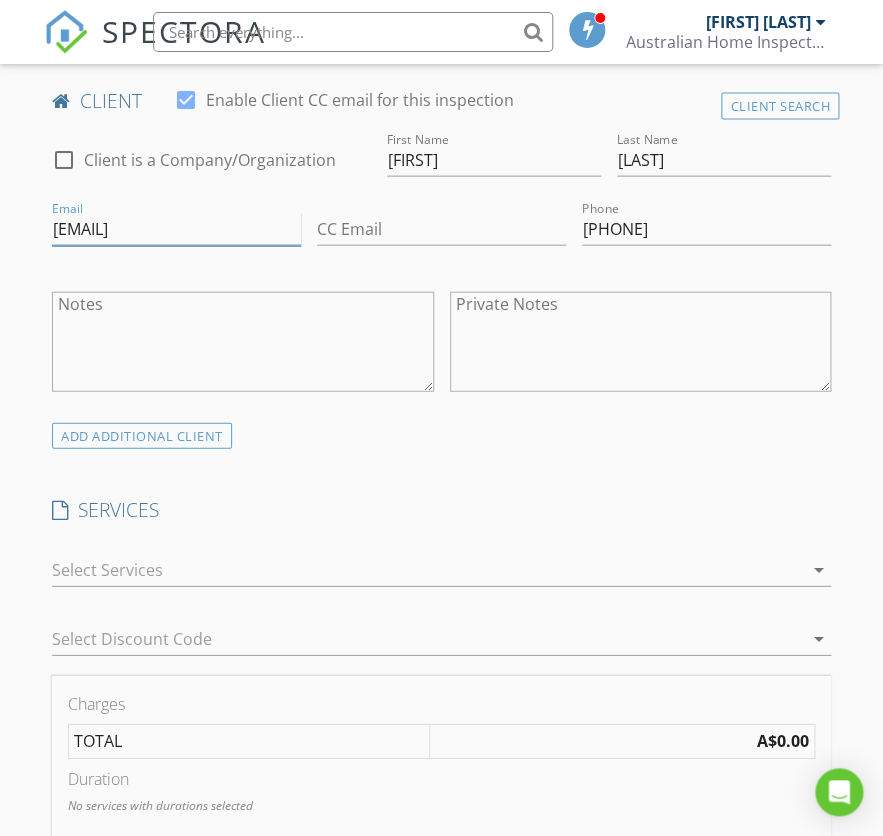 scroll, scrollTop: 1047, scrollLeft: 0, axis: vertical 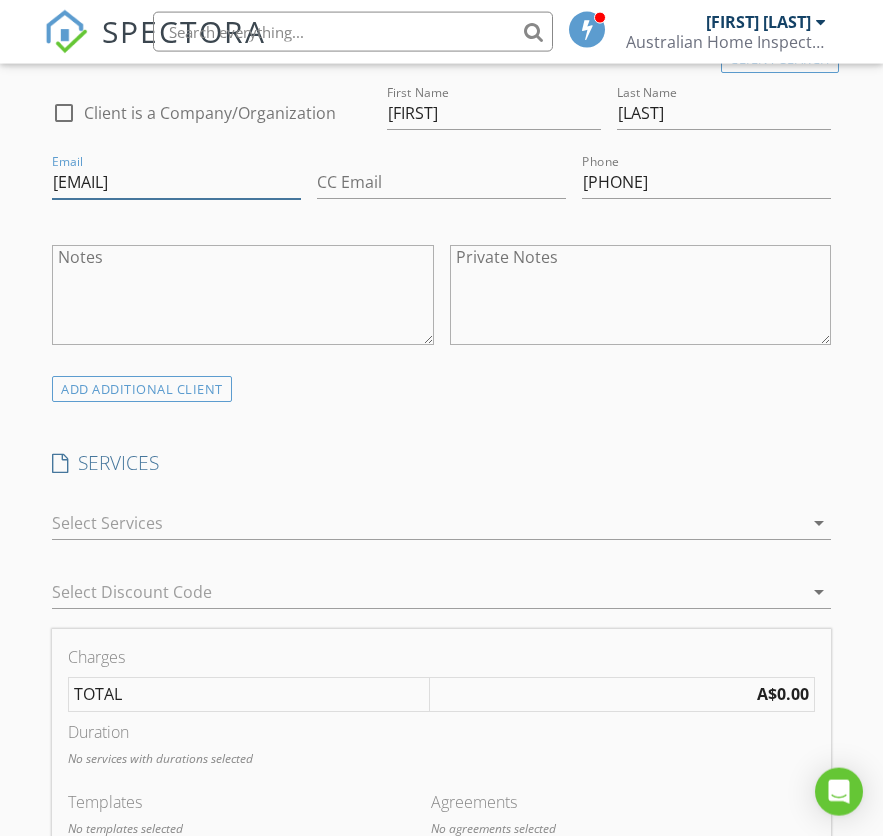 type on "[EMAIL]" 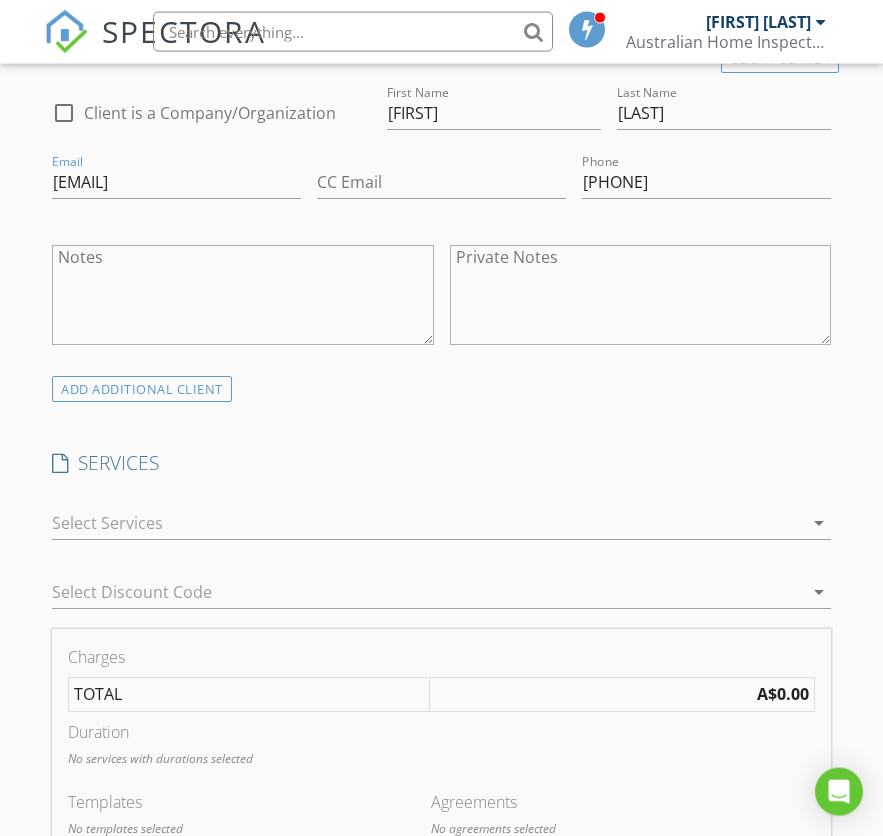 click at bounding box center [427, 523] 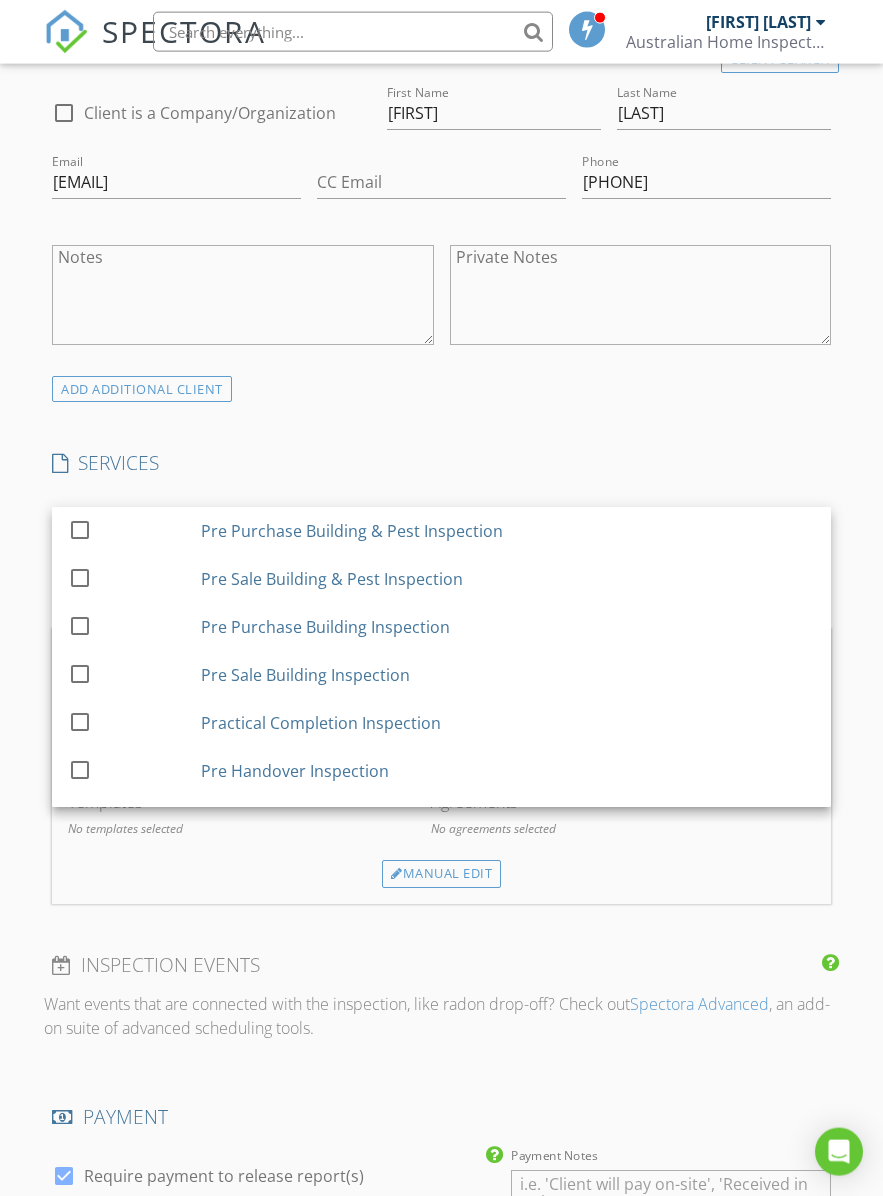 scroll, scrollTop: 1048, scrollLeft: 0, axis: vertical 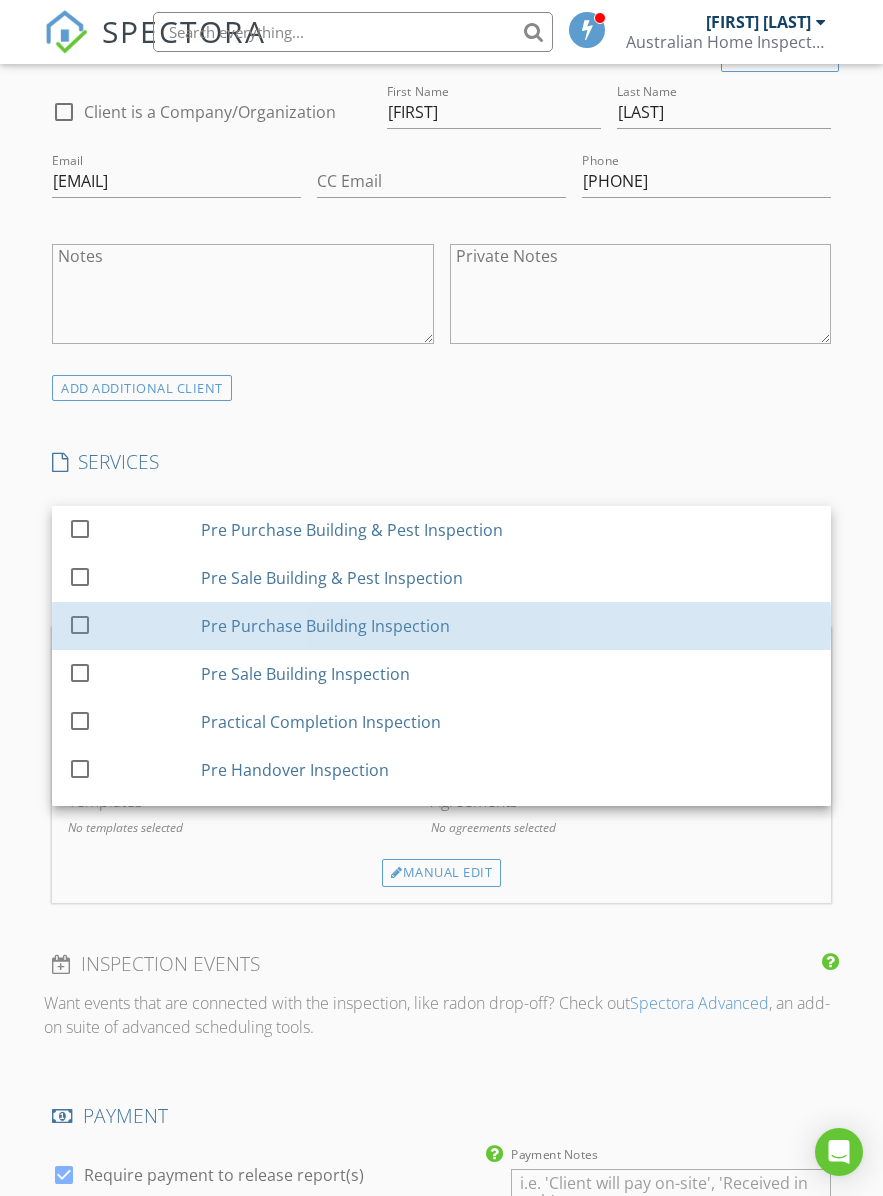 click on "Pre Purchase Building Inspection" at bounding box center [508, 626] 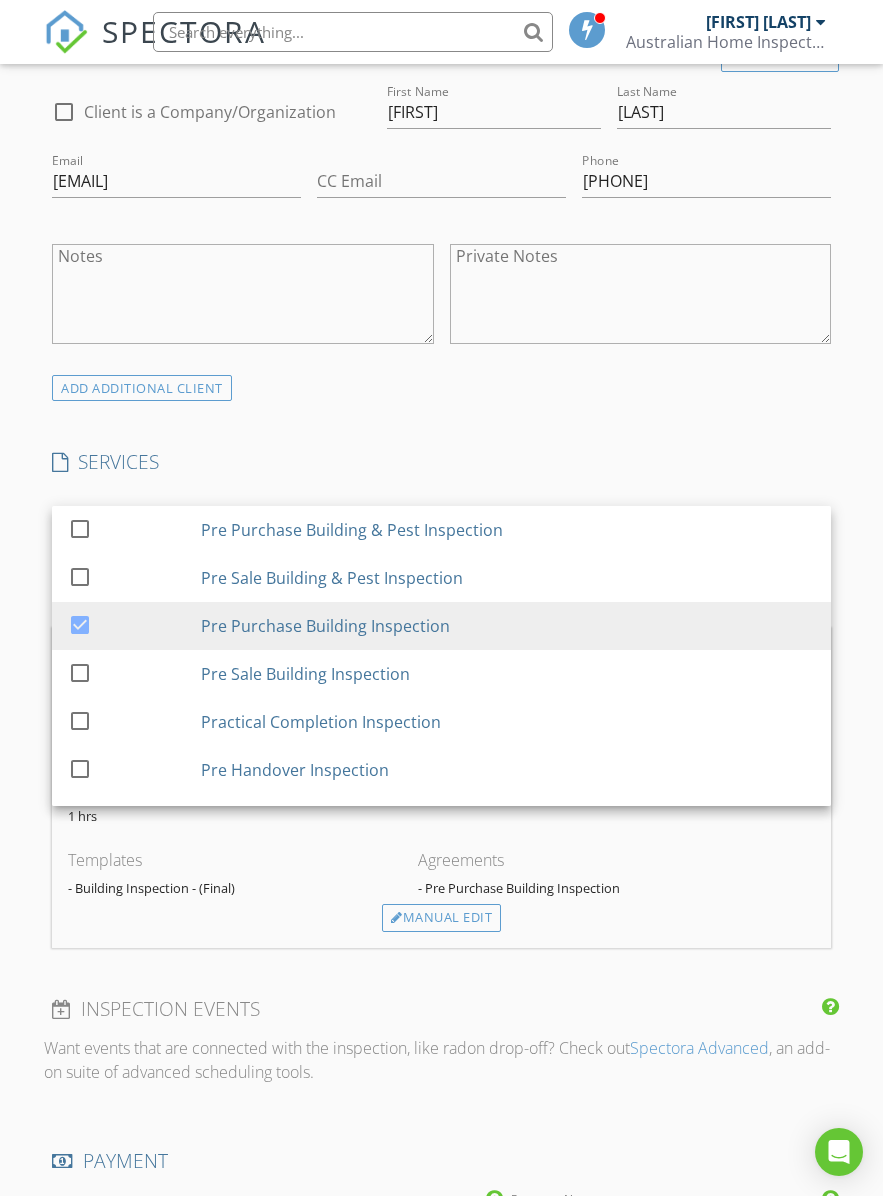 click on "INSPECTOR(S)
check_box   [FIRST] [LAST]   PRIMARY   [FIRST] [LAST] arrow_drop_down   check_box_outline_blank [FIRST] [LAST] specifically requested
Date/Time
[DATE] [TIME]
Location
Address Search       Address [NUMBER] [STREET]   Unit   City [CITY]   State [STATE]   Zip [ZIP]     Square Meters (m²)   Year Built   Foundation arrow_drop_down     [FIRST] [LAST]     70.0 km     (an hour)
client
check_box Enable Client CC email for this inspection   Client Search     check_box_outline_blank Client is a Company/Organization     First Name [FIRST]   Last Name [LAST]   Email [EMAIL]   CC Email   Phone [PHONE]           Notes   Private Notes
ADD ADDITIONAL client
SERVICES
check_box_outline_blank   Pre Purchase Building & Pest Inspection   check_box_outline_blank     check_box" at bounding box center (441, 757) 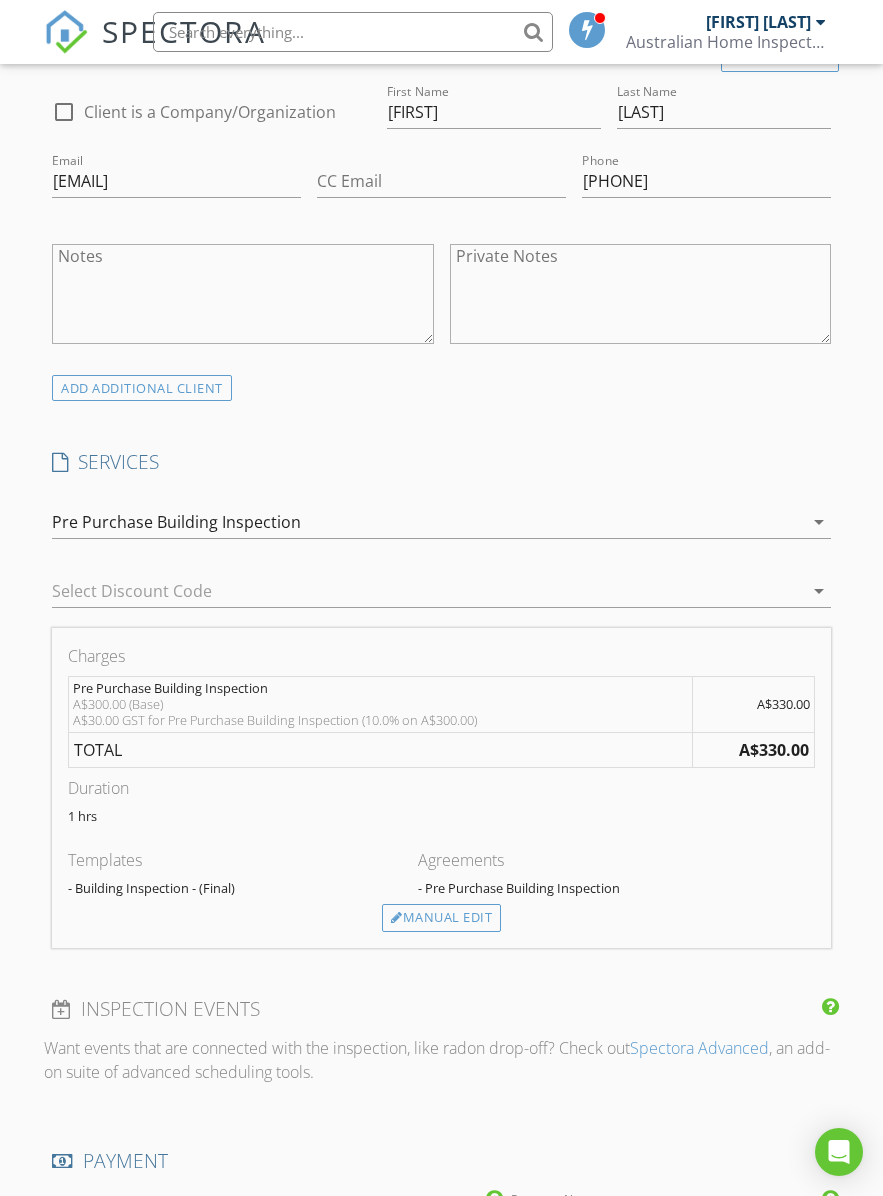 click on "Manual Edit" at bounding box center [441, 918] 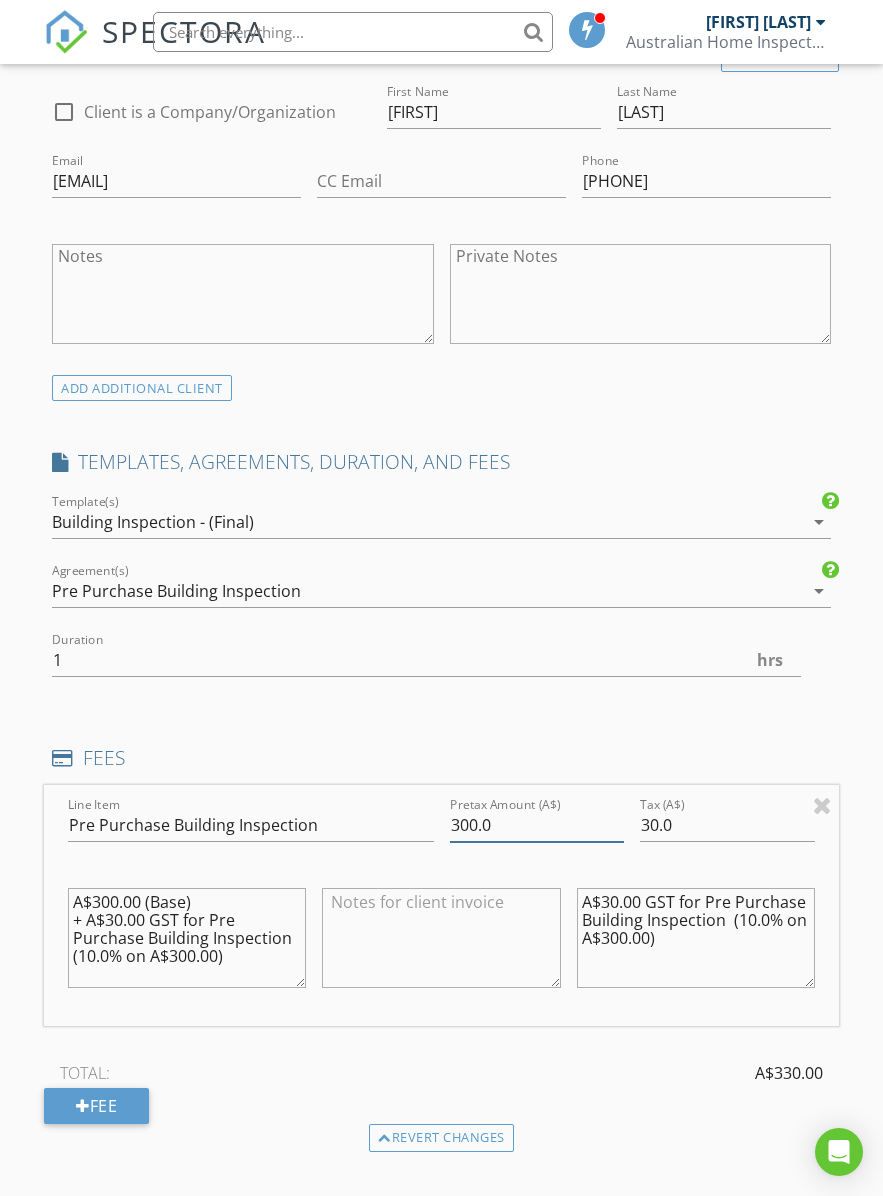 click on "300.0" at bounding box center [537, 825] 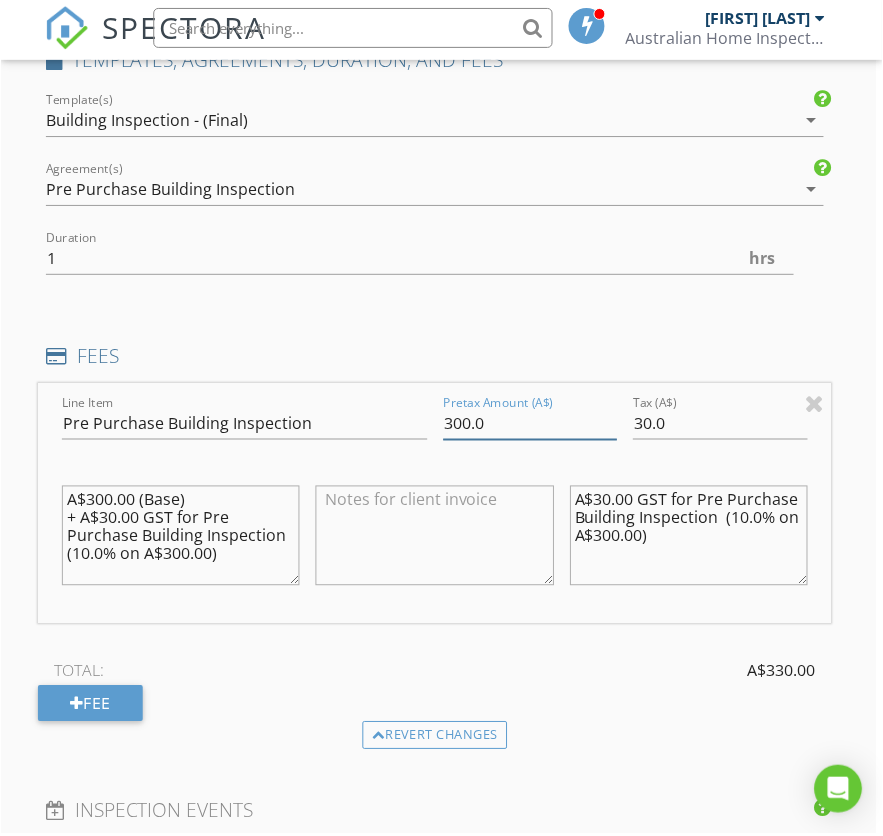 scroll, scrollTop: 1450, scrollLeft: 7, axis: both 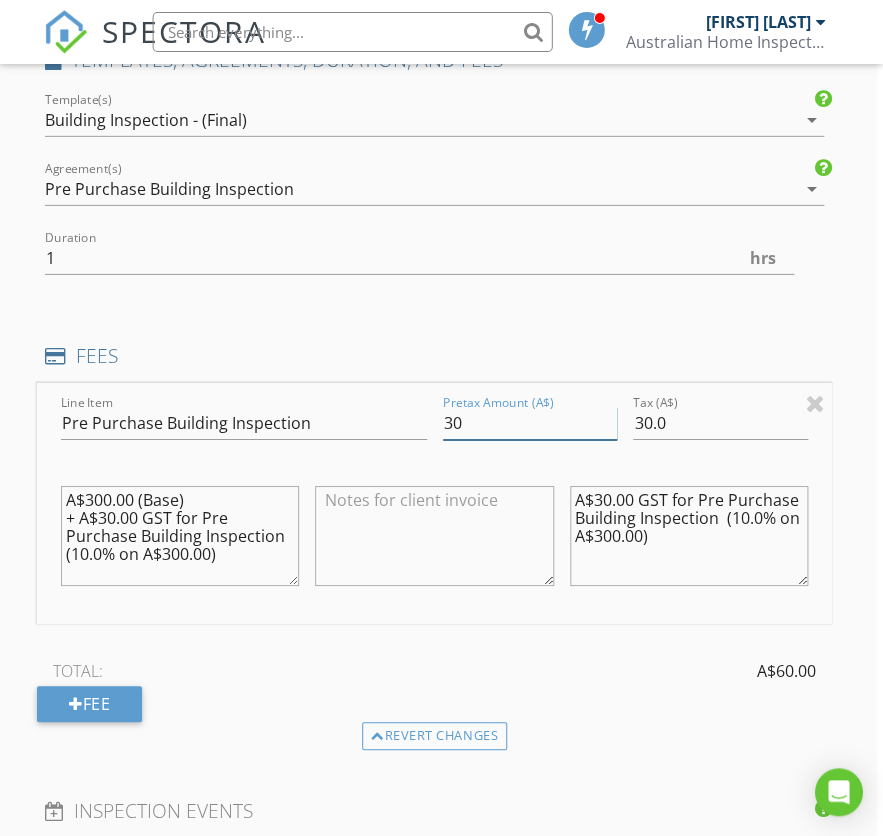 type on "3" 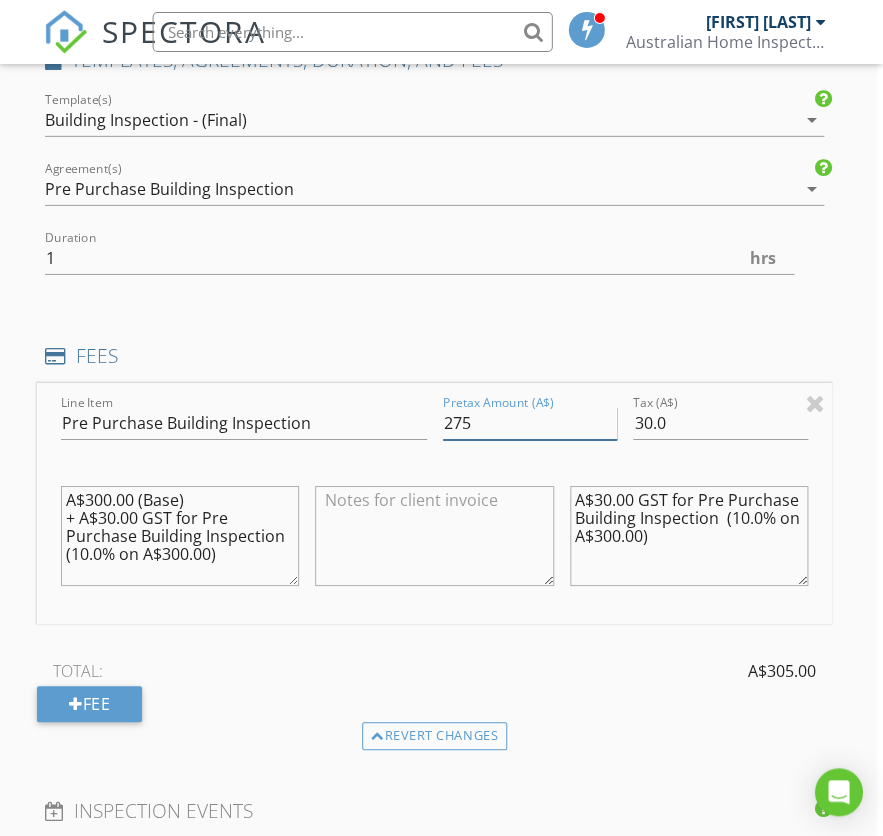 type on "275" 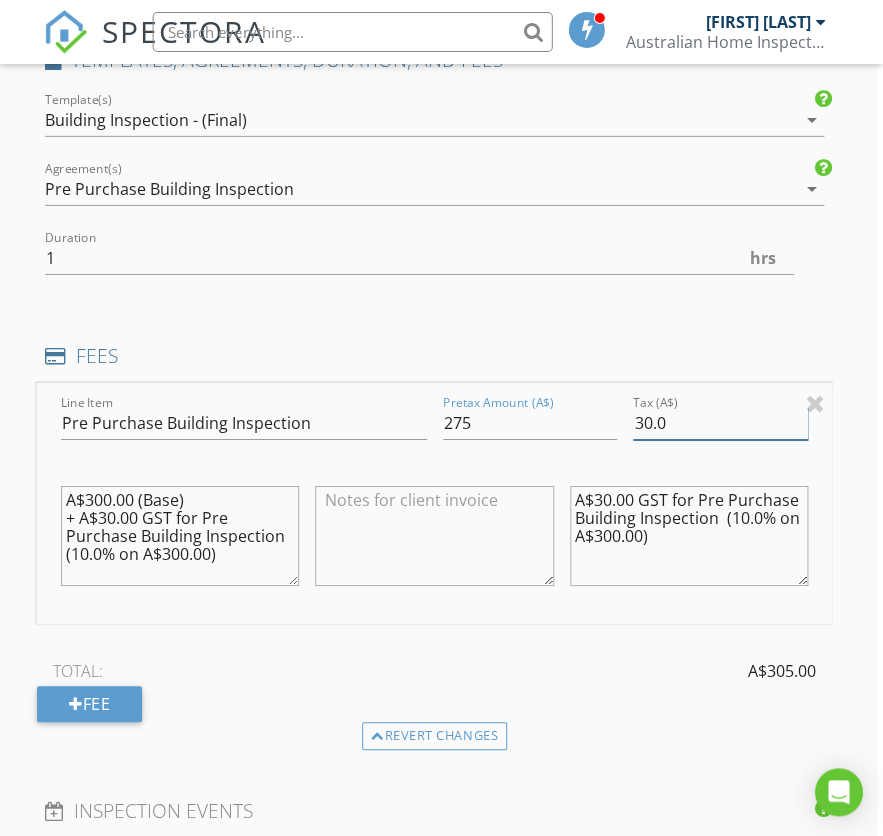 click on "30.0" at bounding box center [720, 423] 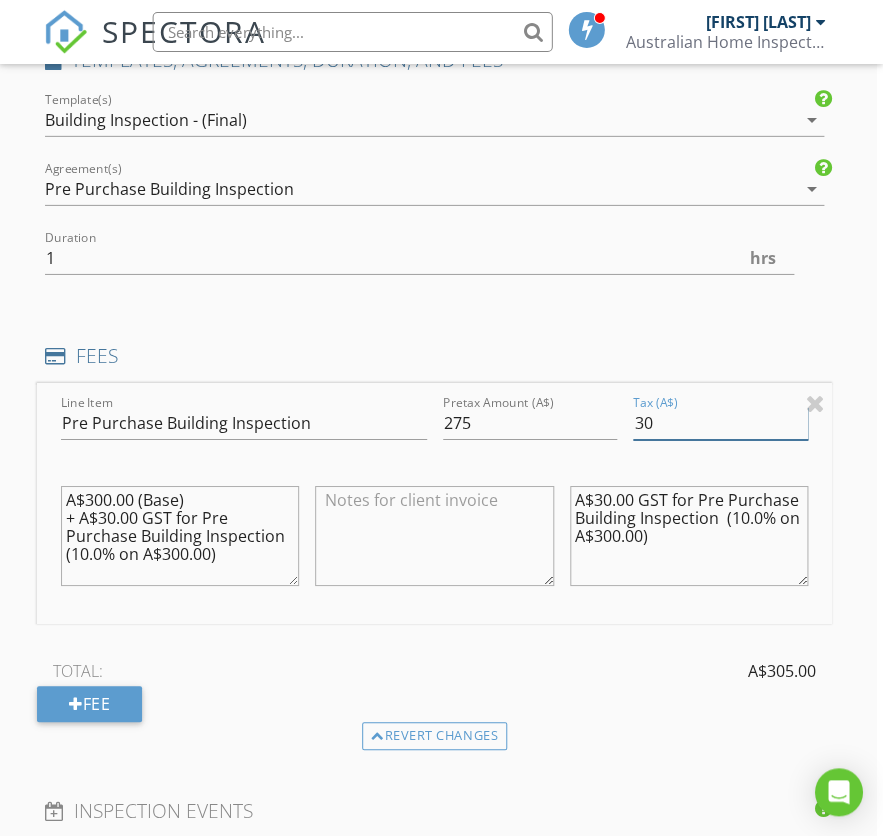 type on "3" 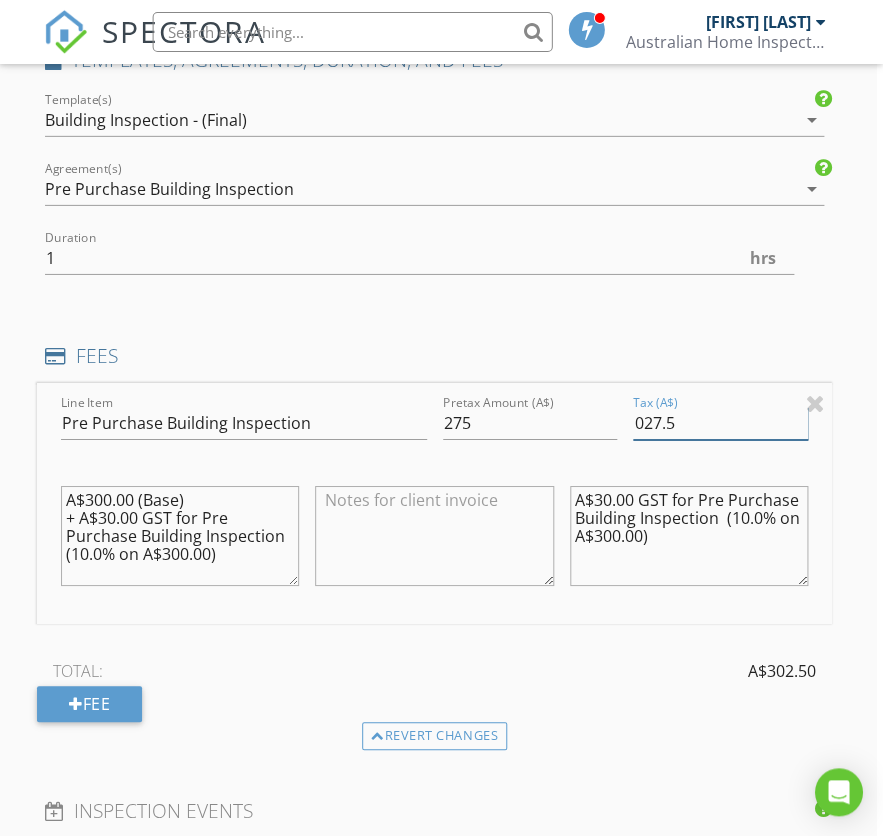 type on "027.5" 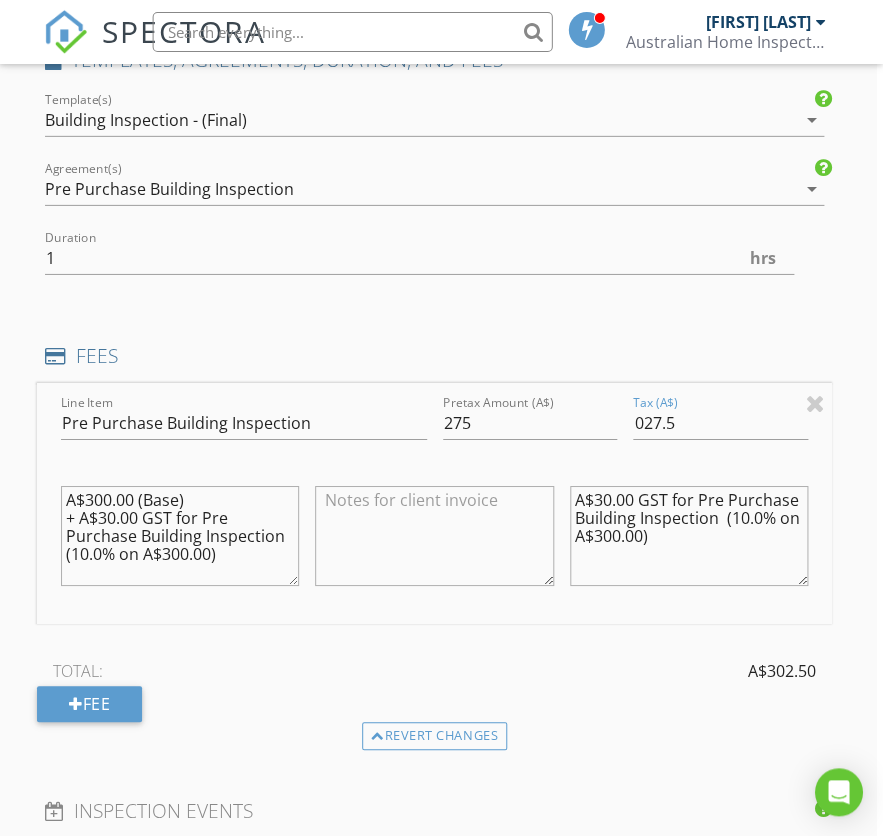click on "+ A$30.00 GST for Pre Purchase Building Inspection  (10.0% on A$300.00)" at bounding box center [689, 536] 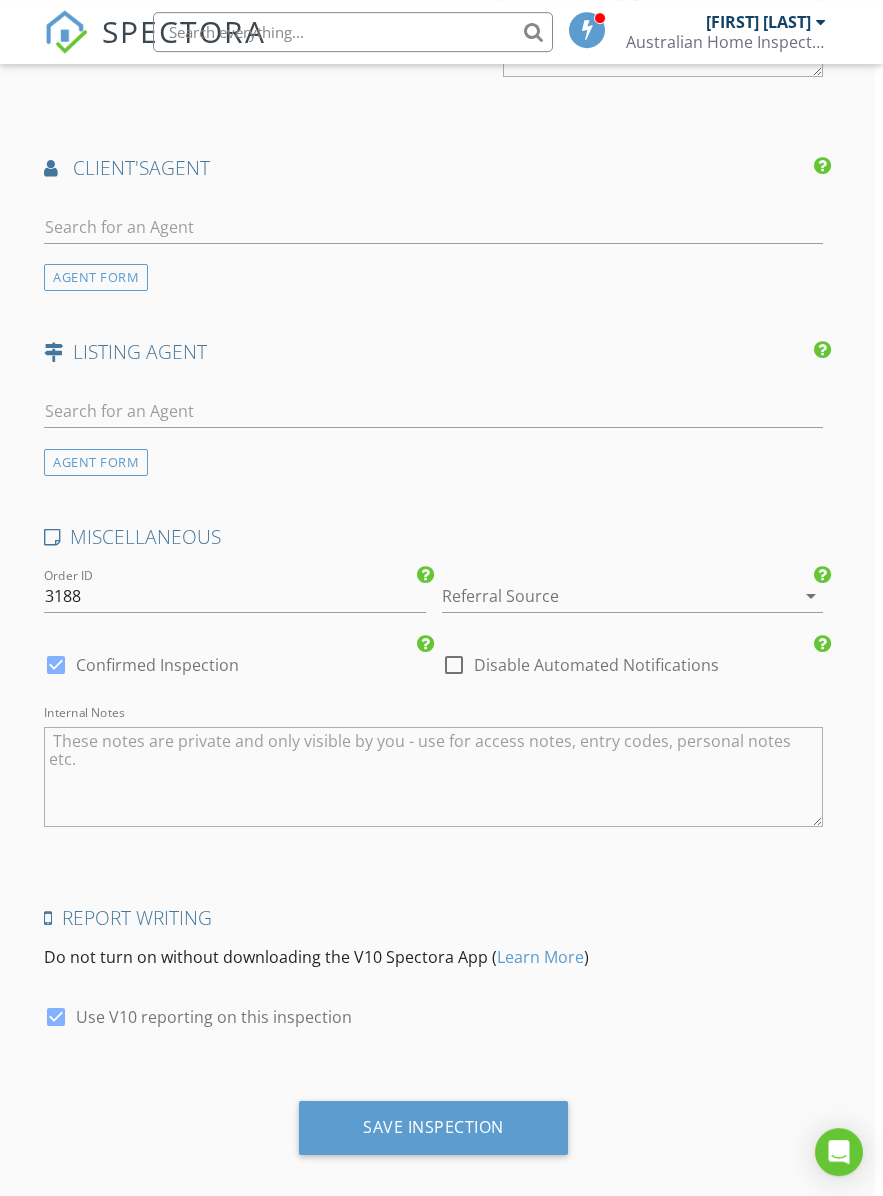 scroll, scrollTop: 2501, scrollLeft: 8, axis: both 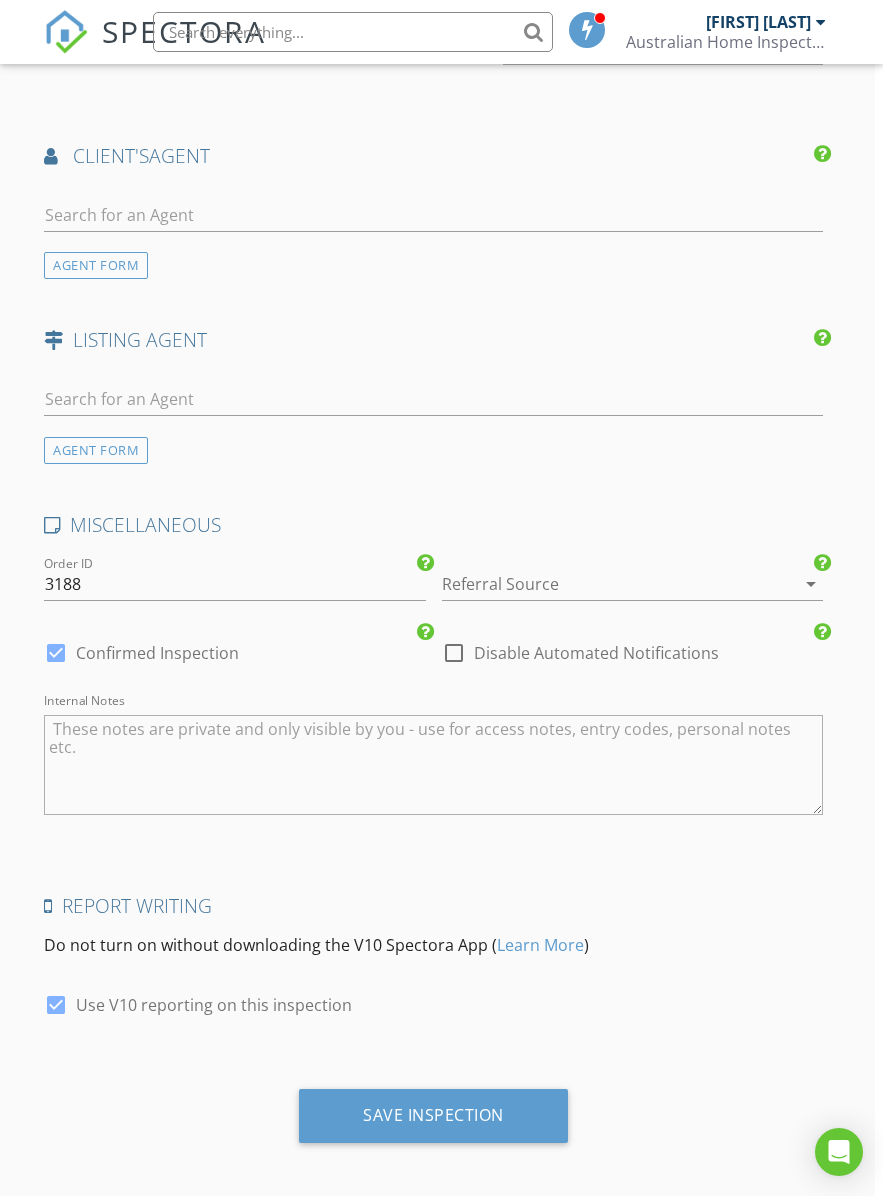 type 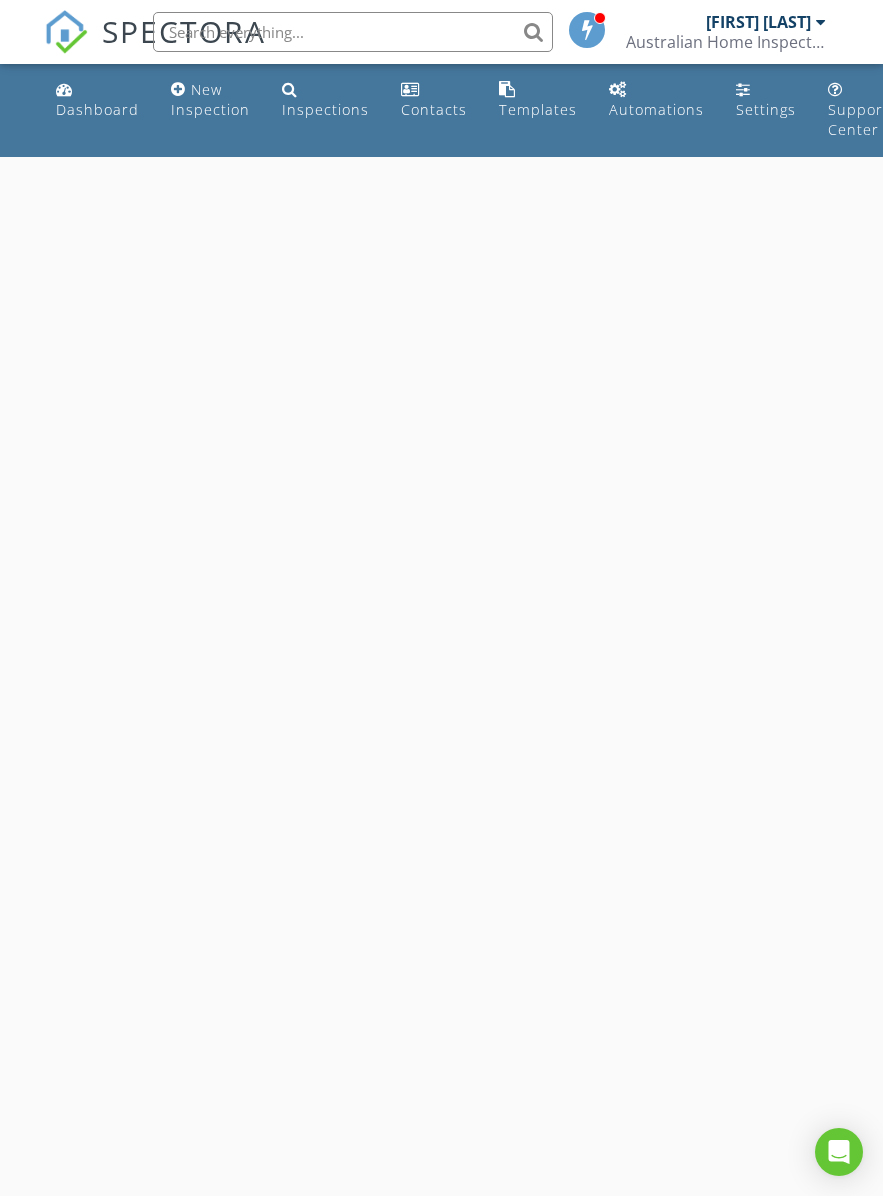 scroll, scrollTop: 0, scrollLeft: 0, axis: both 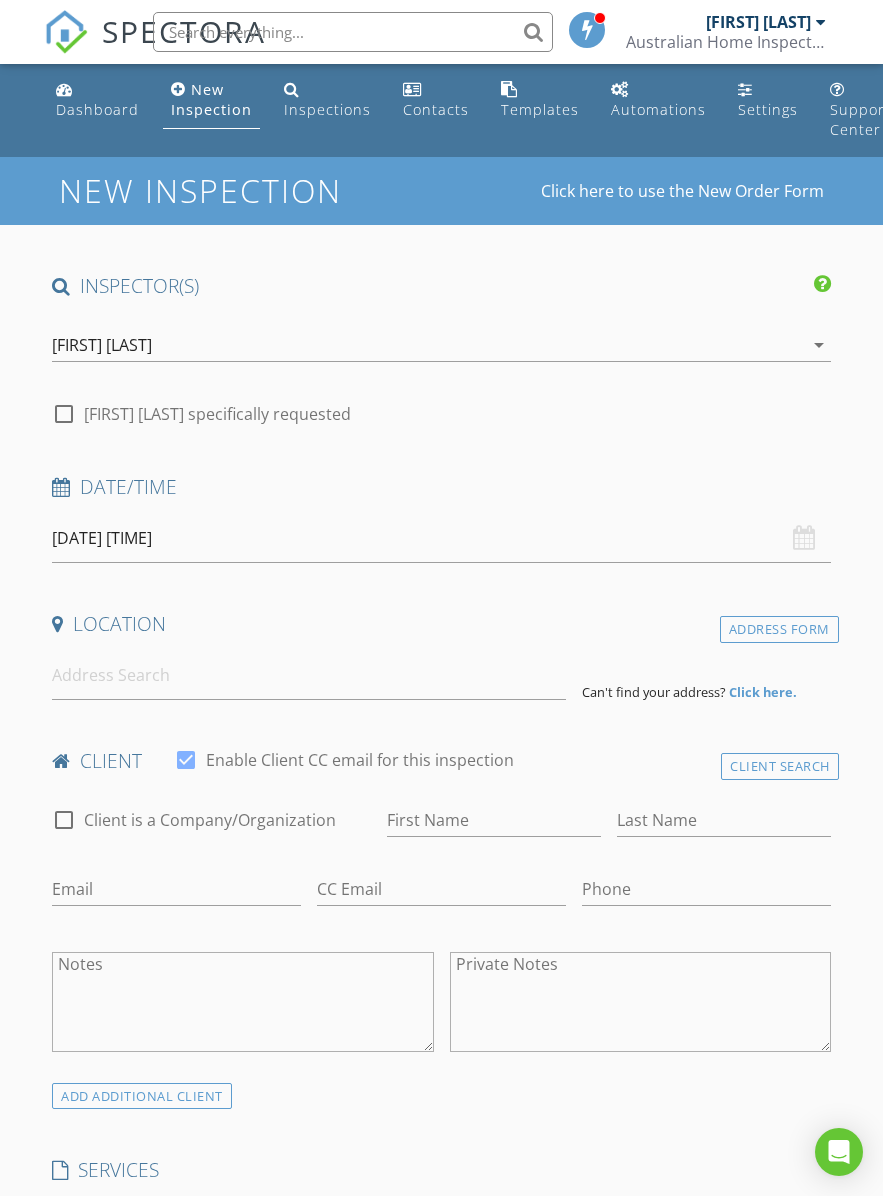 click on "Inspections" at bounding box center [327, 100] 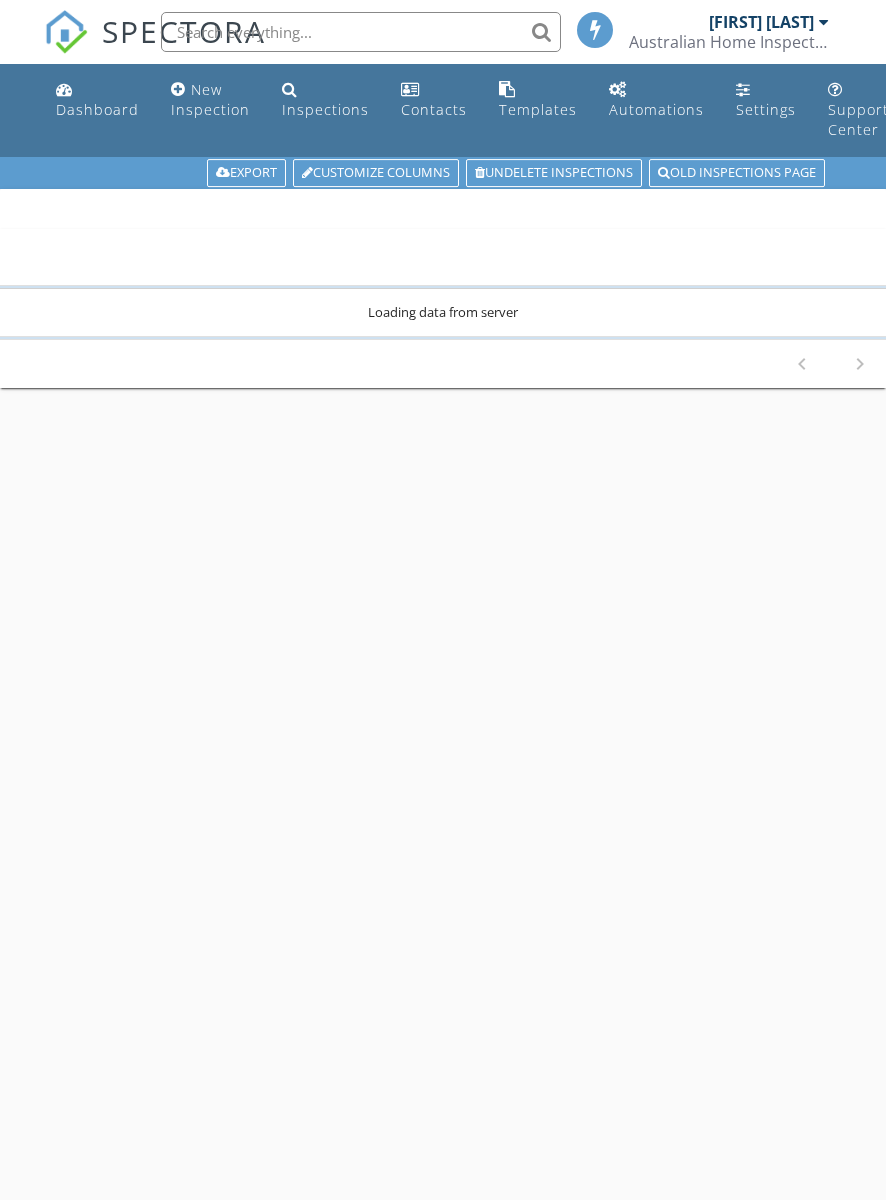 scroll, scrollTop: 0, scrollLeft: 0, axis: both 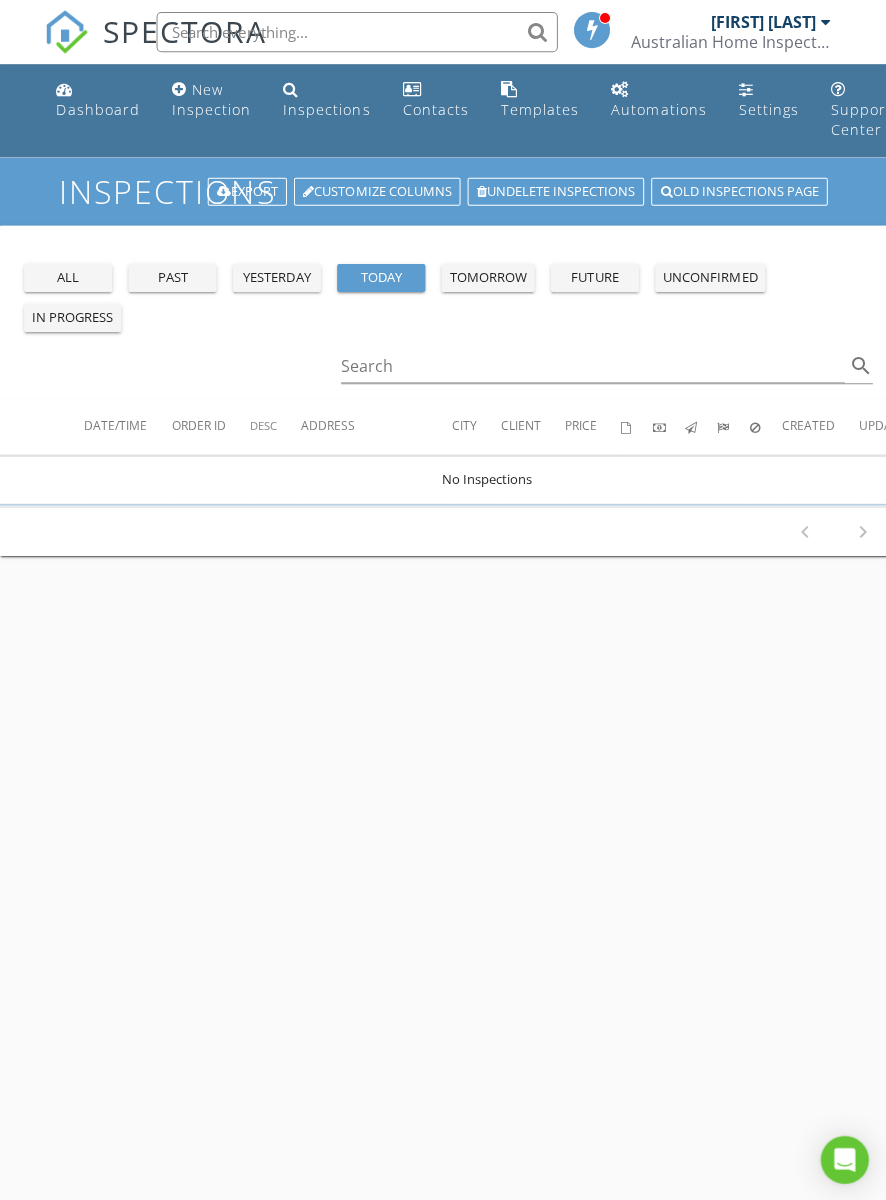 click on "all
past
yesterday
today
tomorrow
future
unconfirmed
in progress" at bounding box center (443, 293) 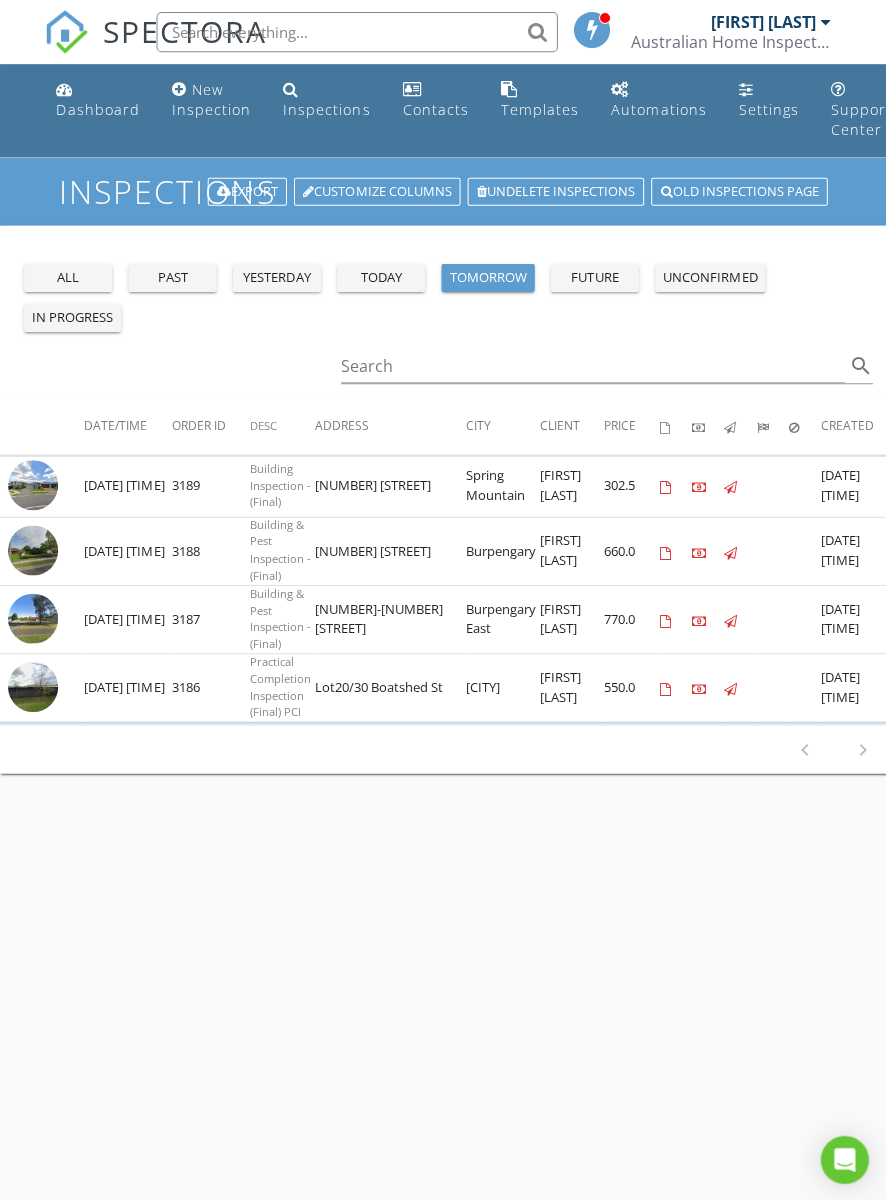 click on "all" at bounding box center [68, 277] 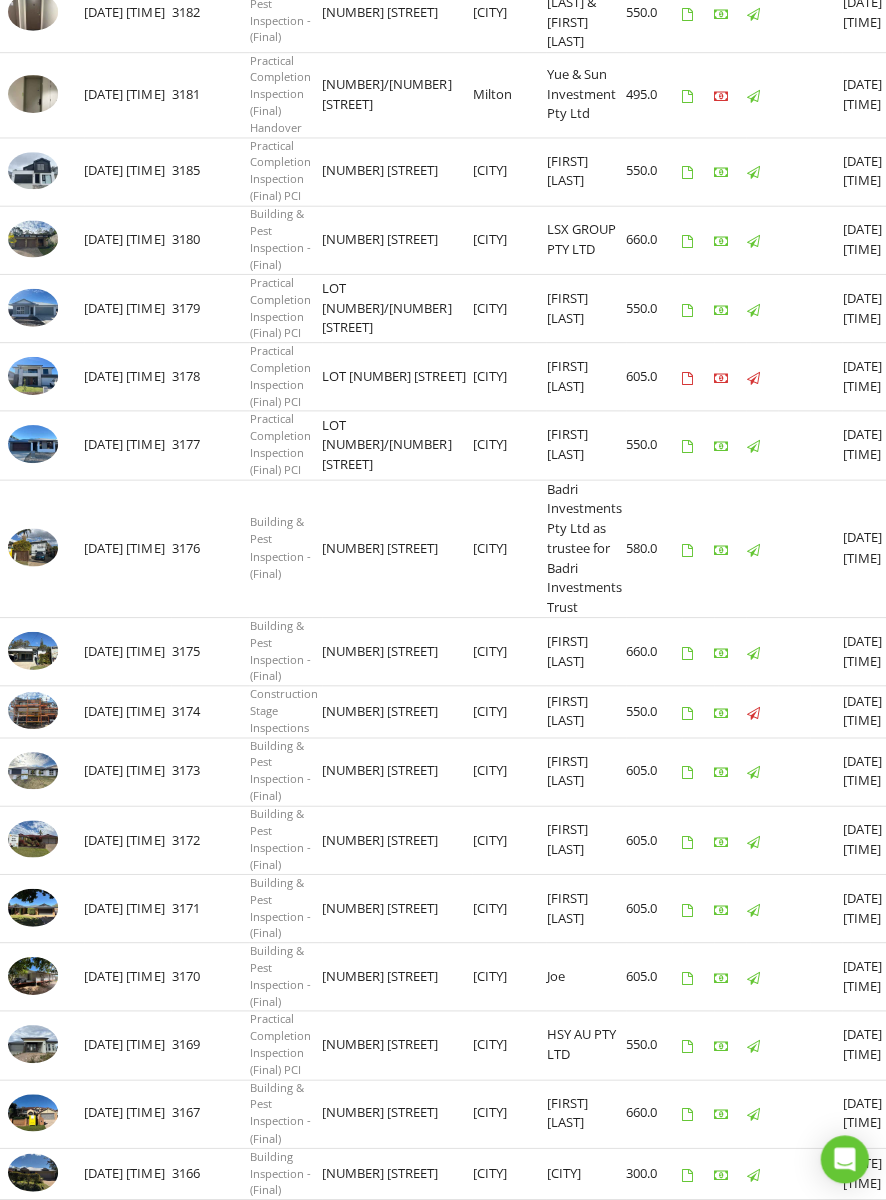 scroll, scrollTop: 0, scrollLeft: 0, axis: both 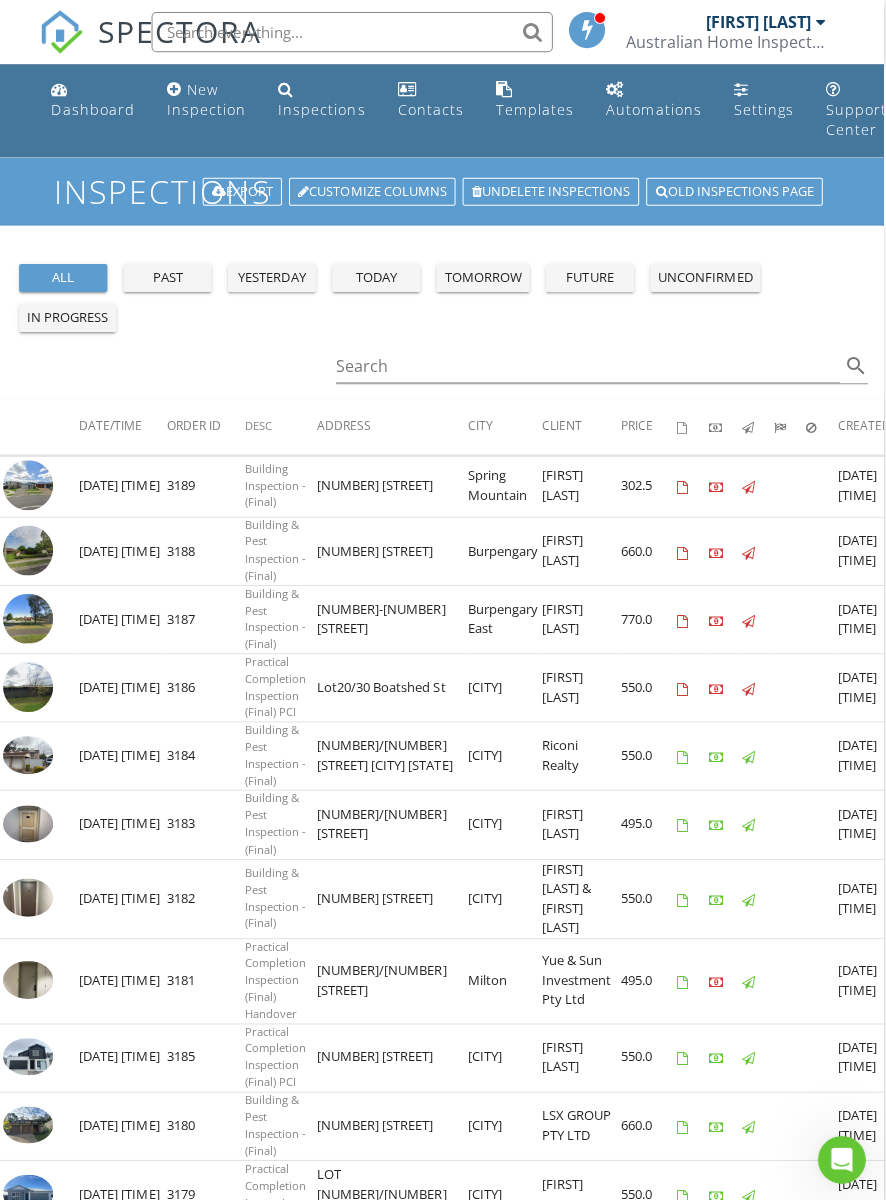 click on "past" at bounding box center [170, 277] 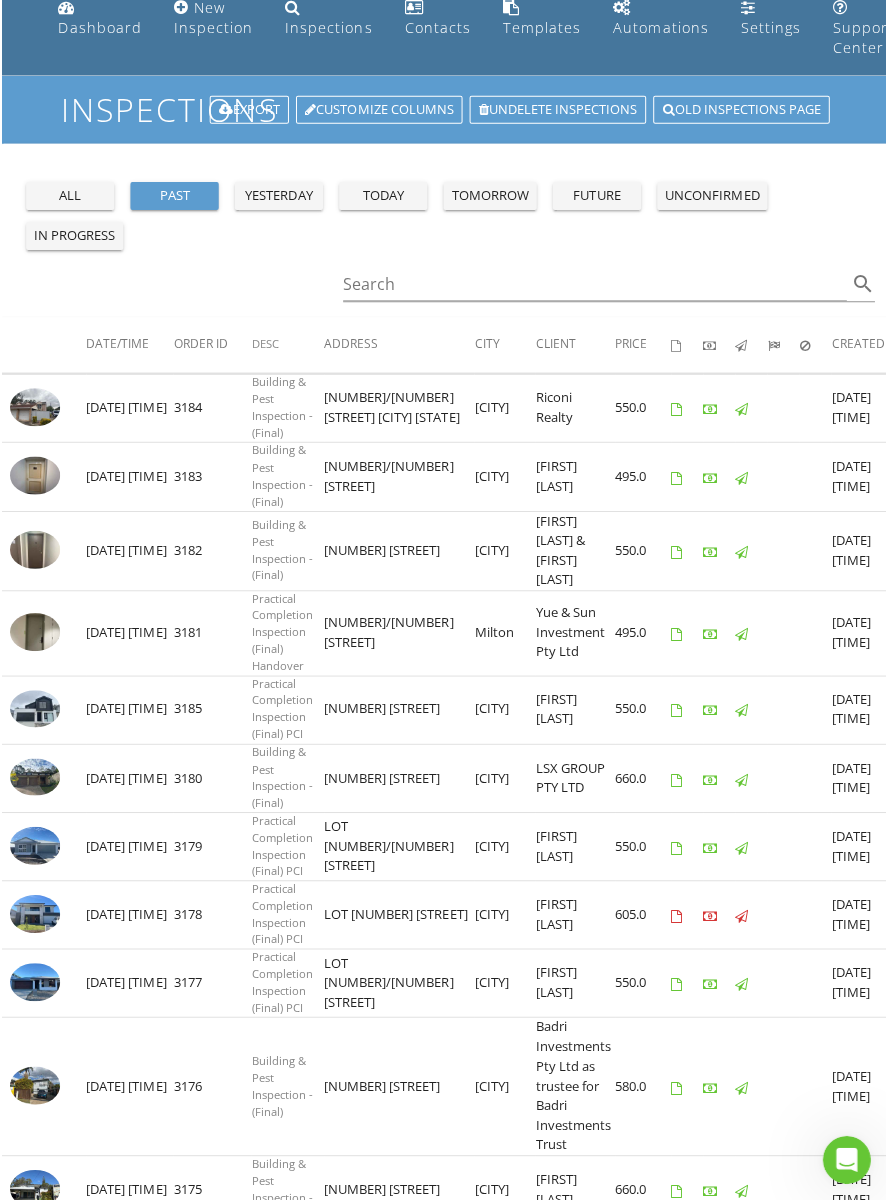 scroll, scrollTop: 0, scrollLeft: 0, axis: both 